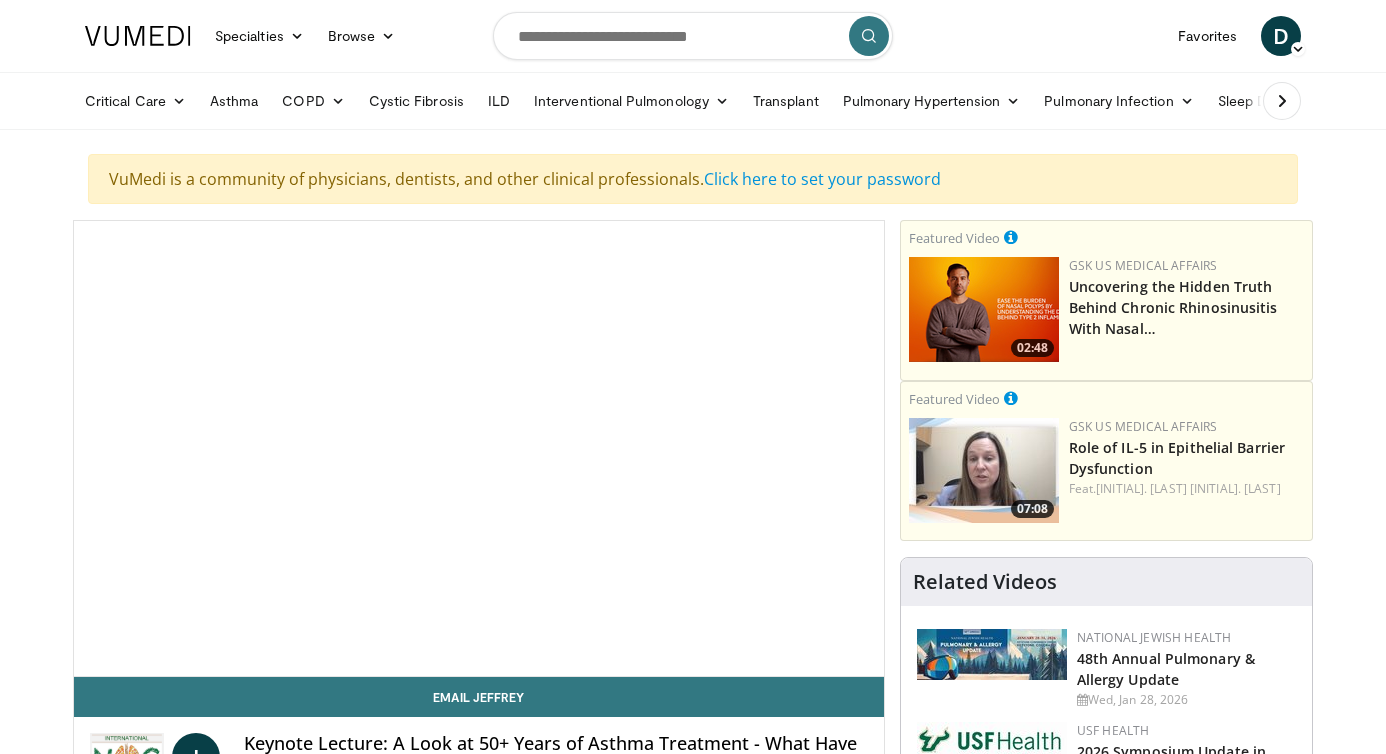 scroll, scrollTop: 0, scrollLeft: 0, axis: both 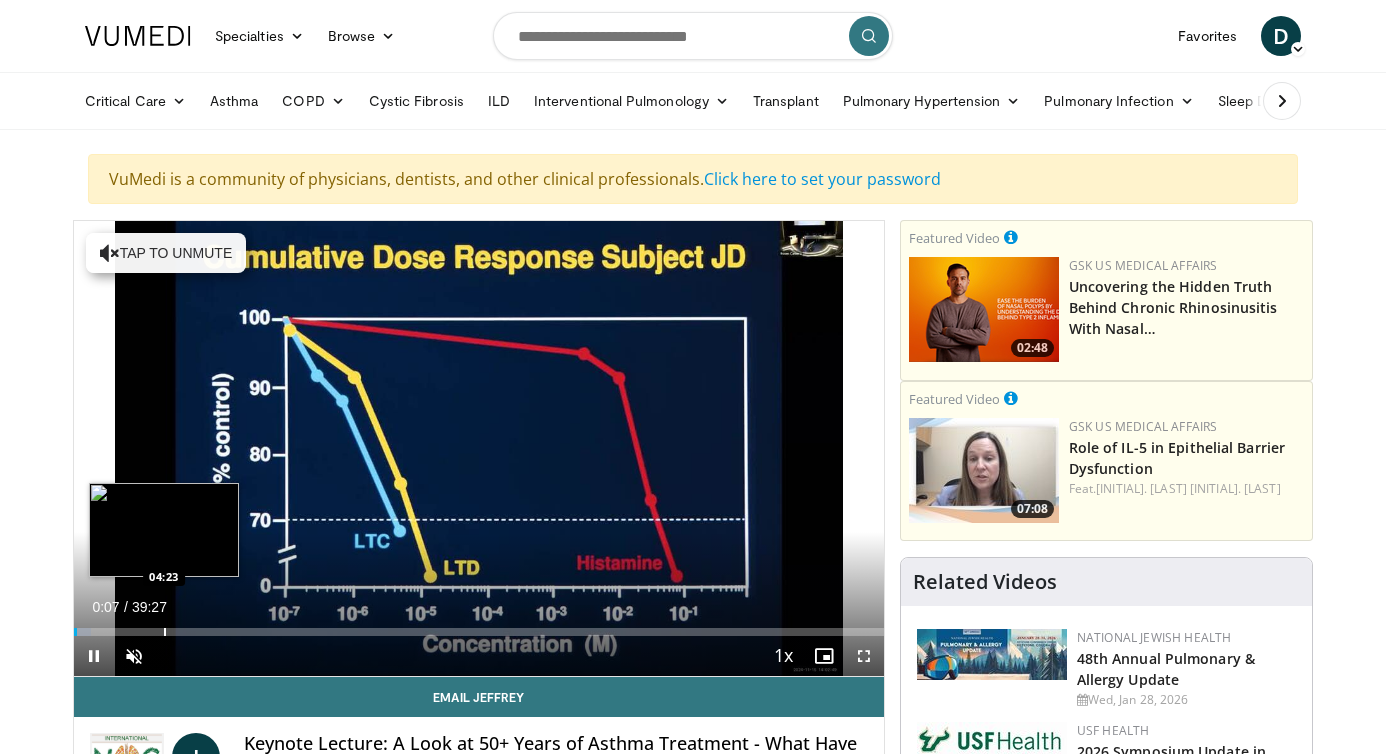 click on "Loaded :  2.09% 00:07 04:23" at bounding box center [479, 632] 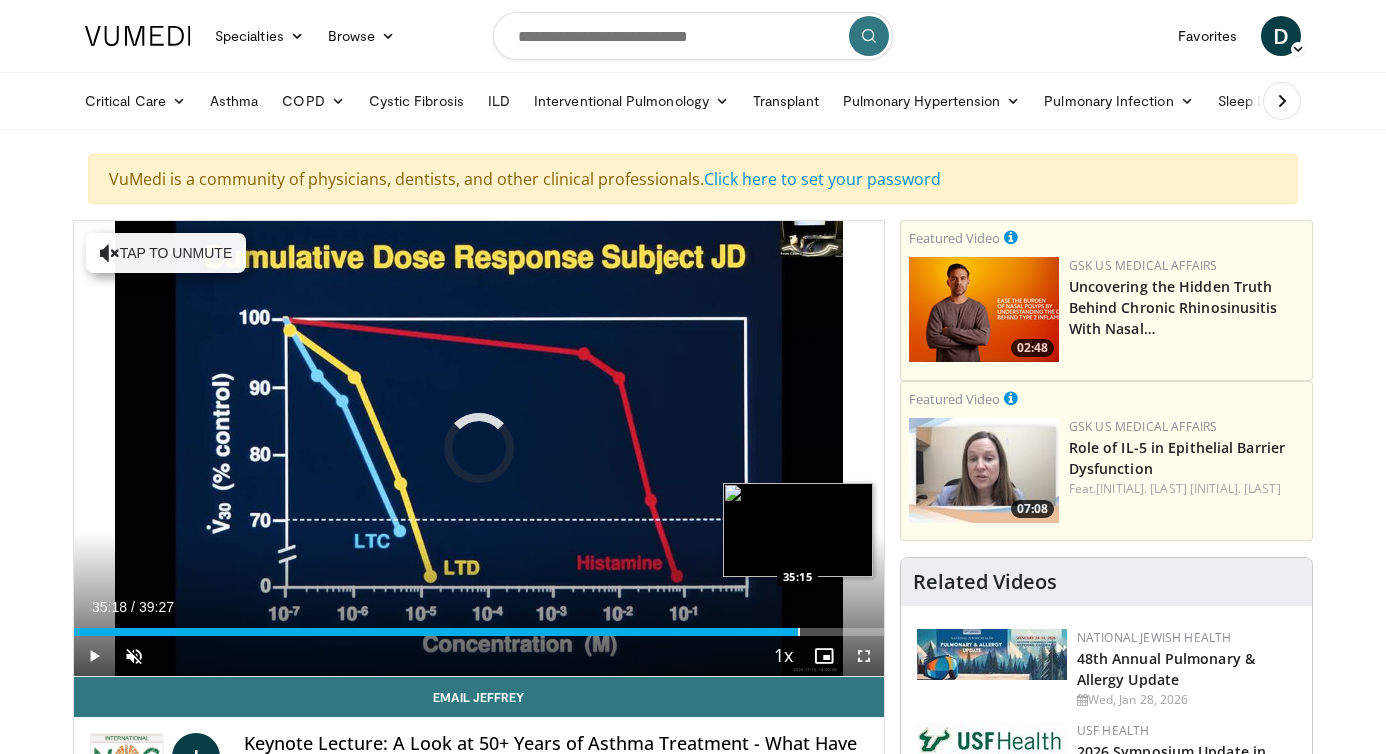 click at bounding box center [799, 632] 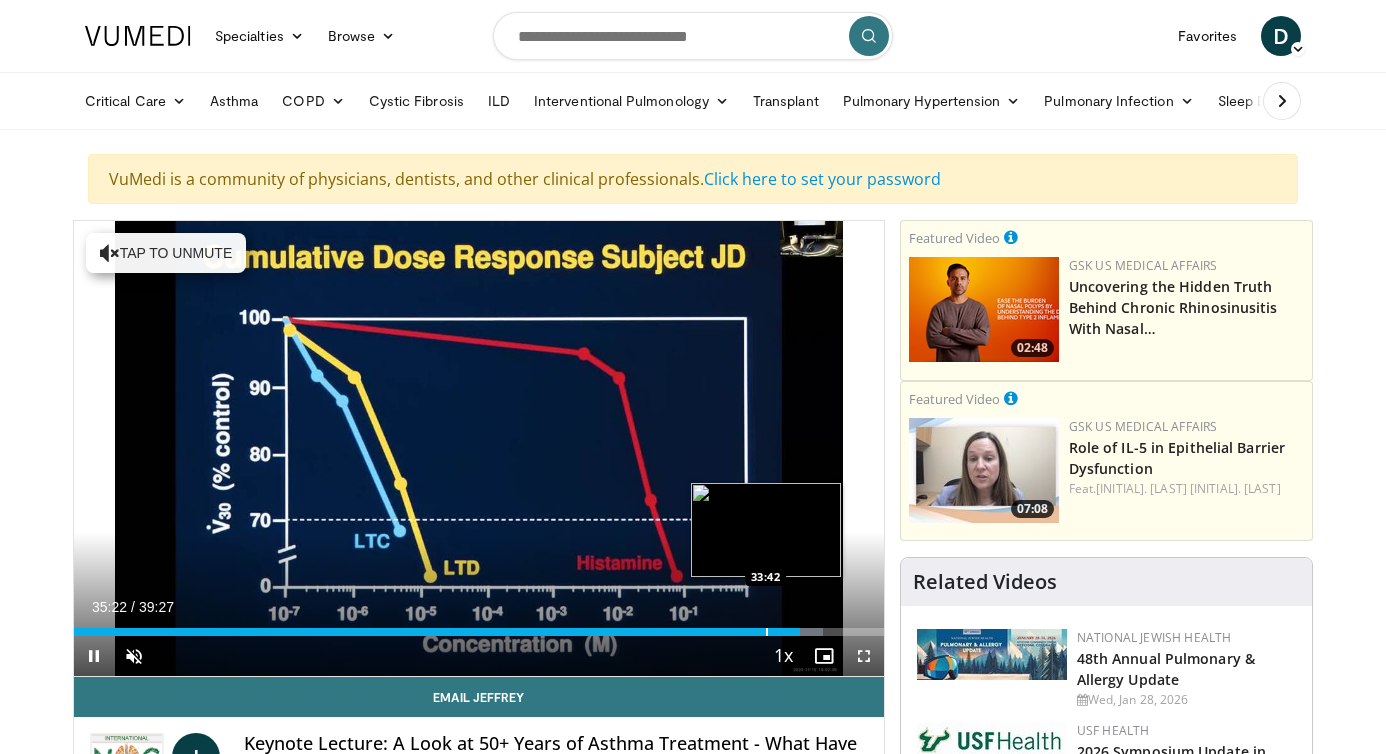 click at bounding box center [767, 632] 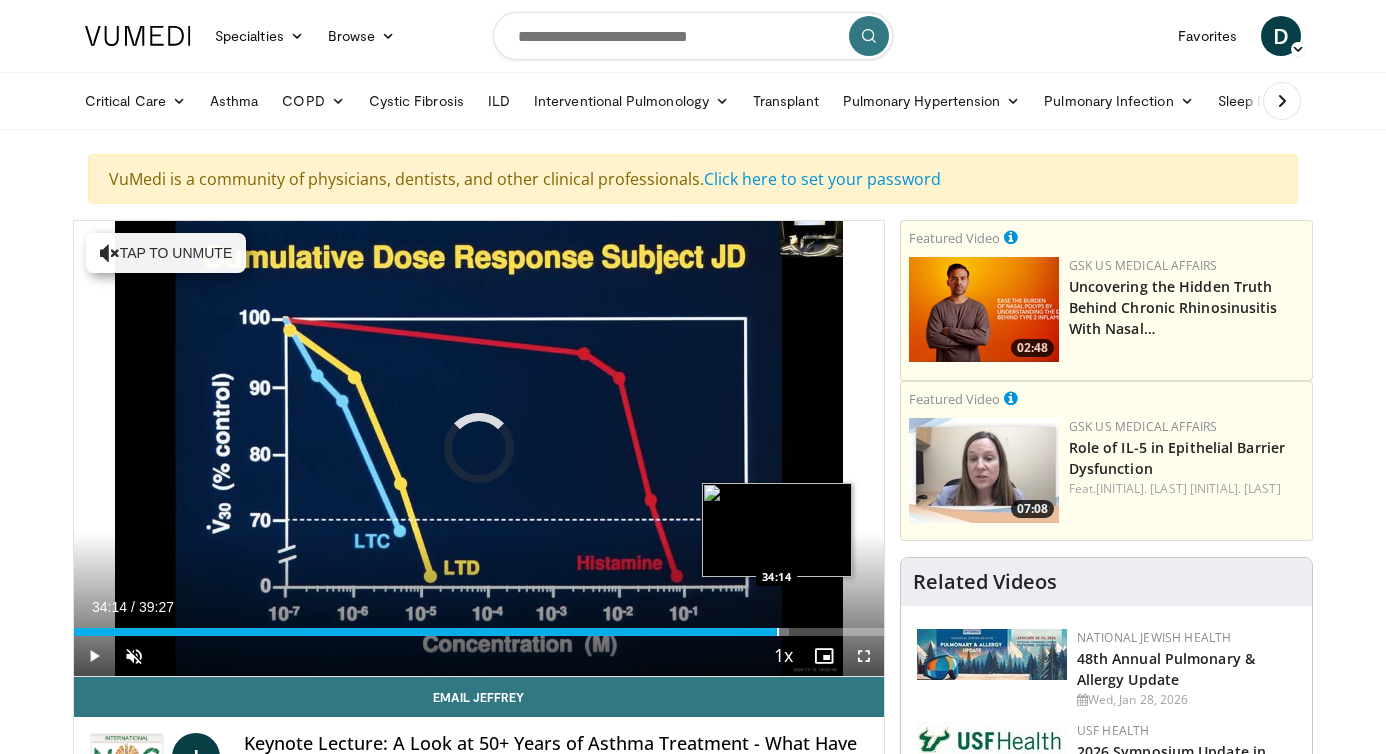 click at bounding box center (778, 632) 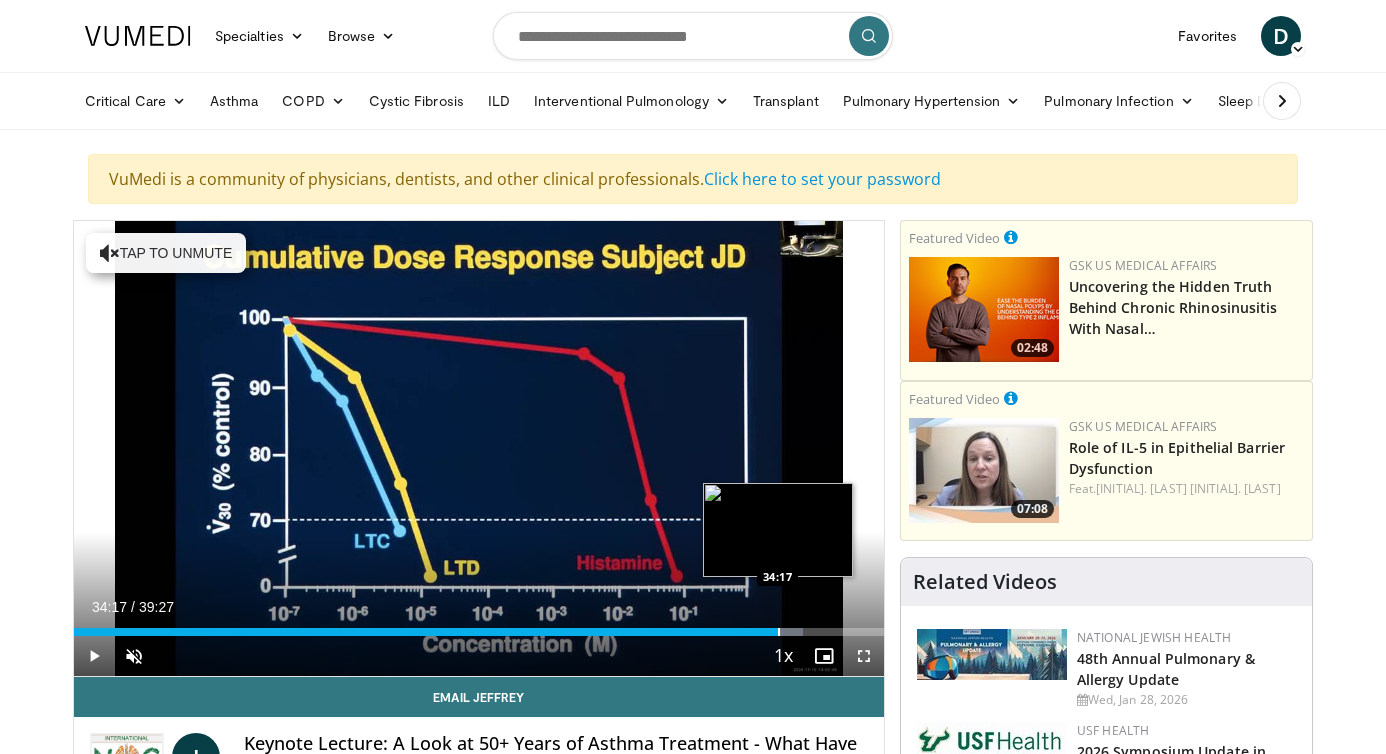 click at bounding box center (779, 632) 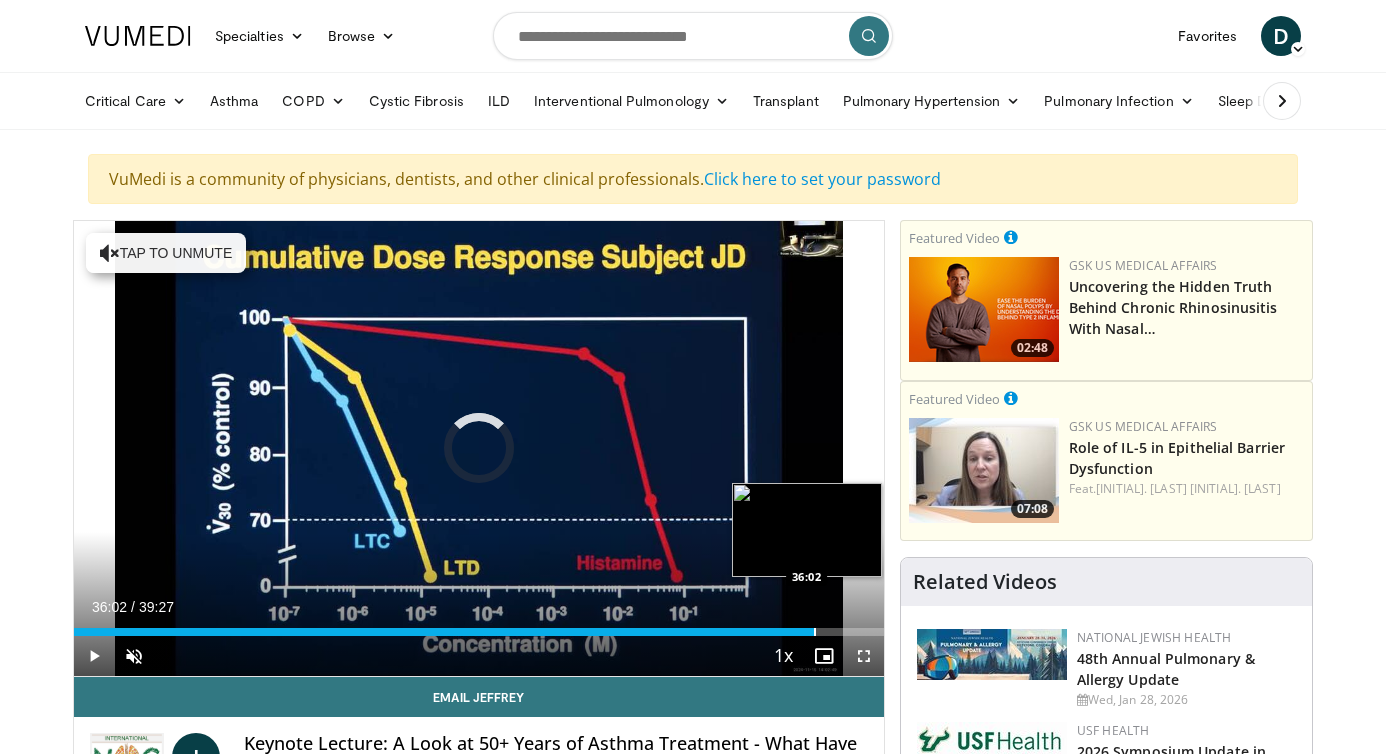 click at bounding box center [815, 632] 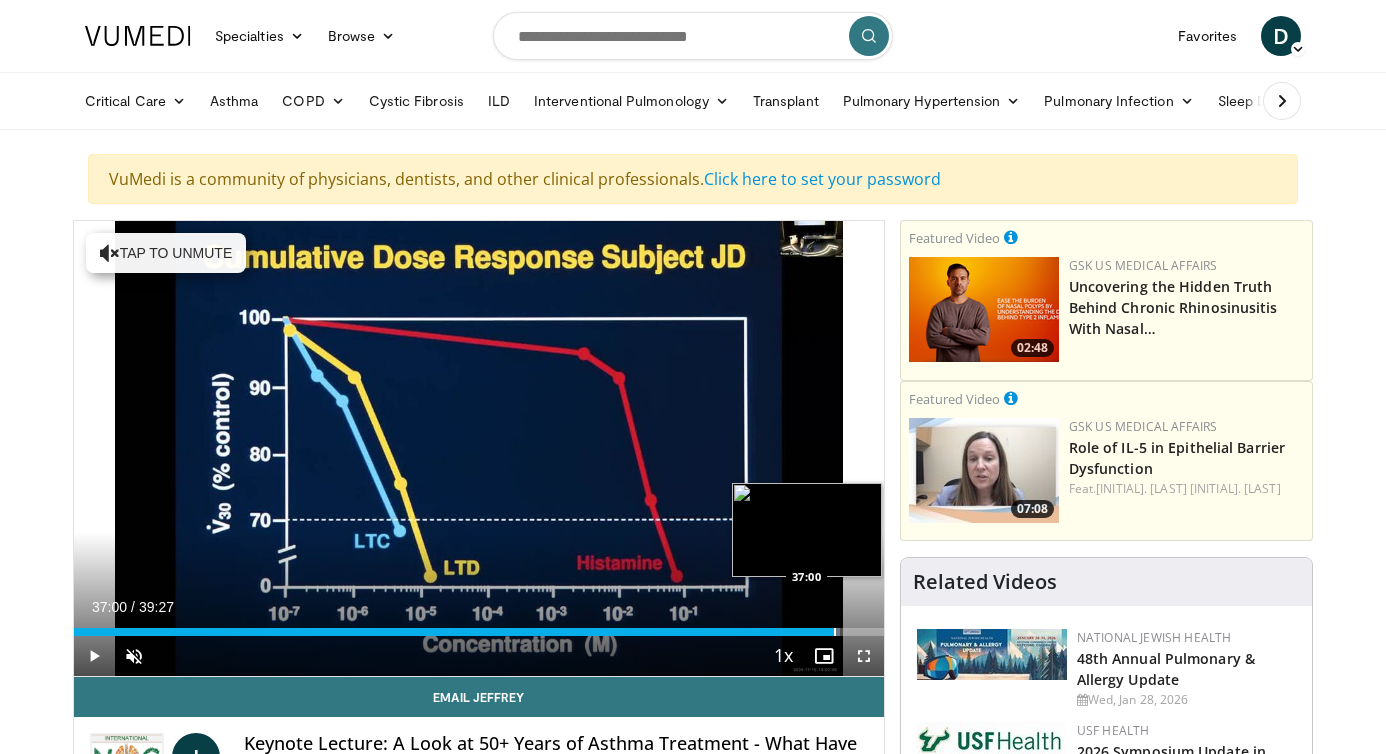 click at bounding box center [835, 632] 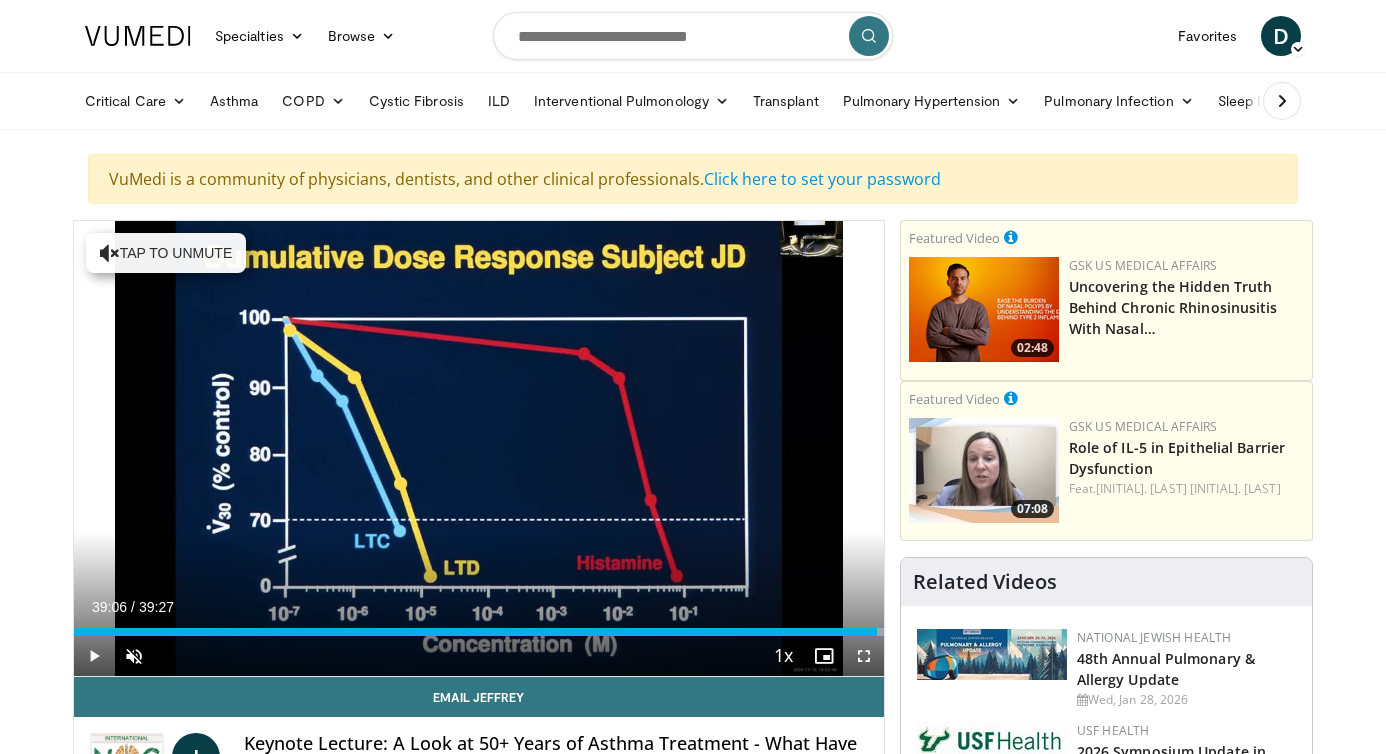 click at bounding box center (878, 632) 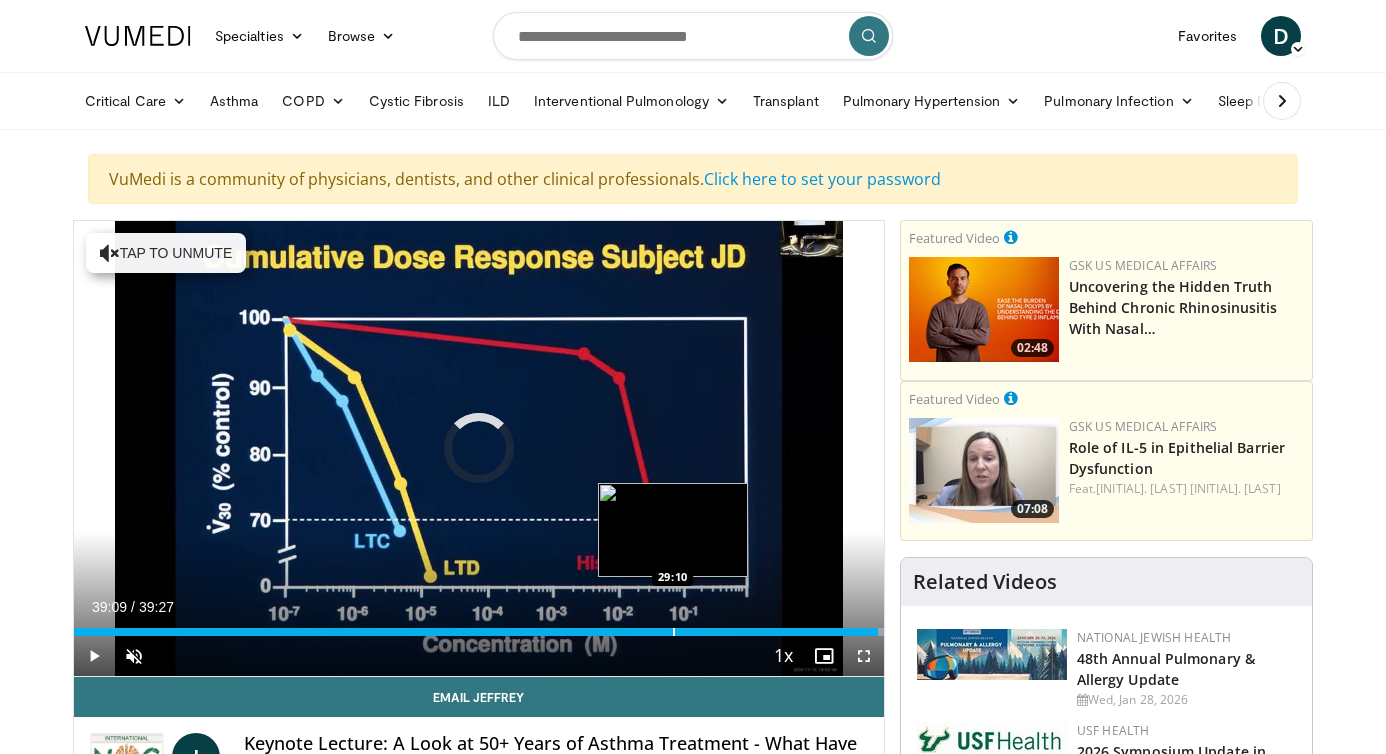 click at bounding box center [674, 632] 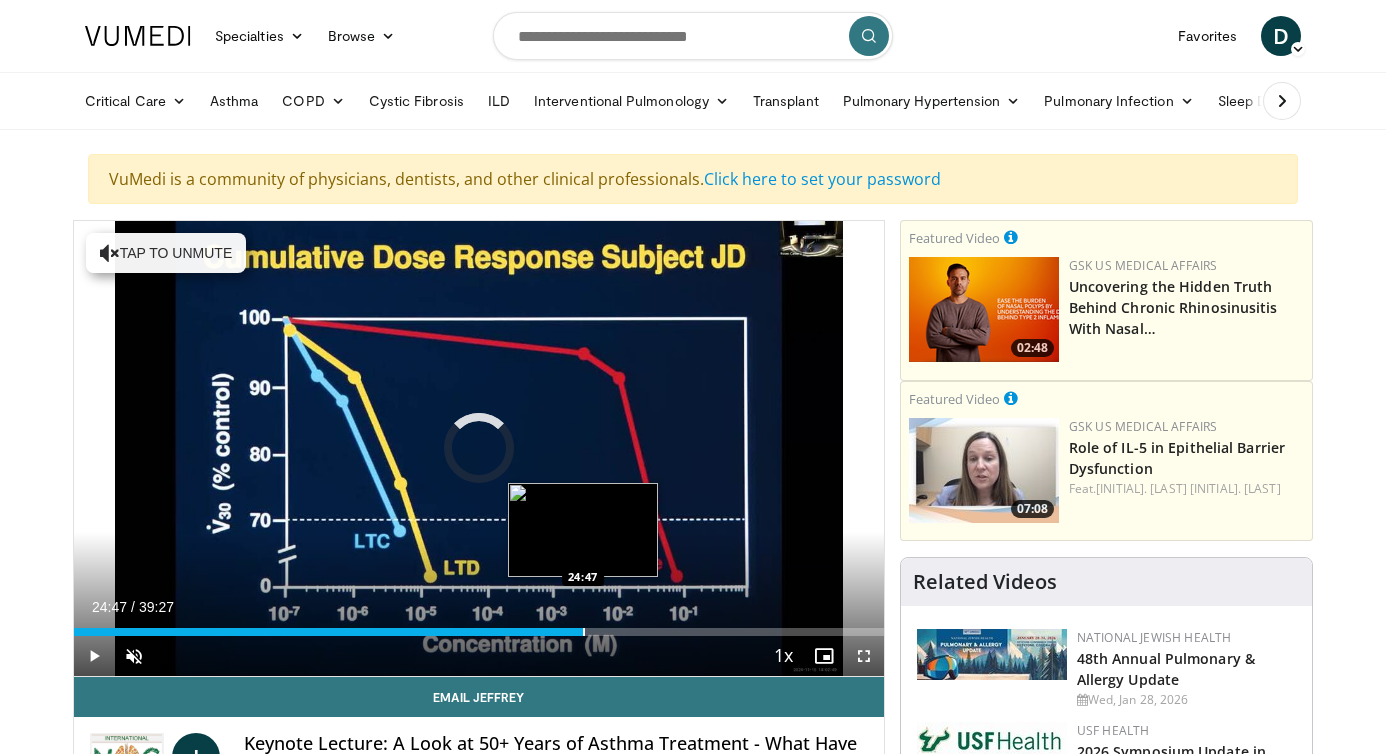 click at bounding box center [584, 632] 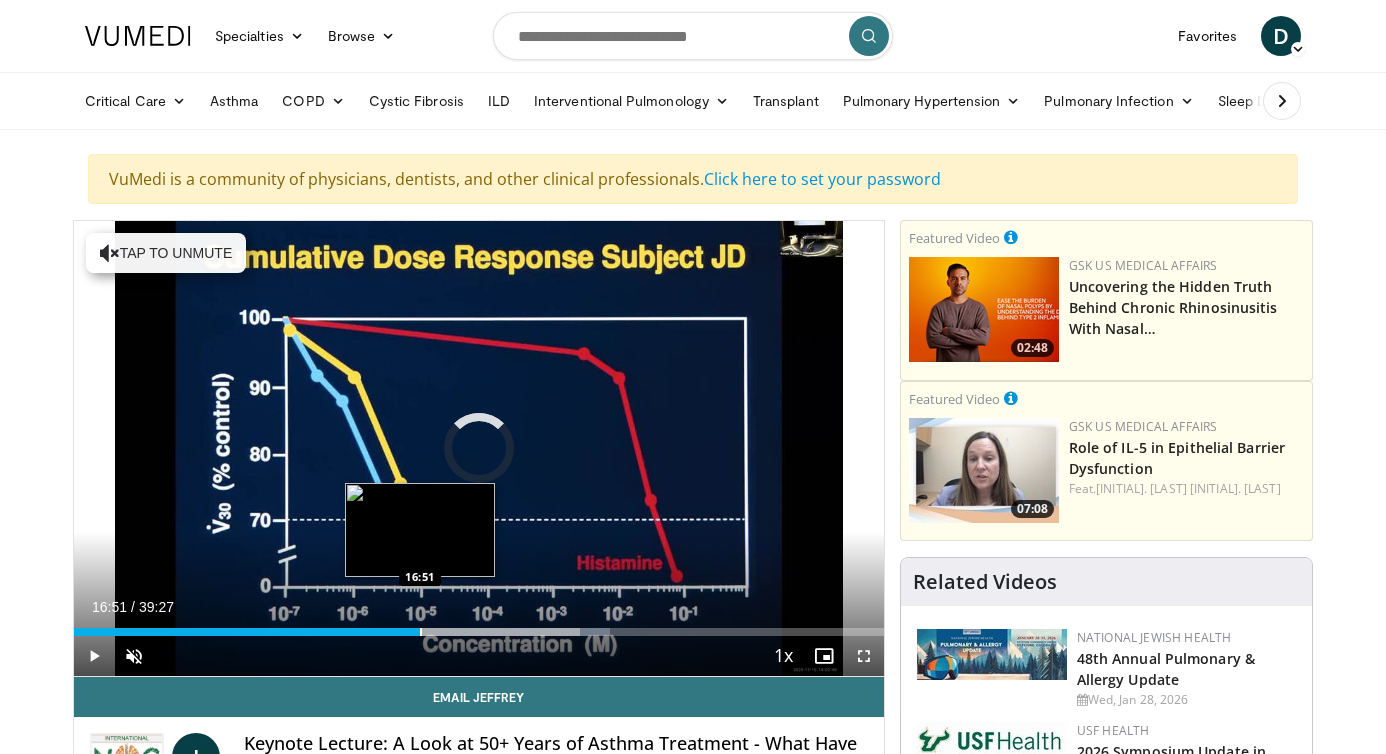click at bounding box center (421, 632) 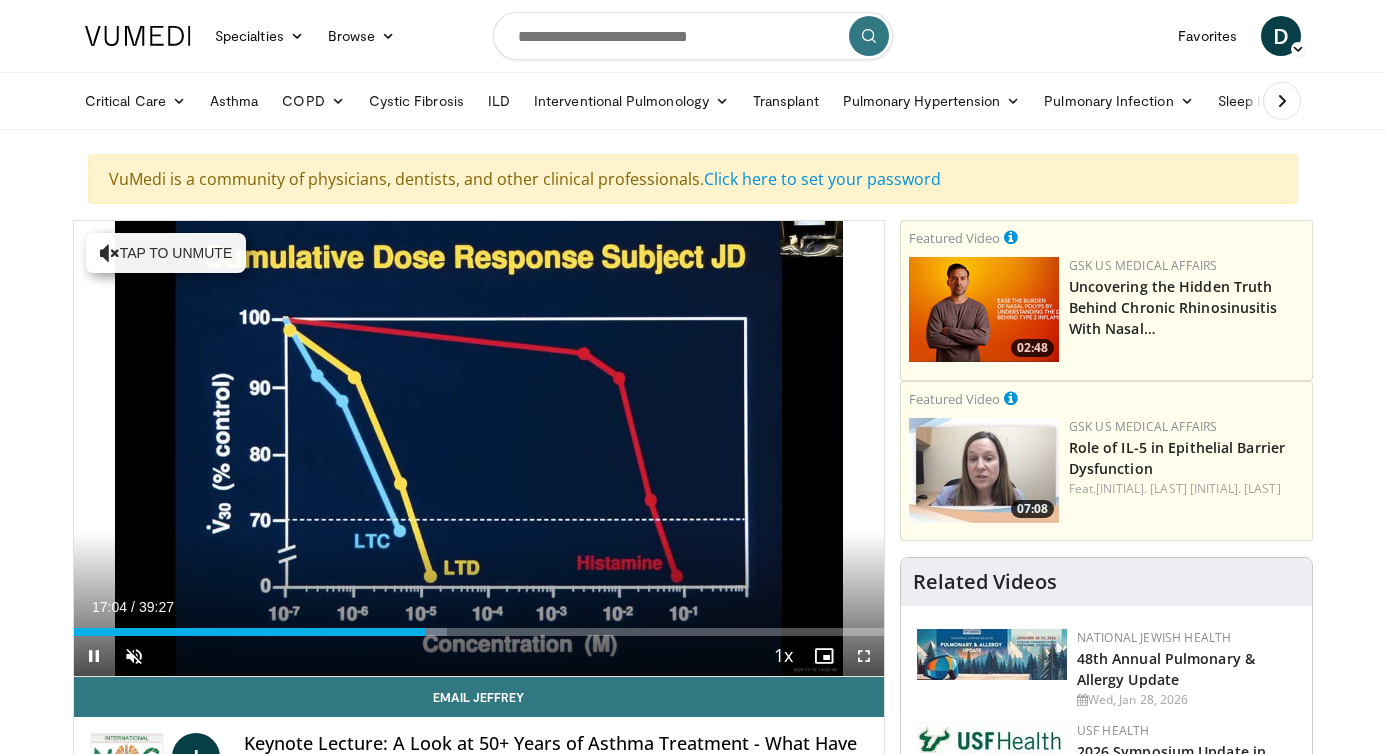 click on "**********" at bounding box center [479, 449] 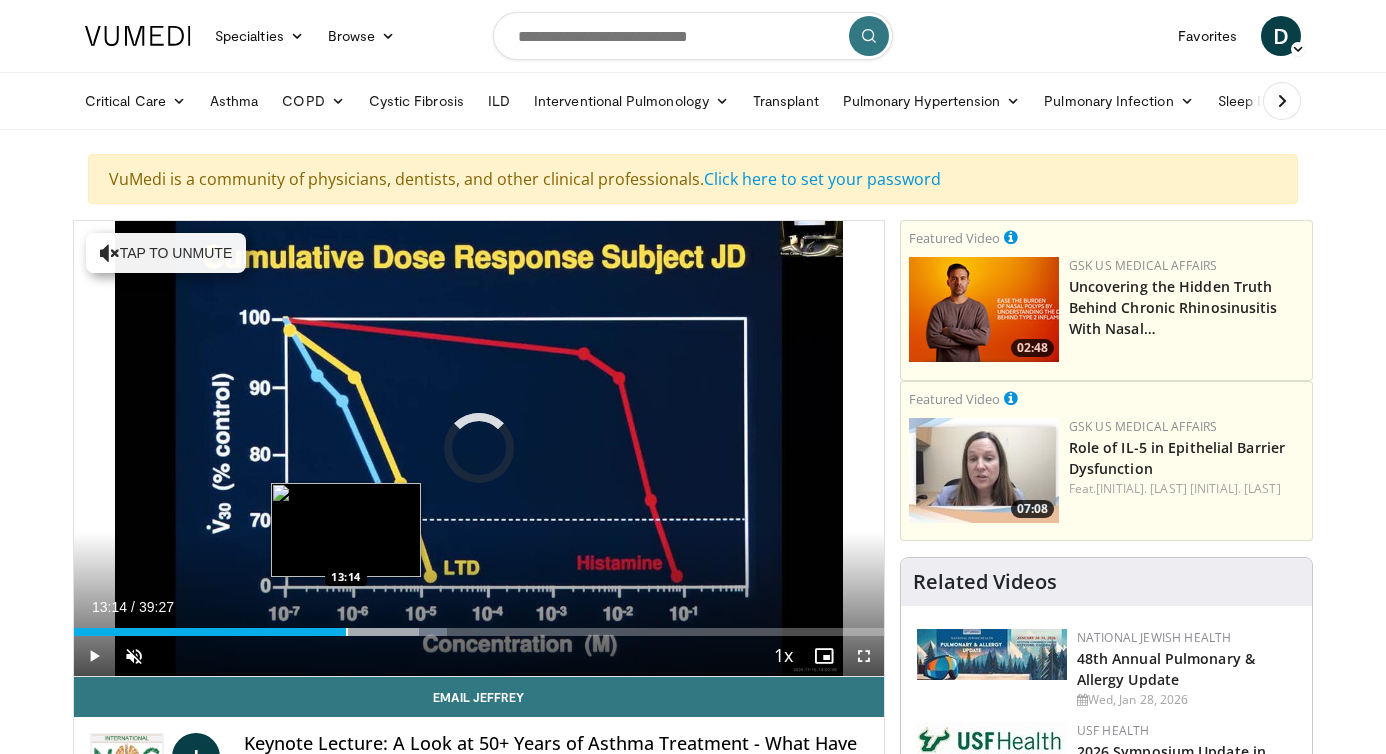 click at bounding box center (347, 632) 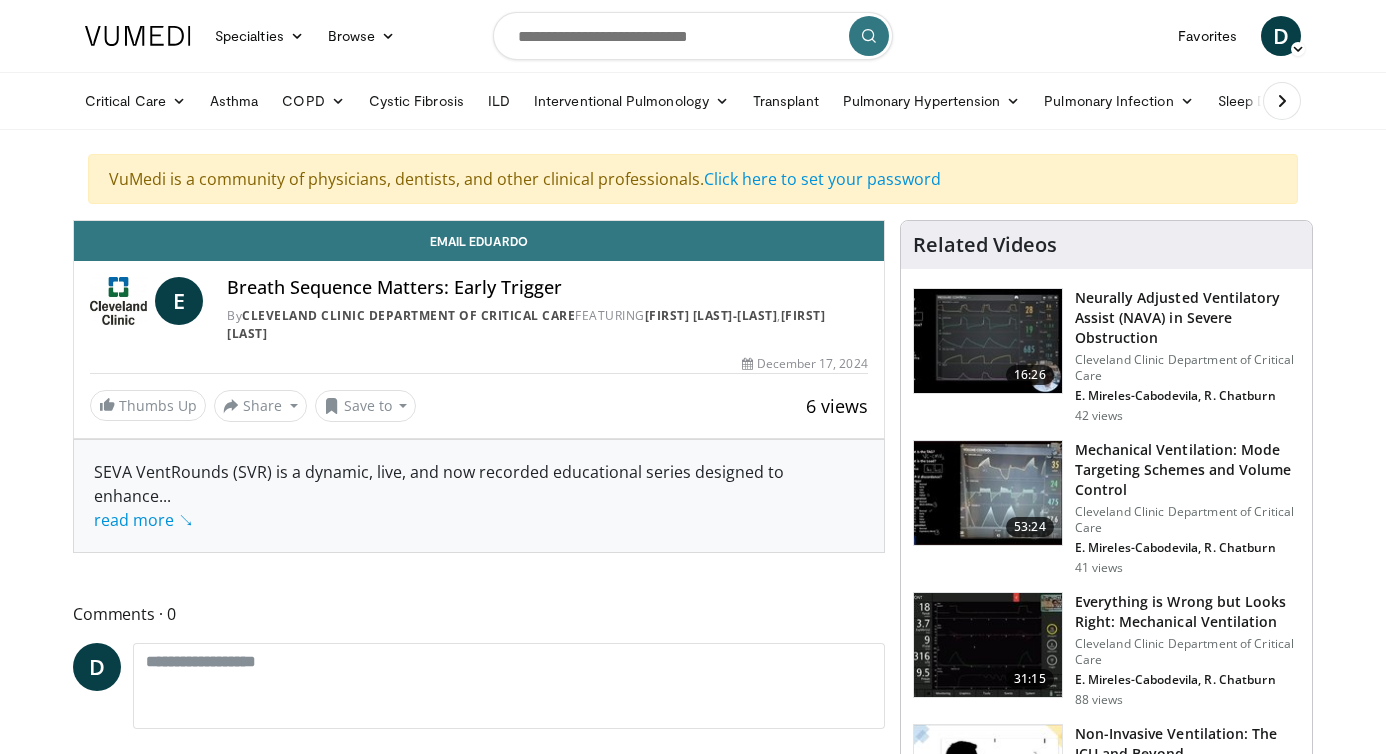scroll, scrollTop: 0, scrollLeft: 0, axis: both 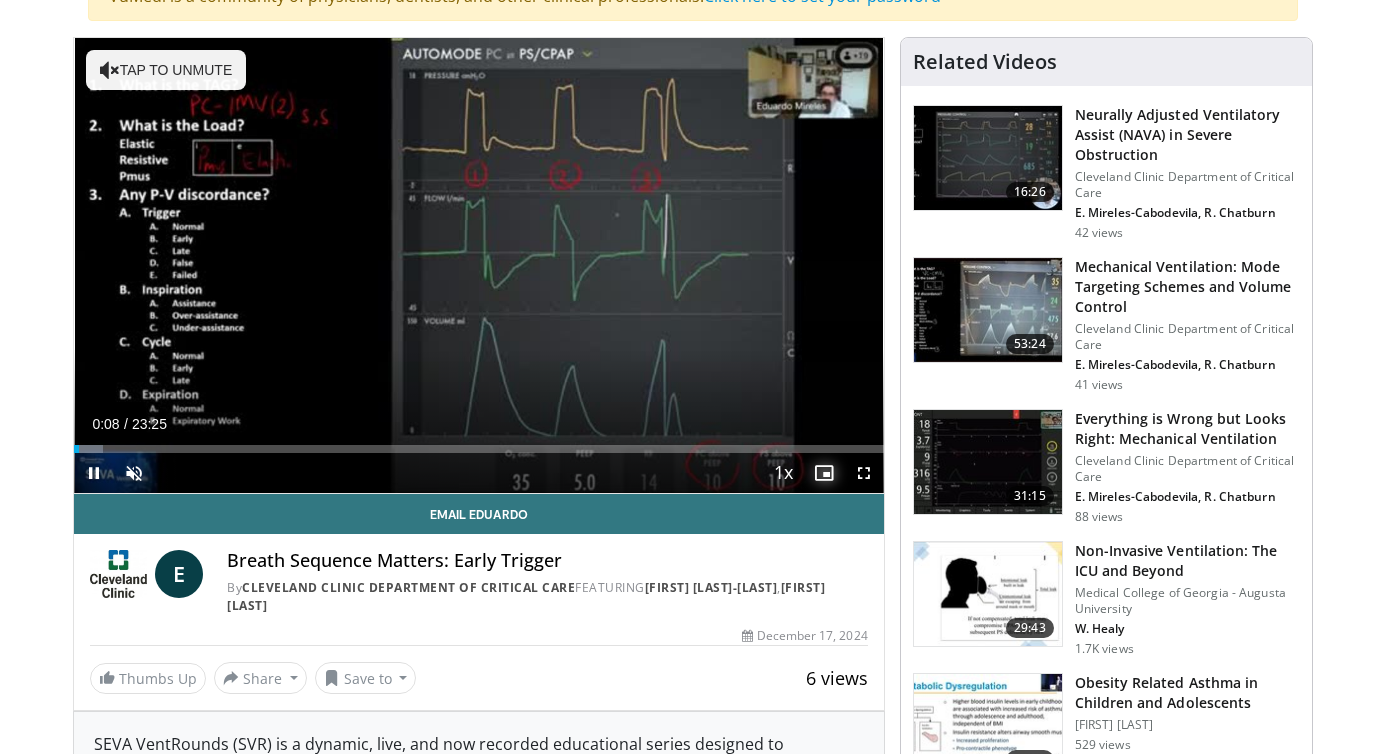 click at bounding box center (824, 473) 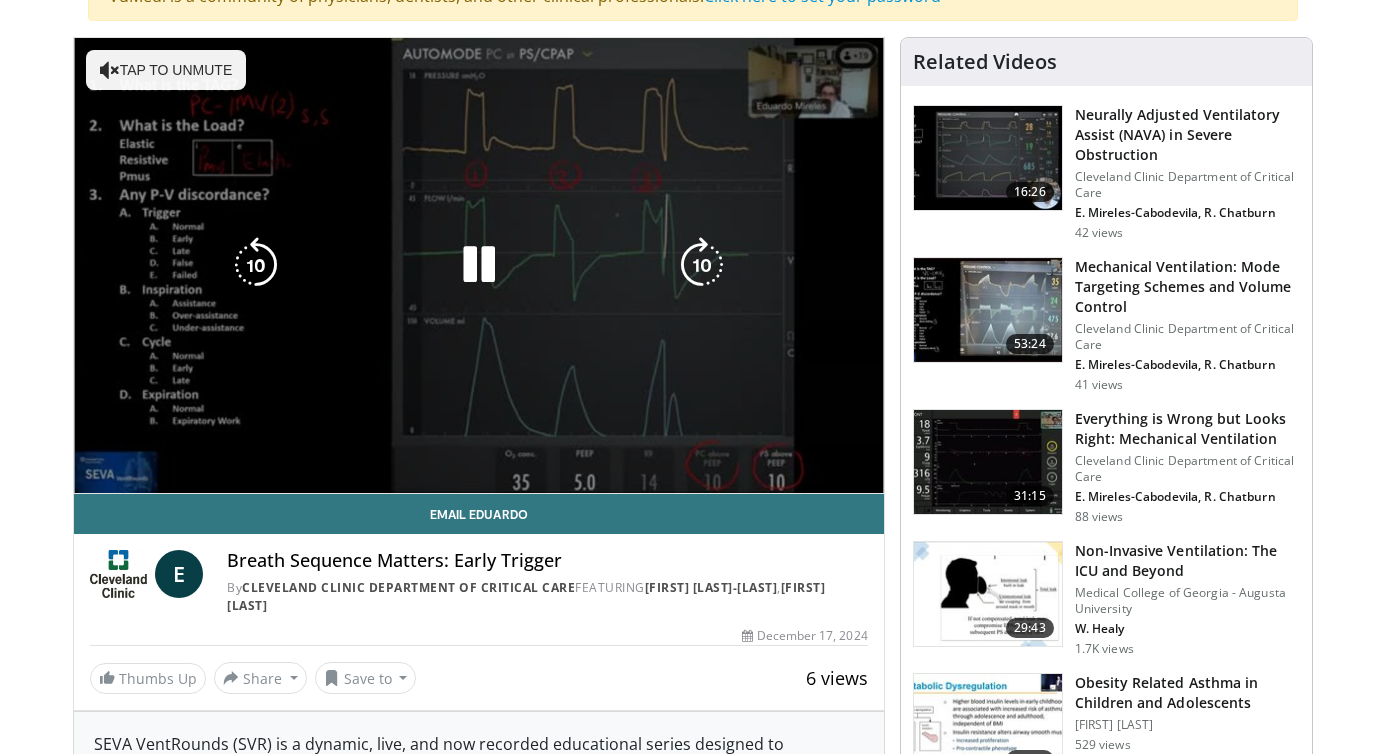 click on "**********" at bounding box center (479, 266) 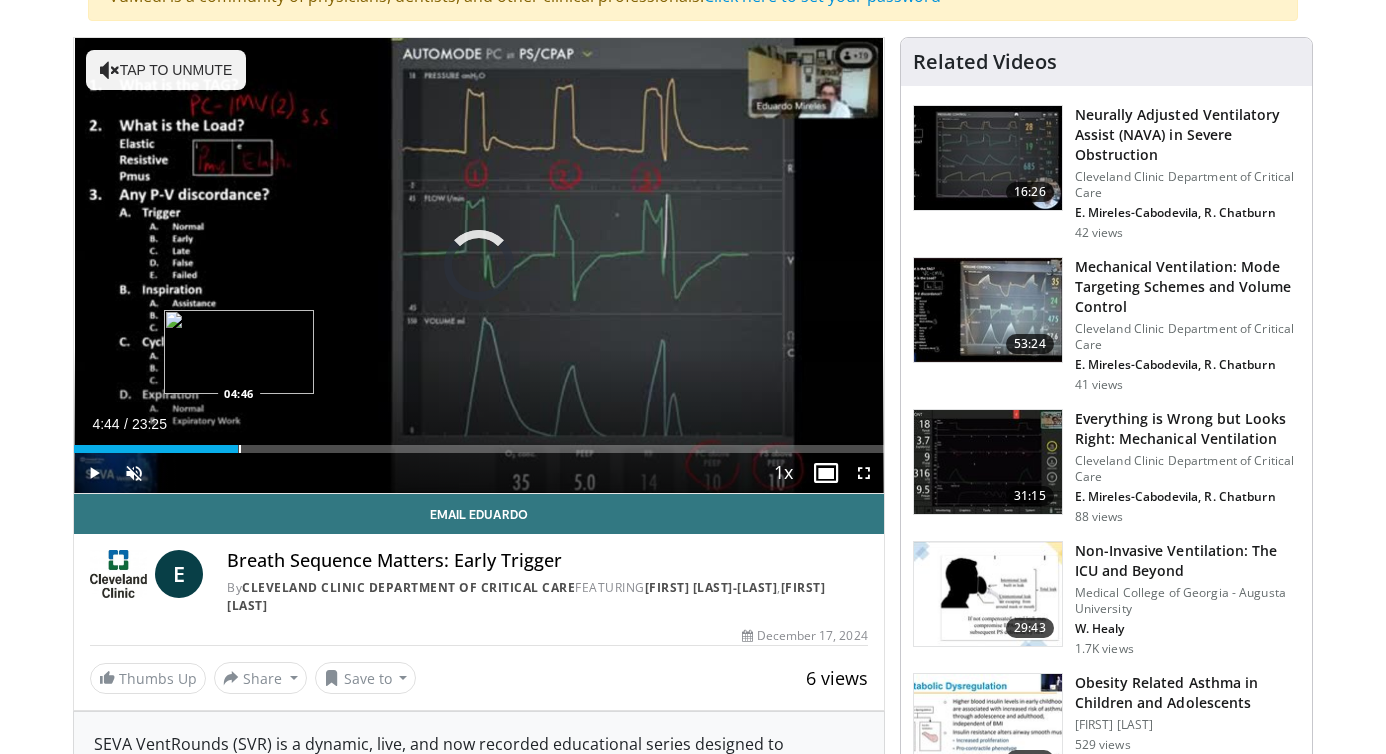 click at bounding box center (240, 449) 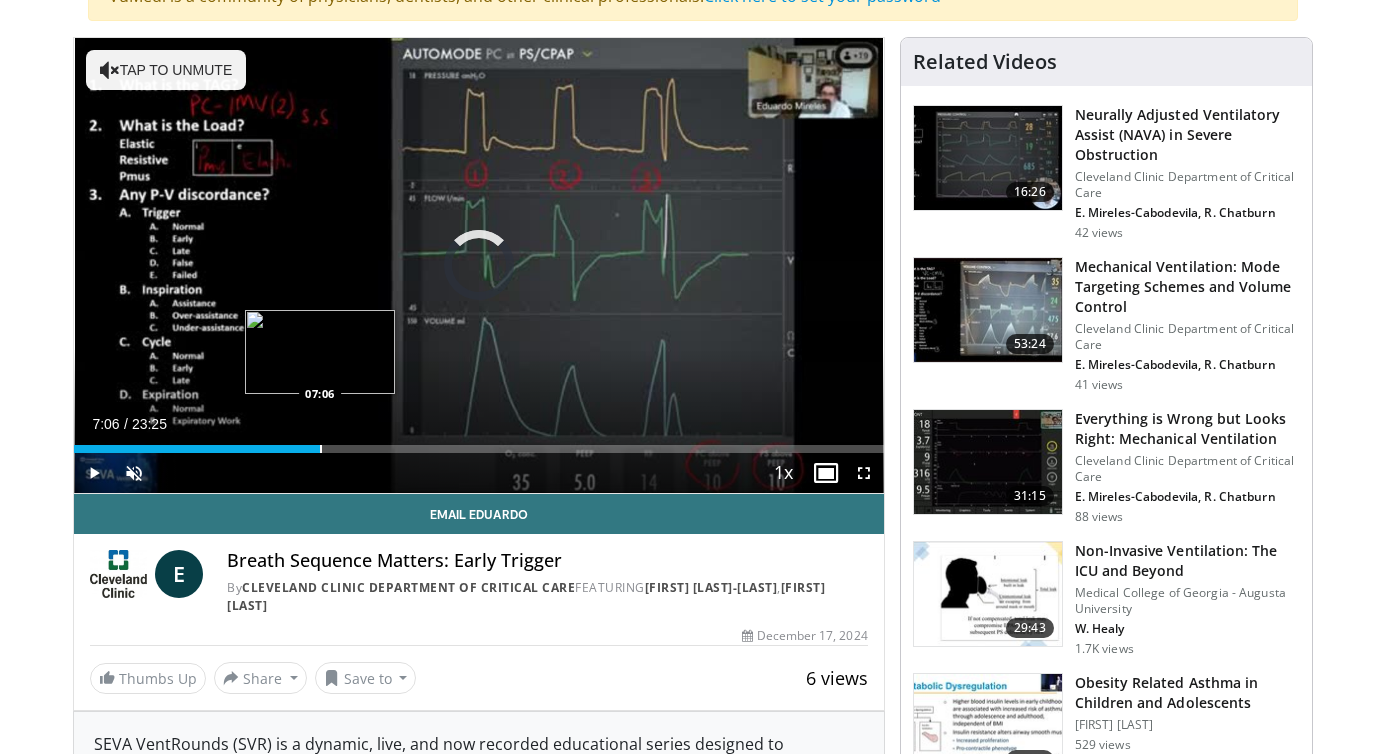 click at bounding box center (321, 449) 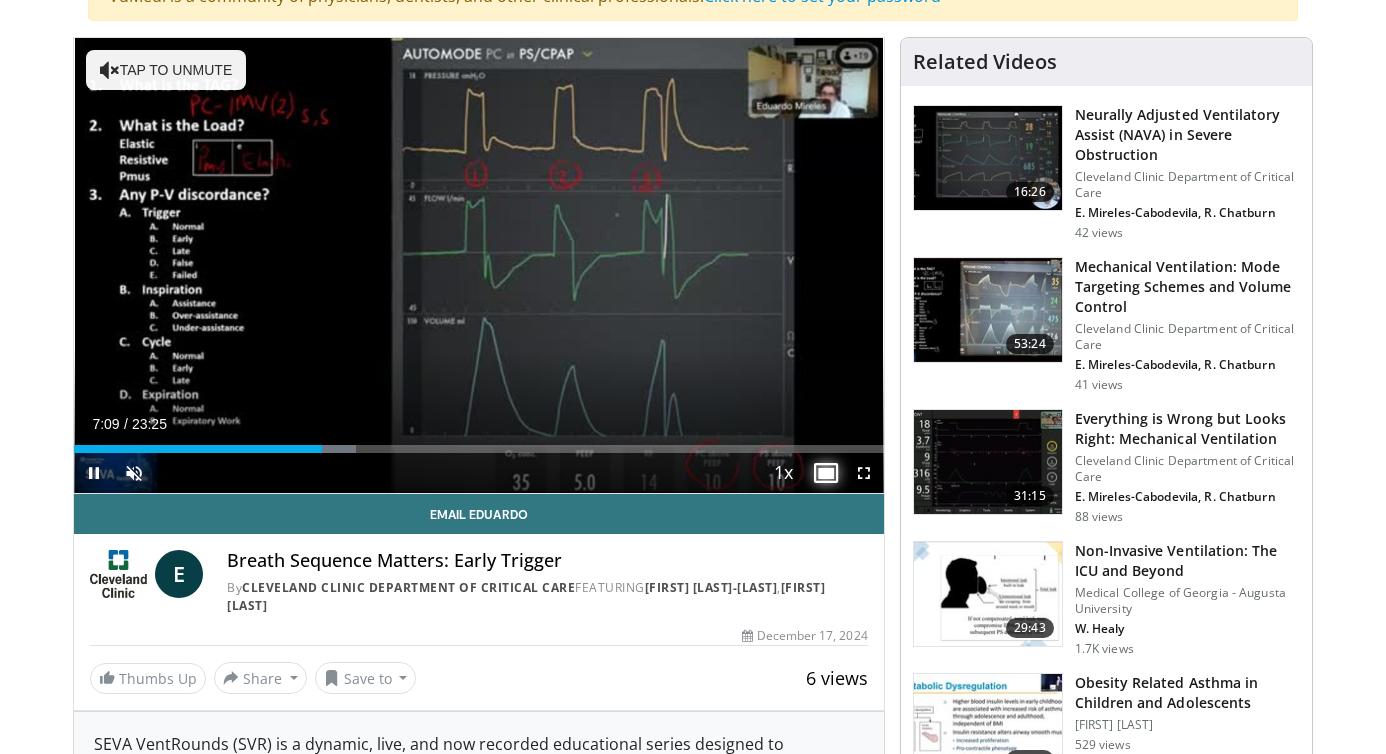 click at bounding box center (824, 473) 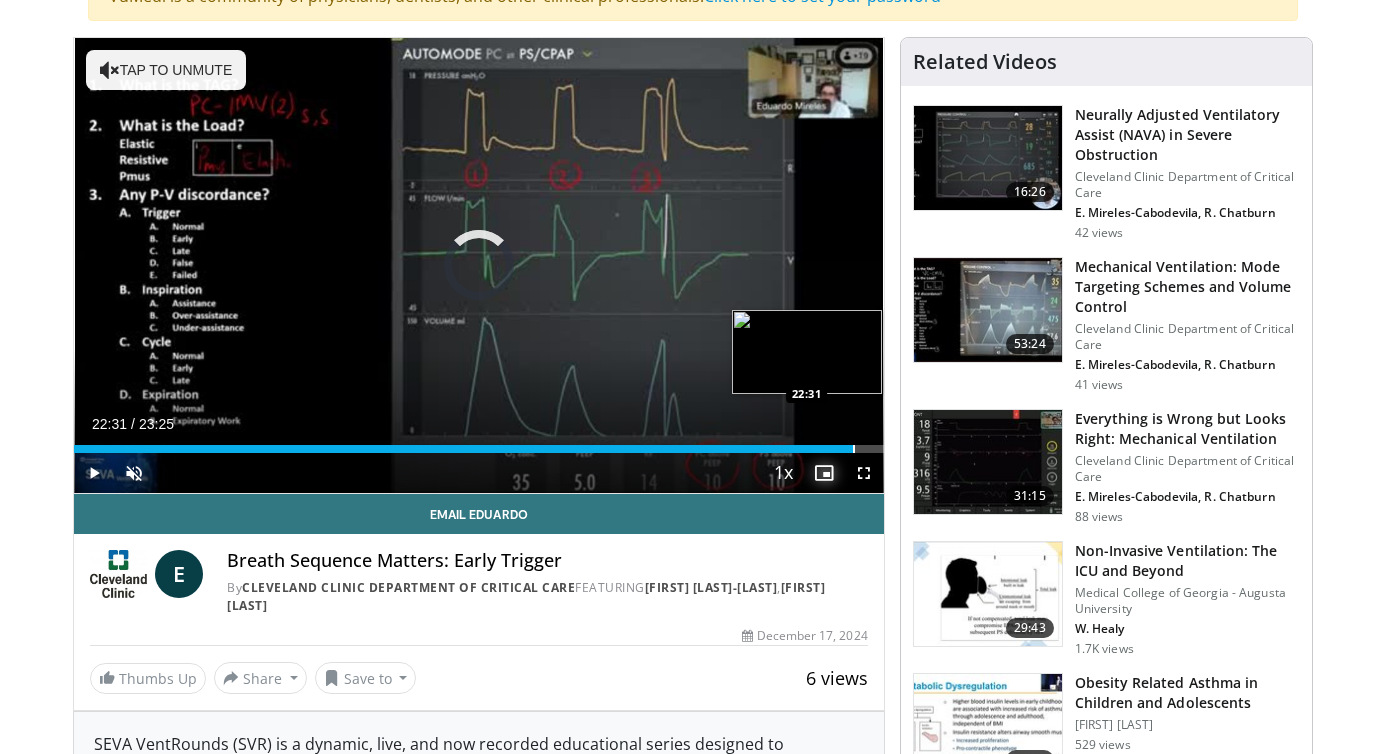 click at bounding box center (854, 449) 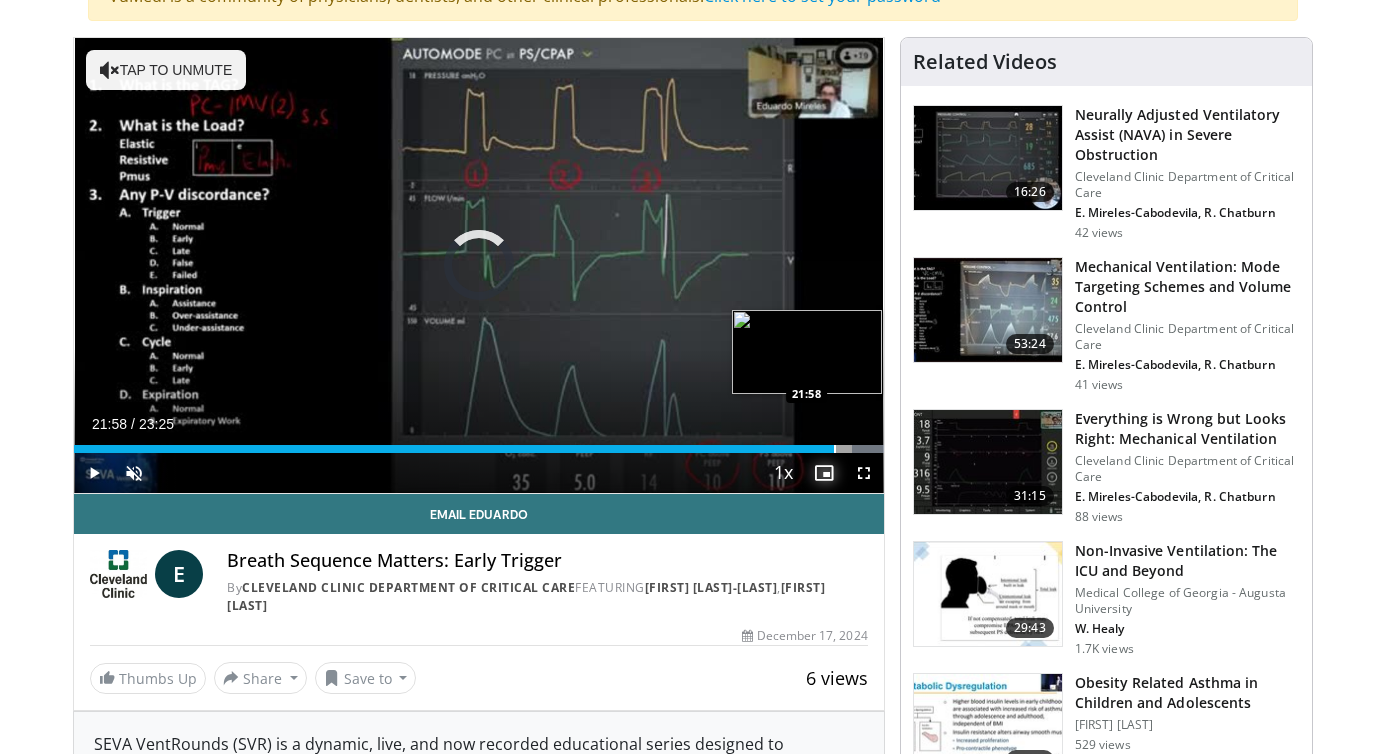 click at bounding box center (835, 449) 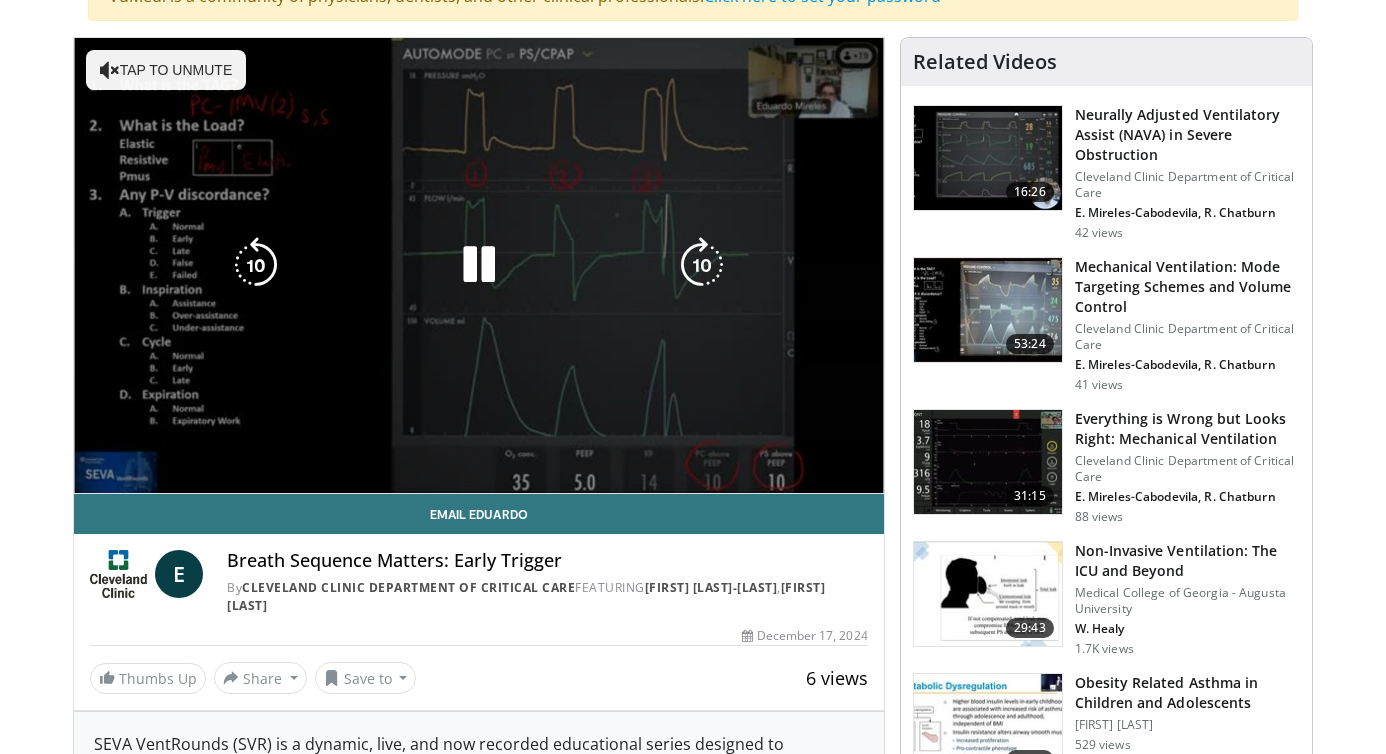 click on "**********" at bounding box center [479, 266] 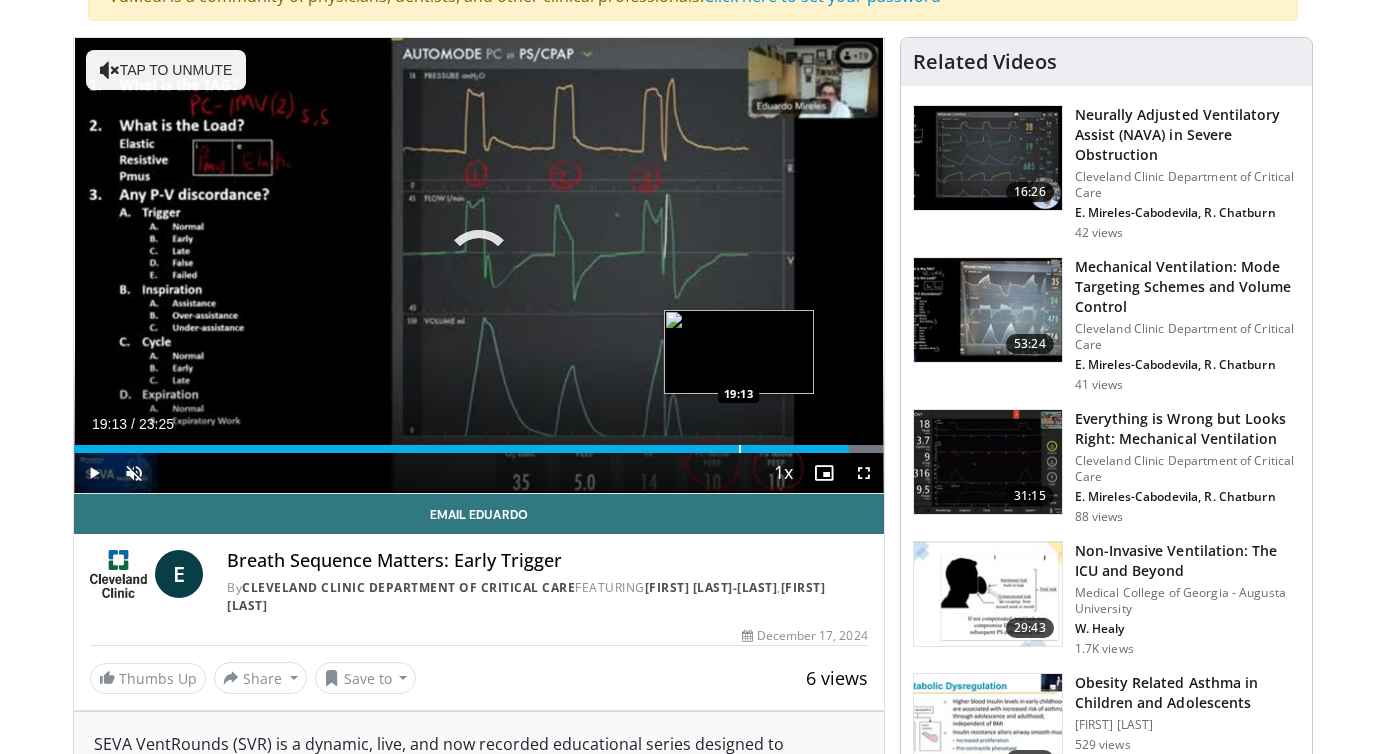 click at bounding box center [740, 449] 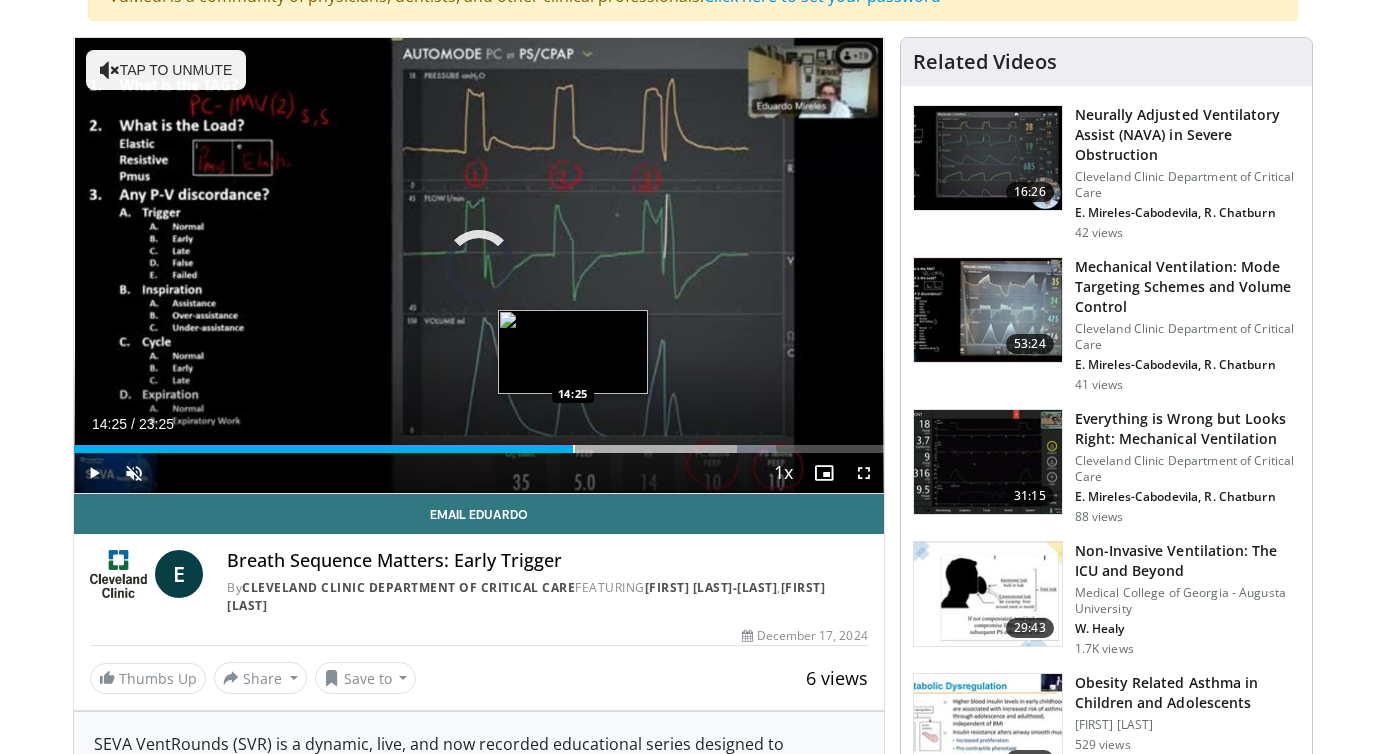 click at bounding box center [574, 449] 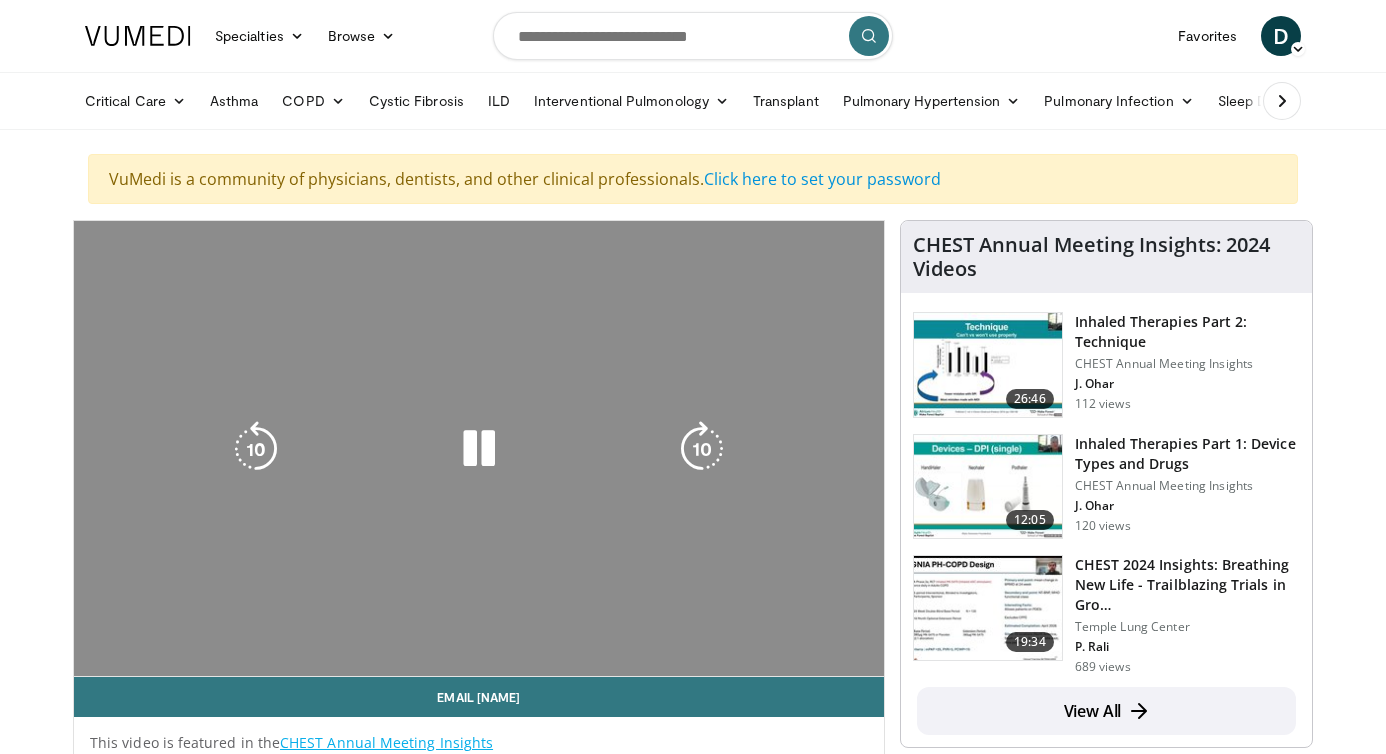 scroll, scrollTop: 0, scrollLeft: 0, axis: both 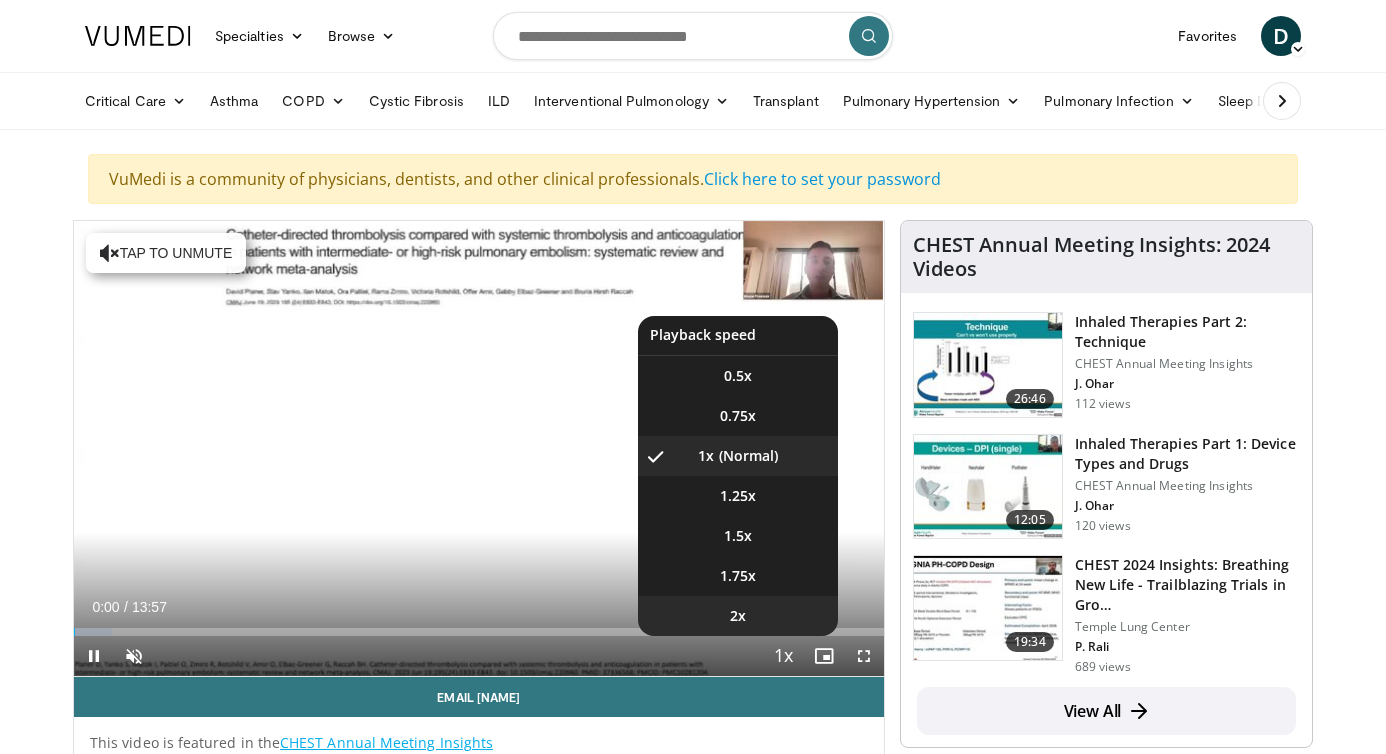click on "2x" at bounding box center [738, 616] 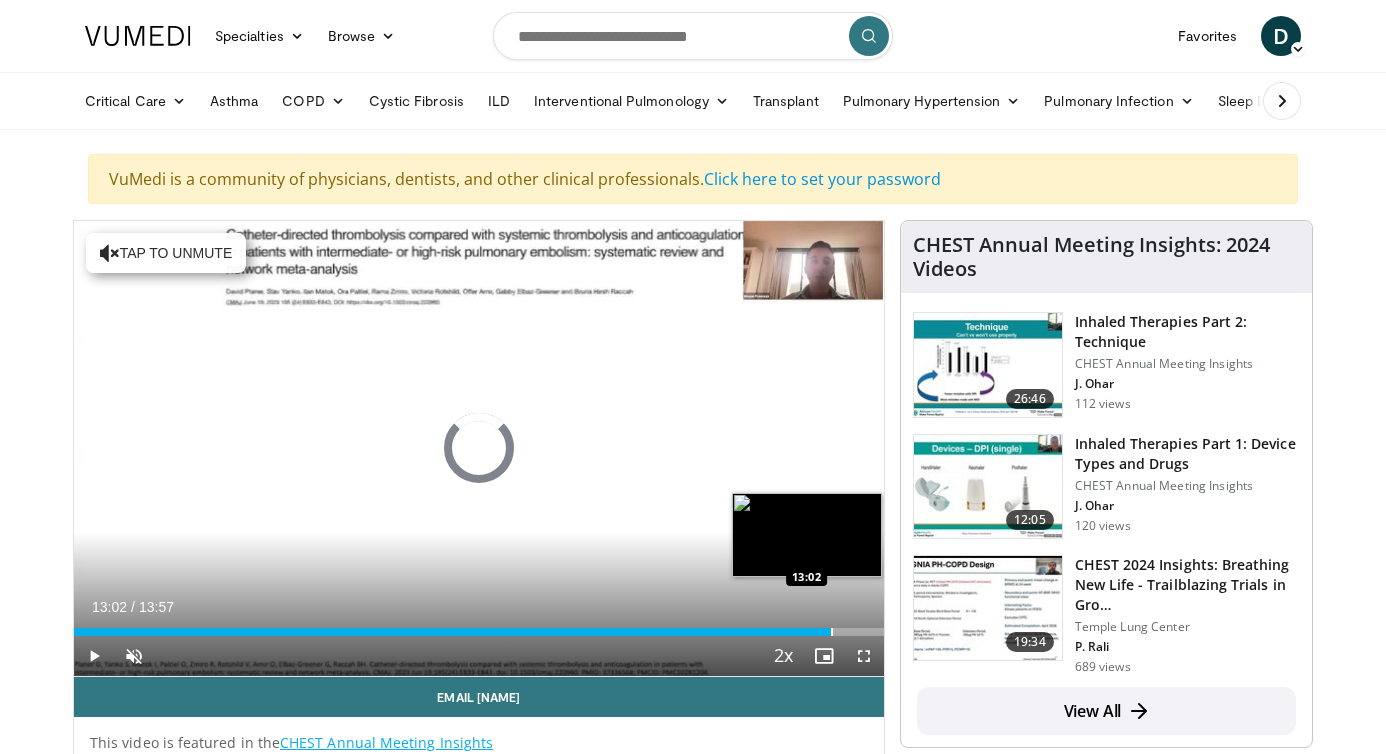 click at bounding box center [832, 632] 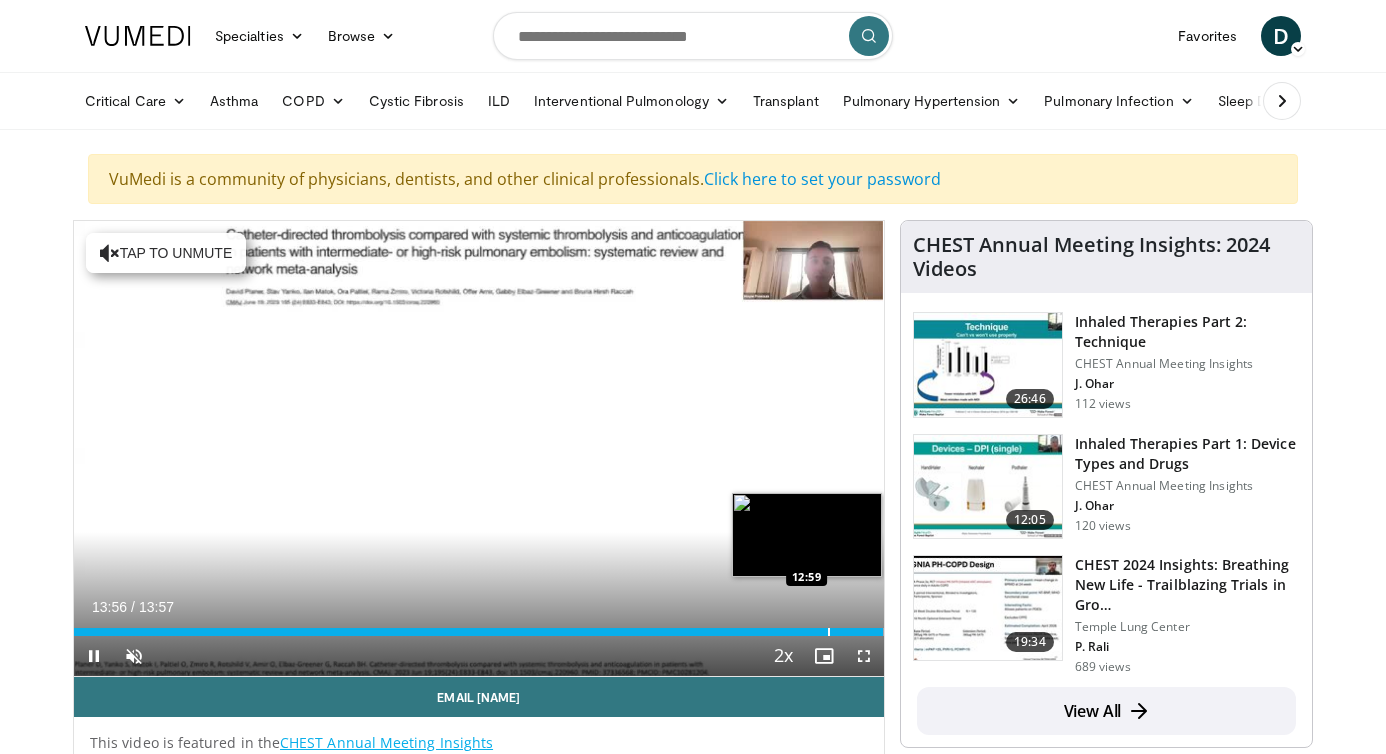 click on "**********" at bounding box center (479, 449) 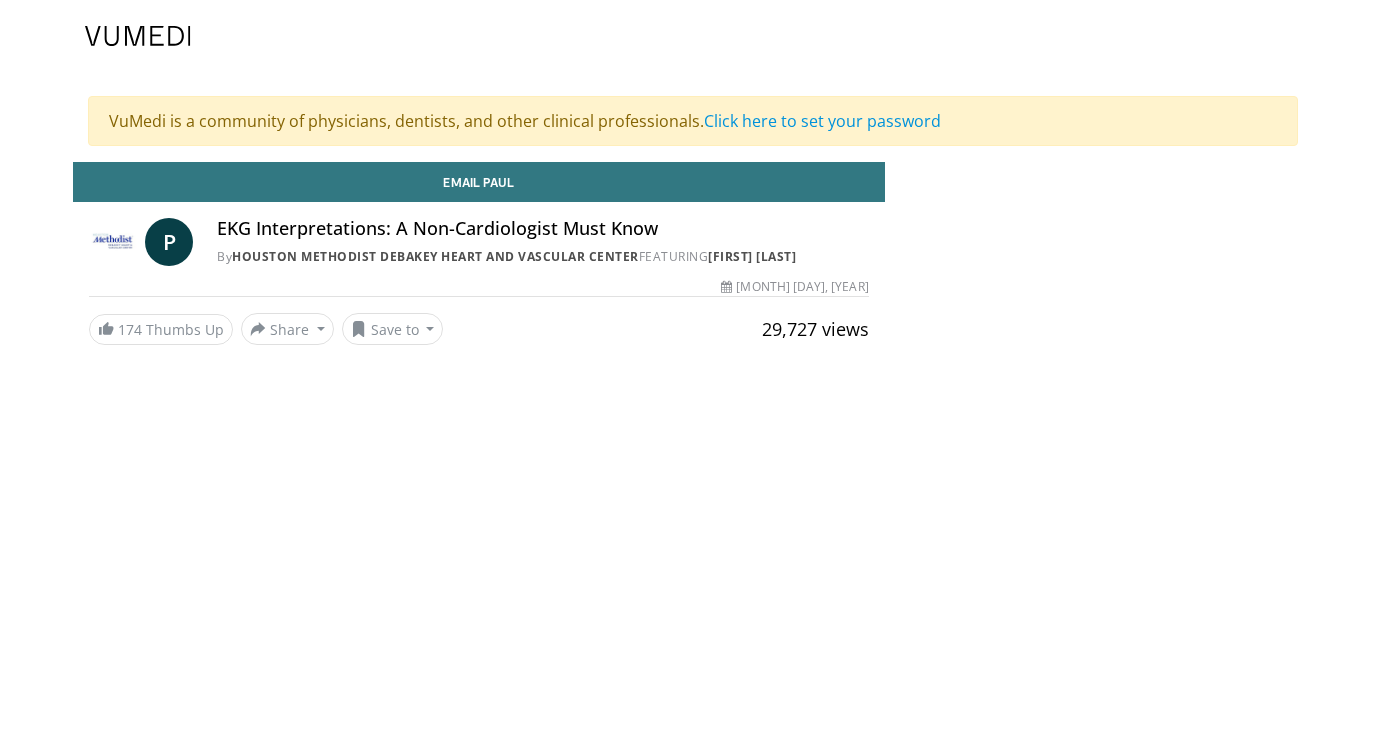scroll, scrollTop: 0, scrollLeft: 0, axis: both 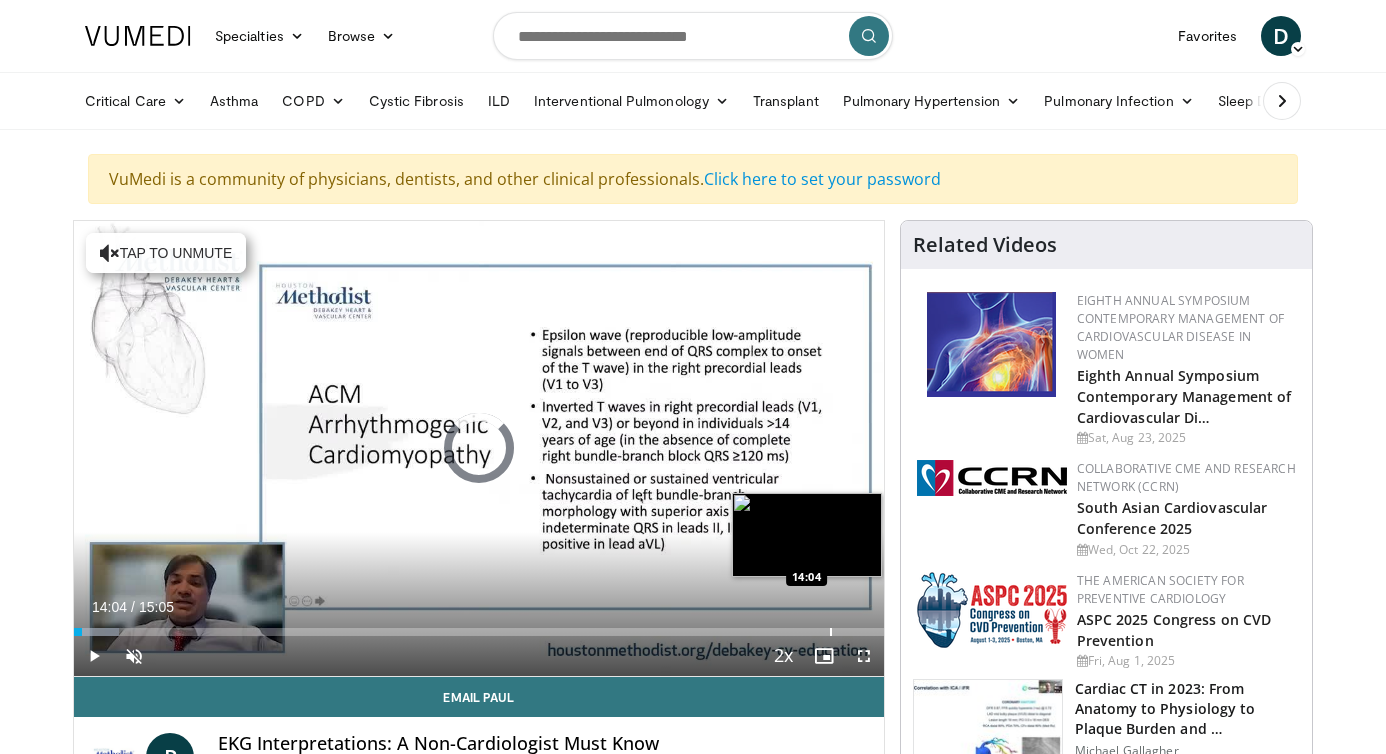 click at bounding box center [831, 632] 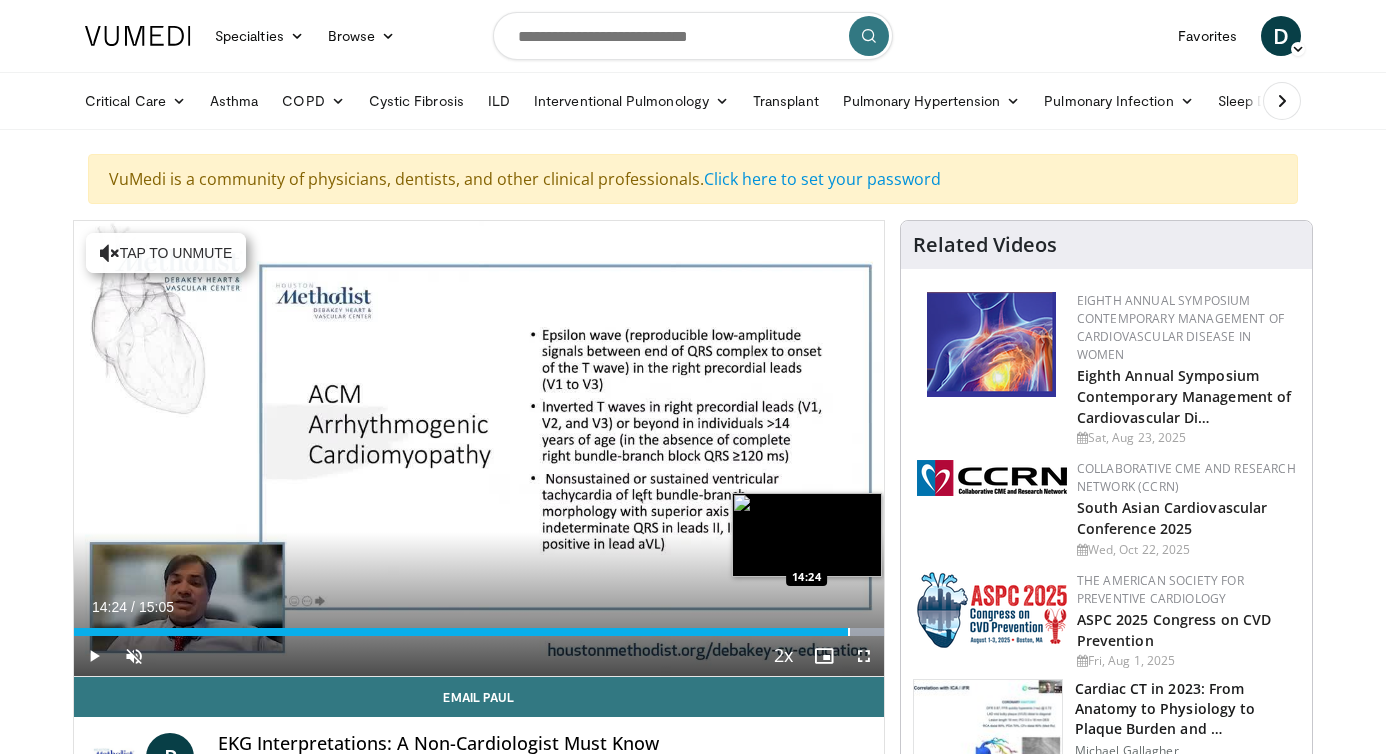 click at bounding box center [849, 632] 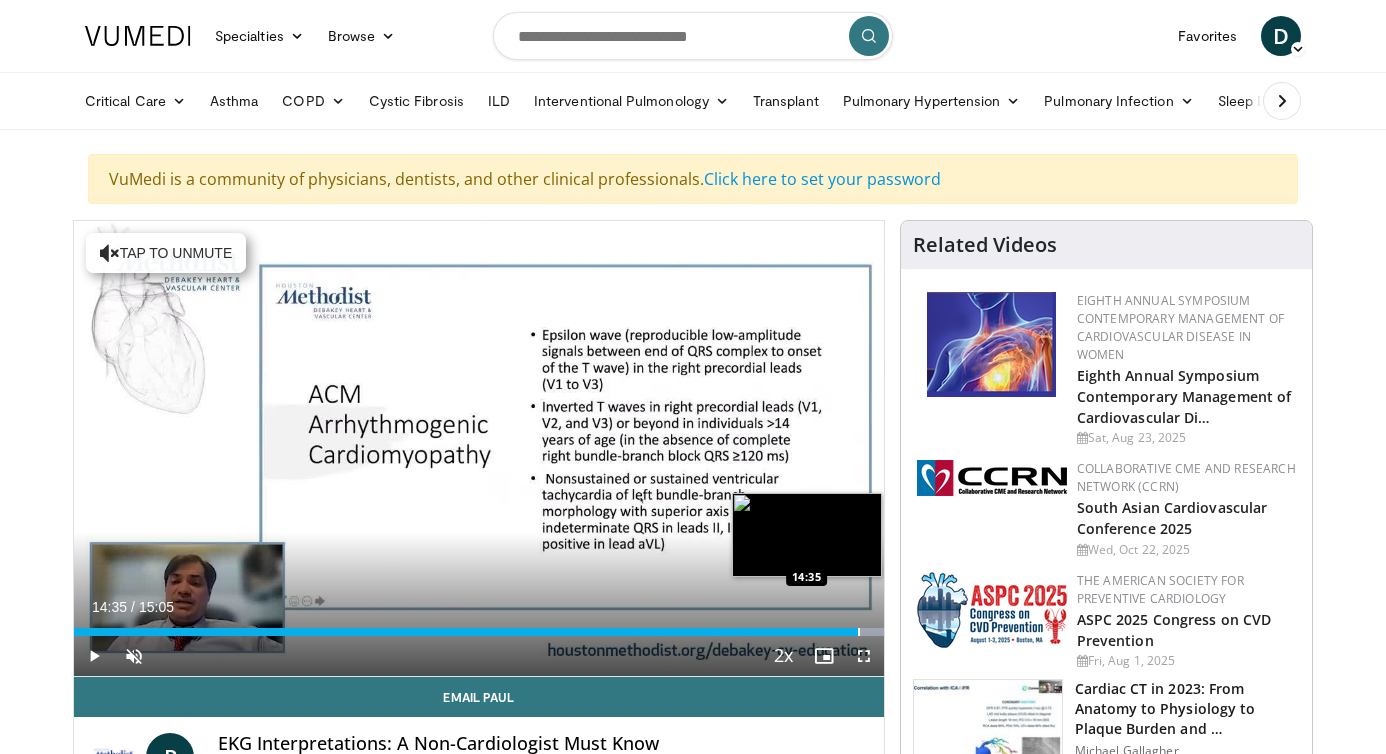 click at bounding box center (859, 632) 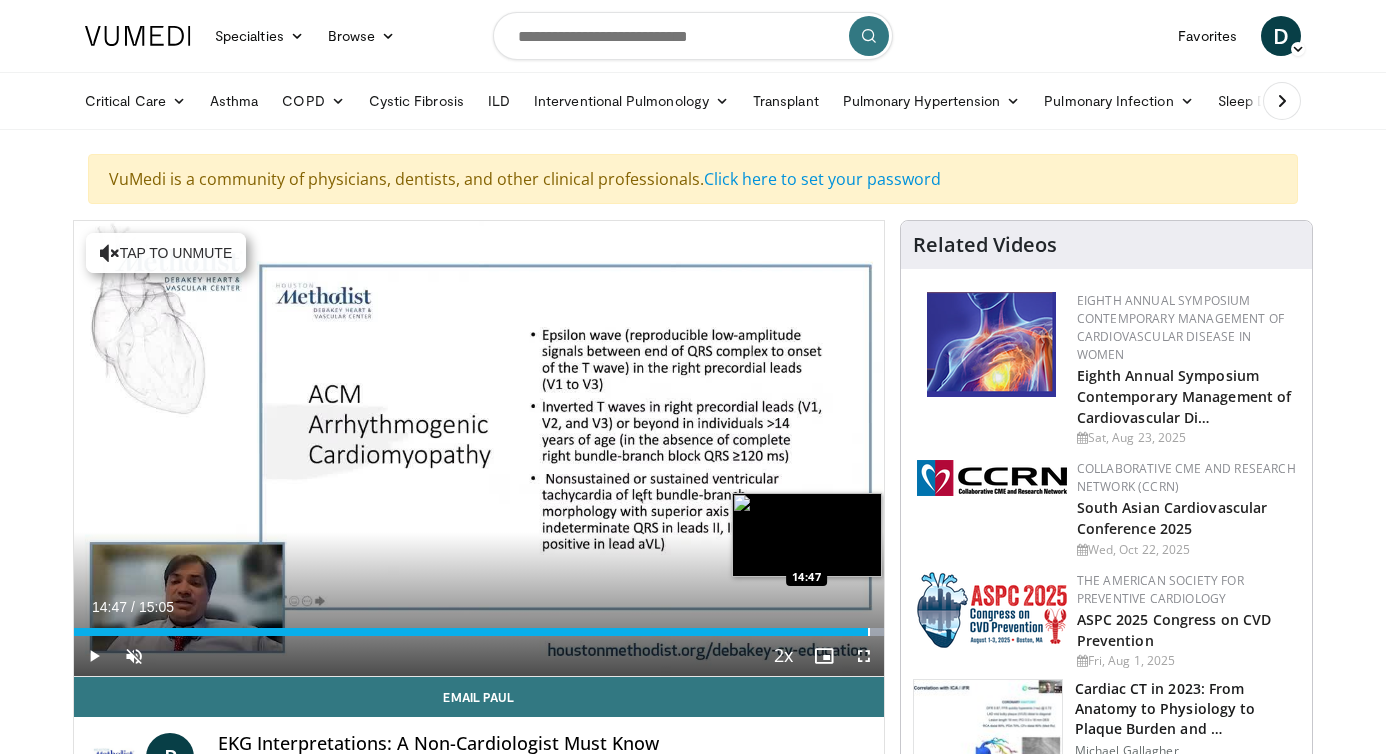 click at bounding box center [869, 632] 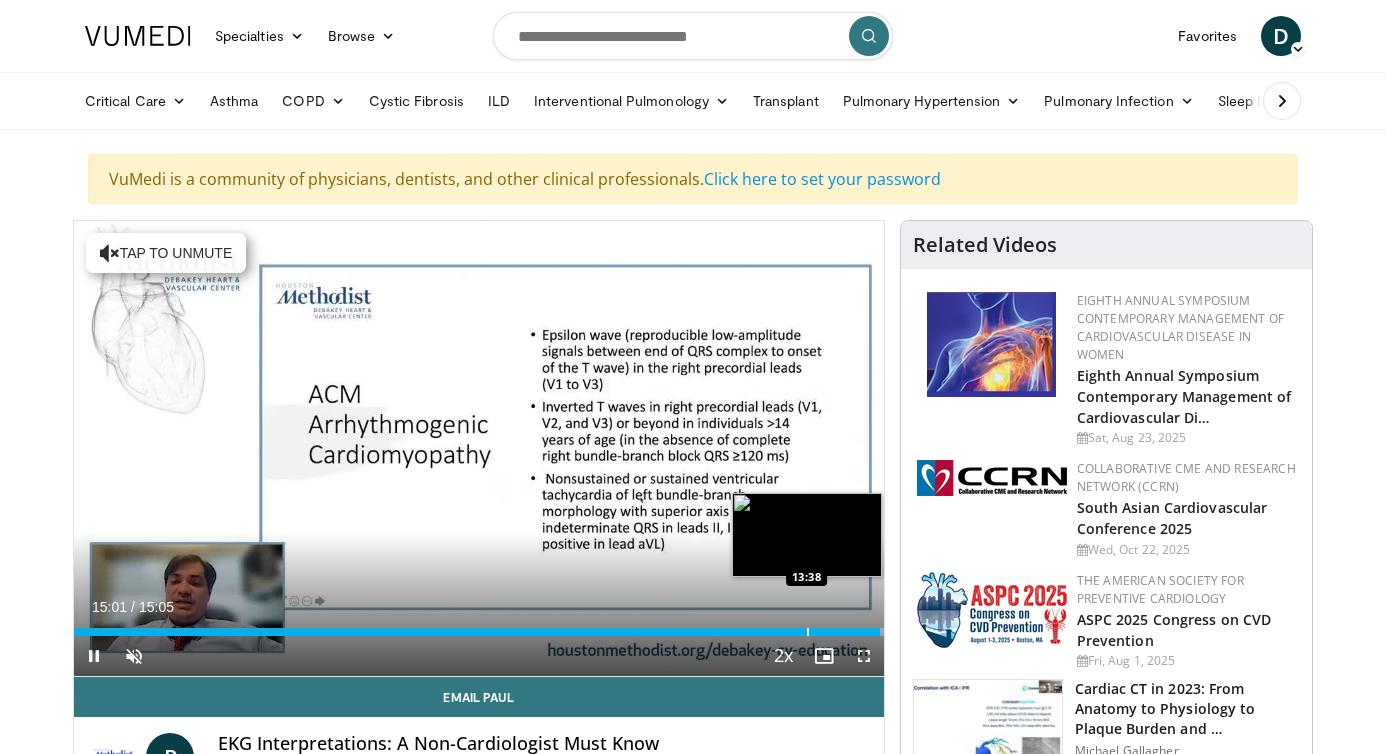 click on "Loaded :  100.00% 15:01 13:38" at bounding box center [479, 626] 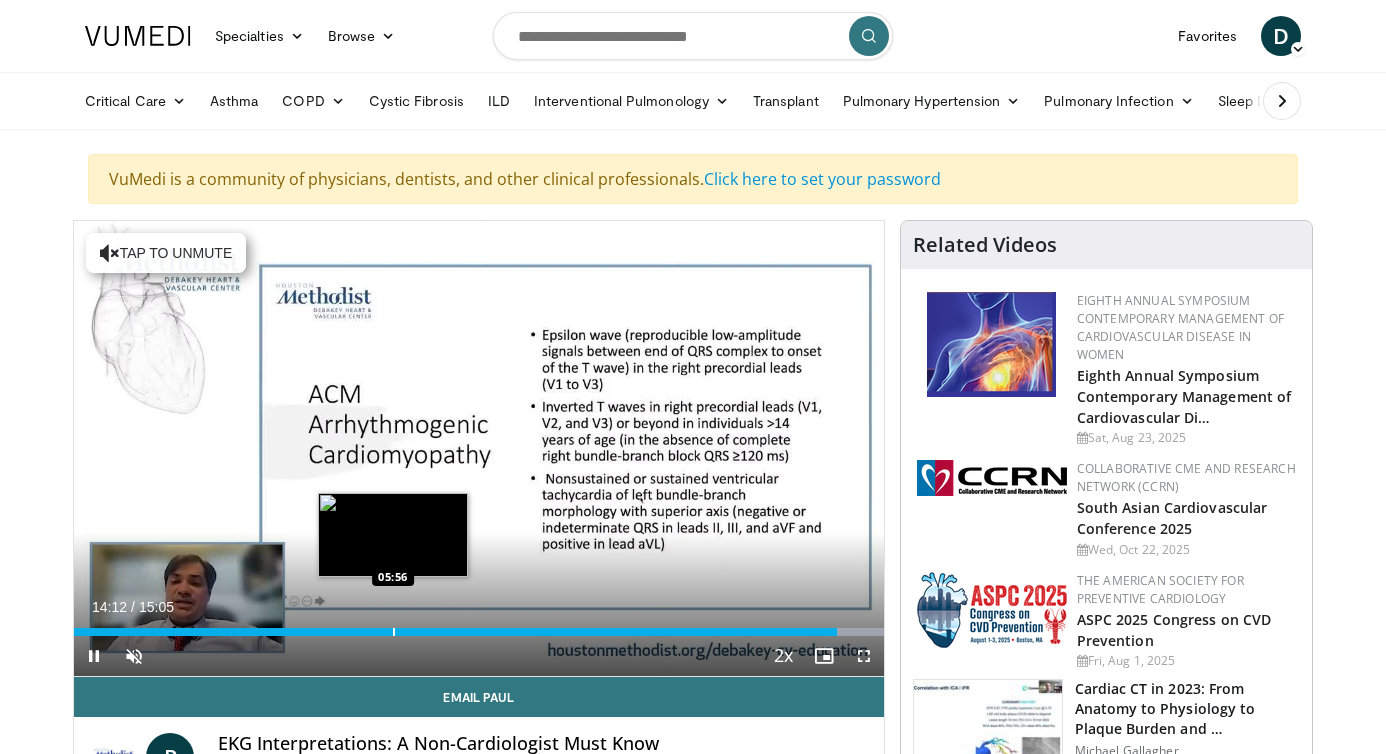 click at bounding box center (394, 632) 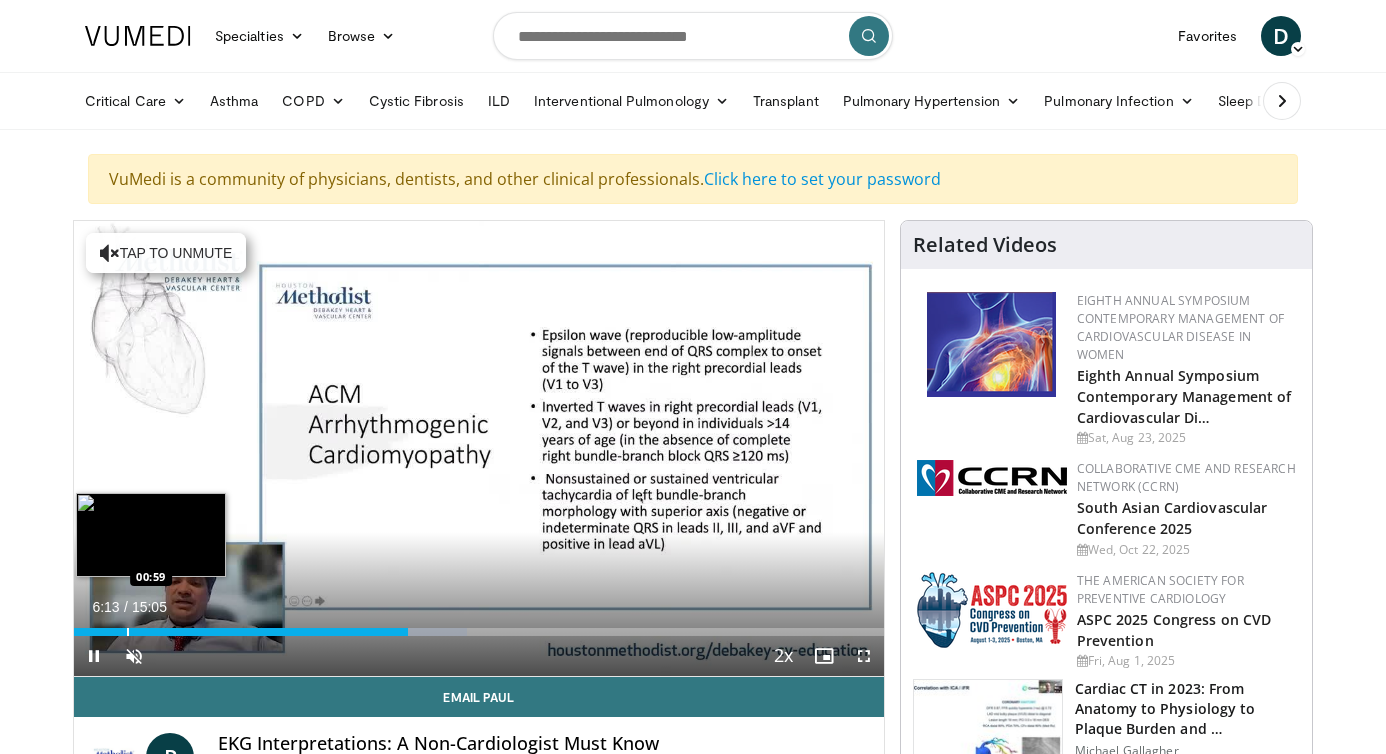 click on "**********" at bounding box center [479, 449] 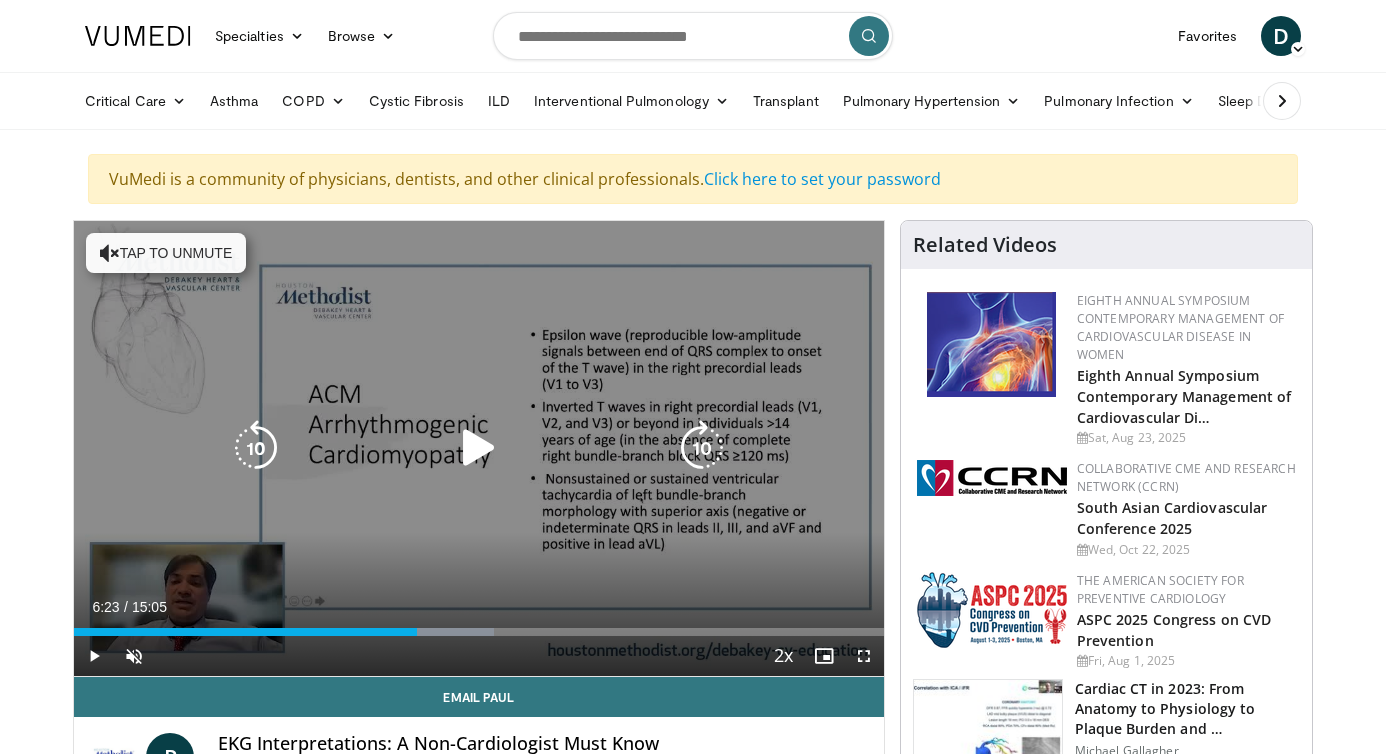 click on "Loaded :  51.84% 06:23 06:19" at bounding box center (479, 632) 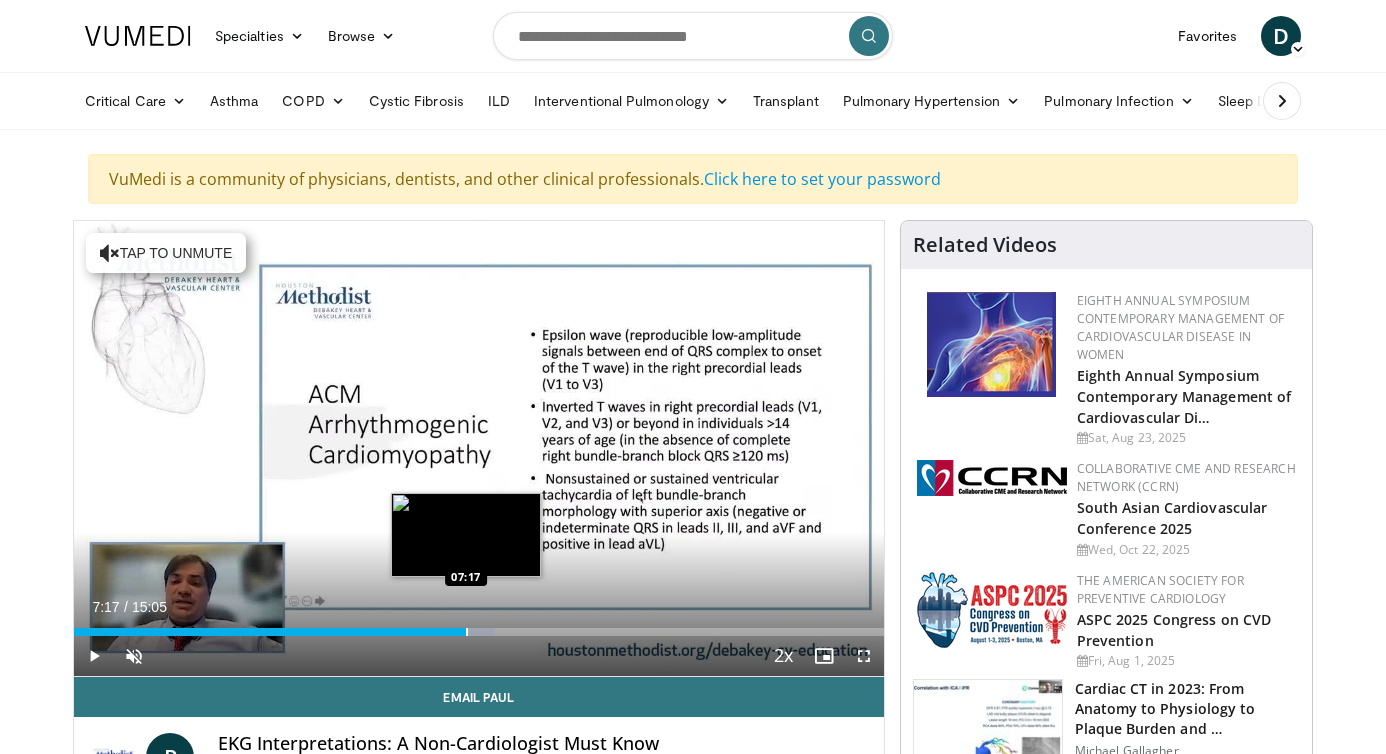 click at bounding box center [467, 632] 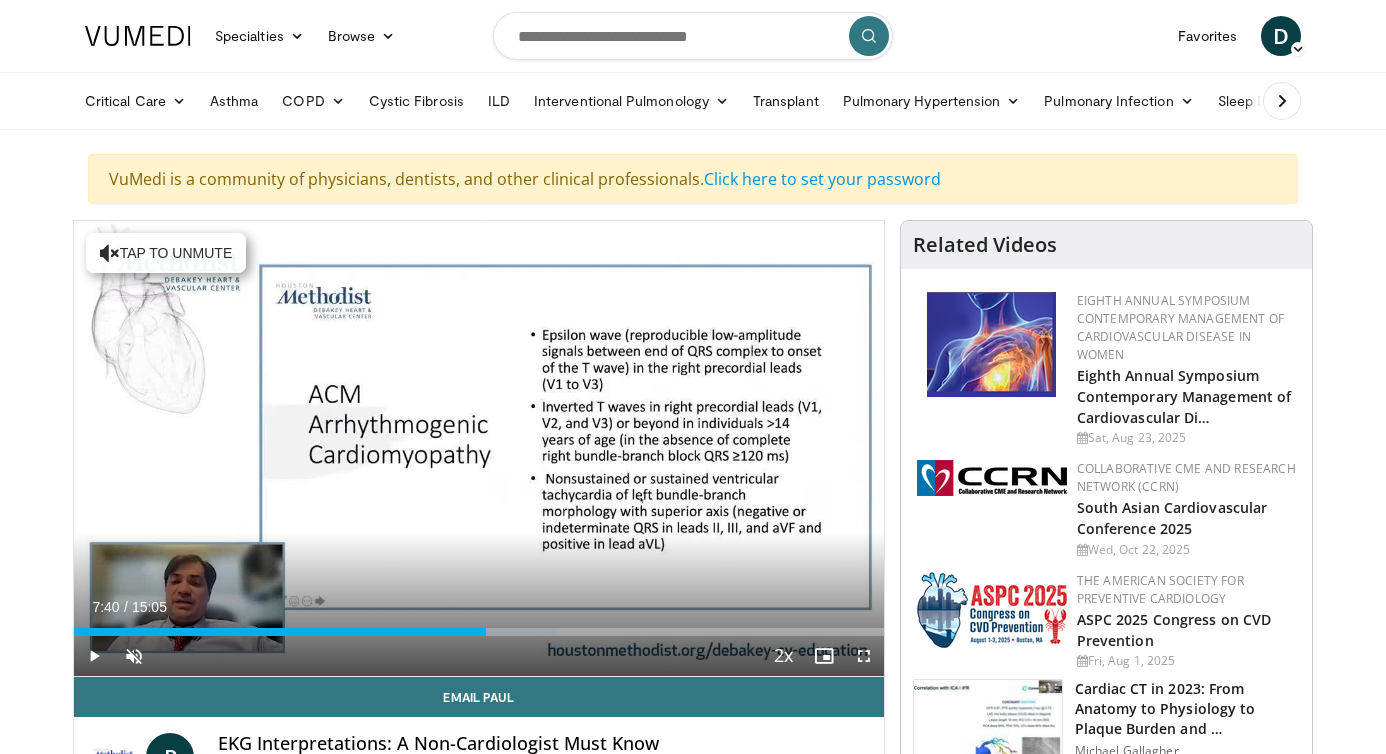 click at bounding box center (487, 632) 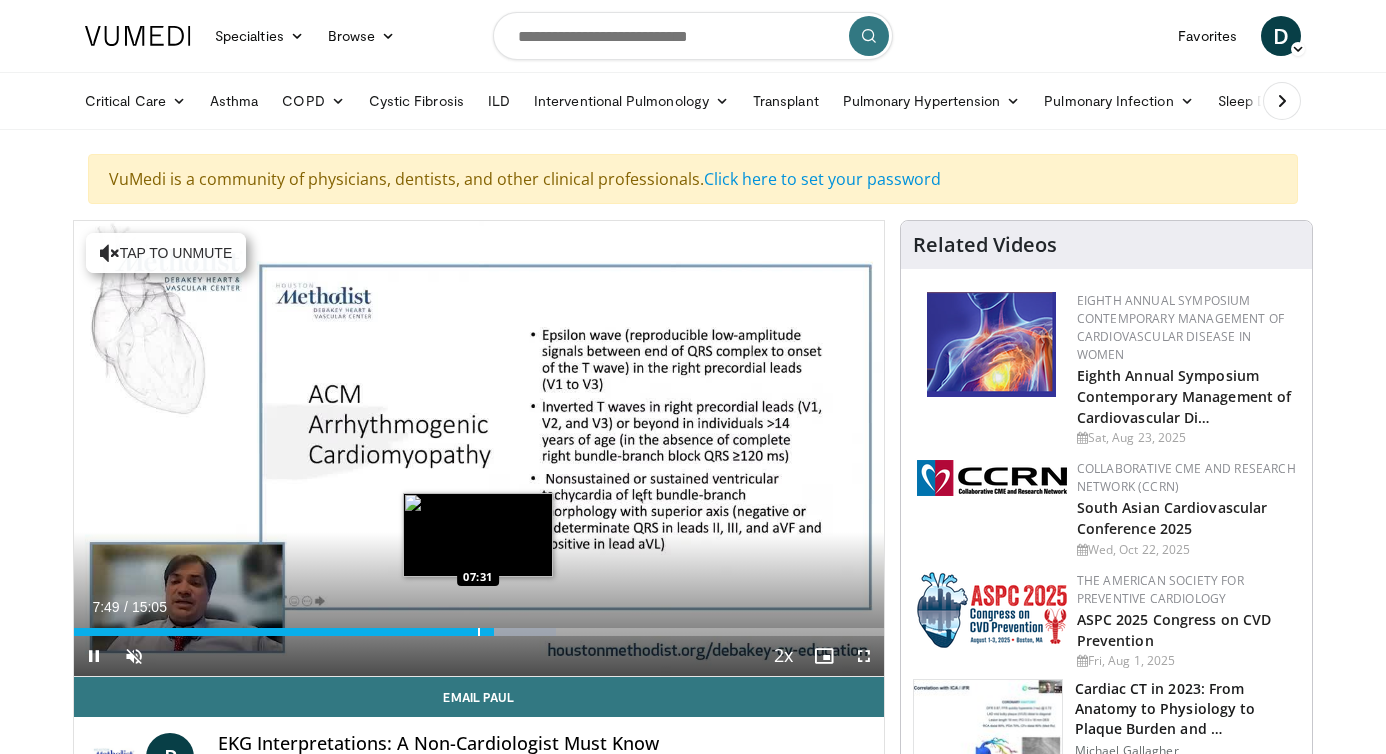 click at bounding box center [479, 632] 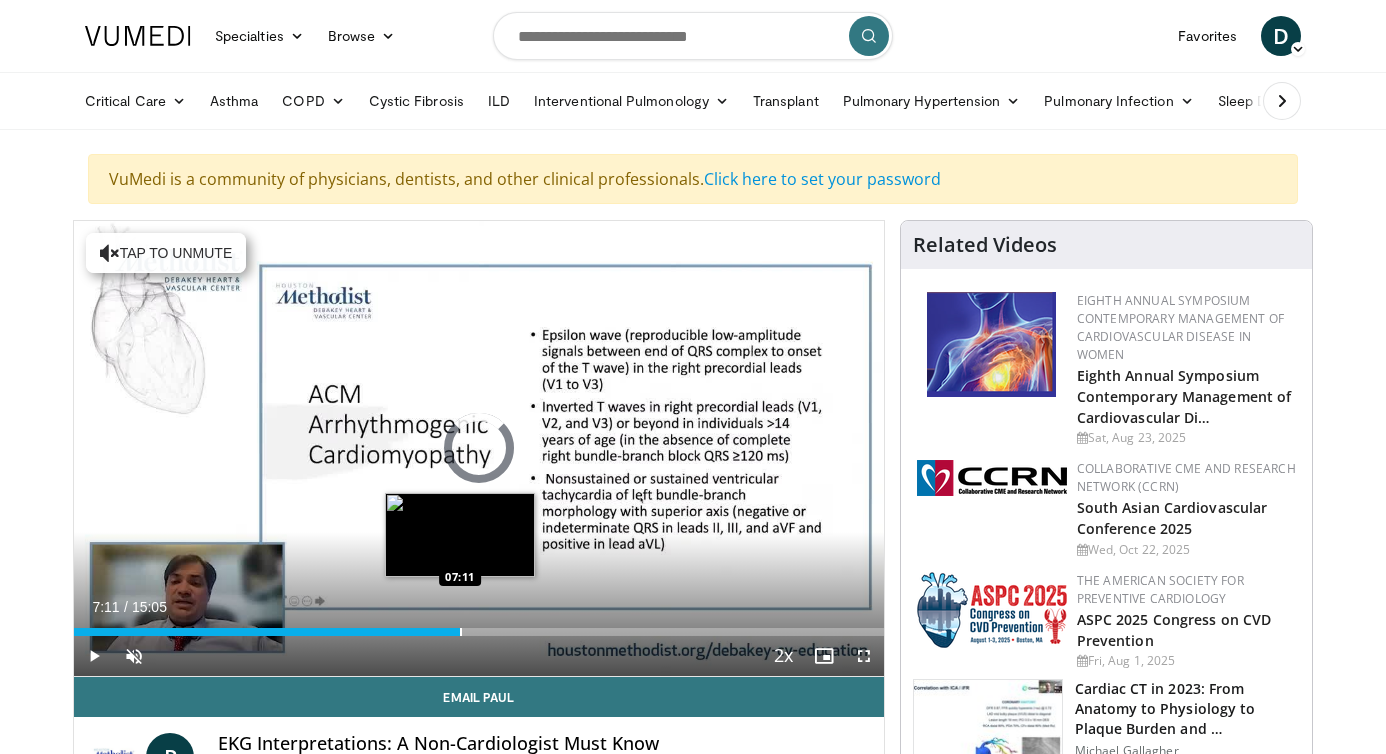click at bounding box center (461, 632) 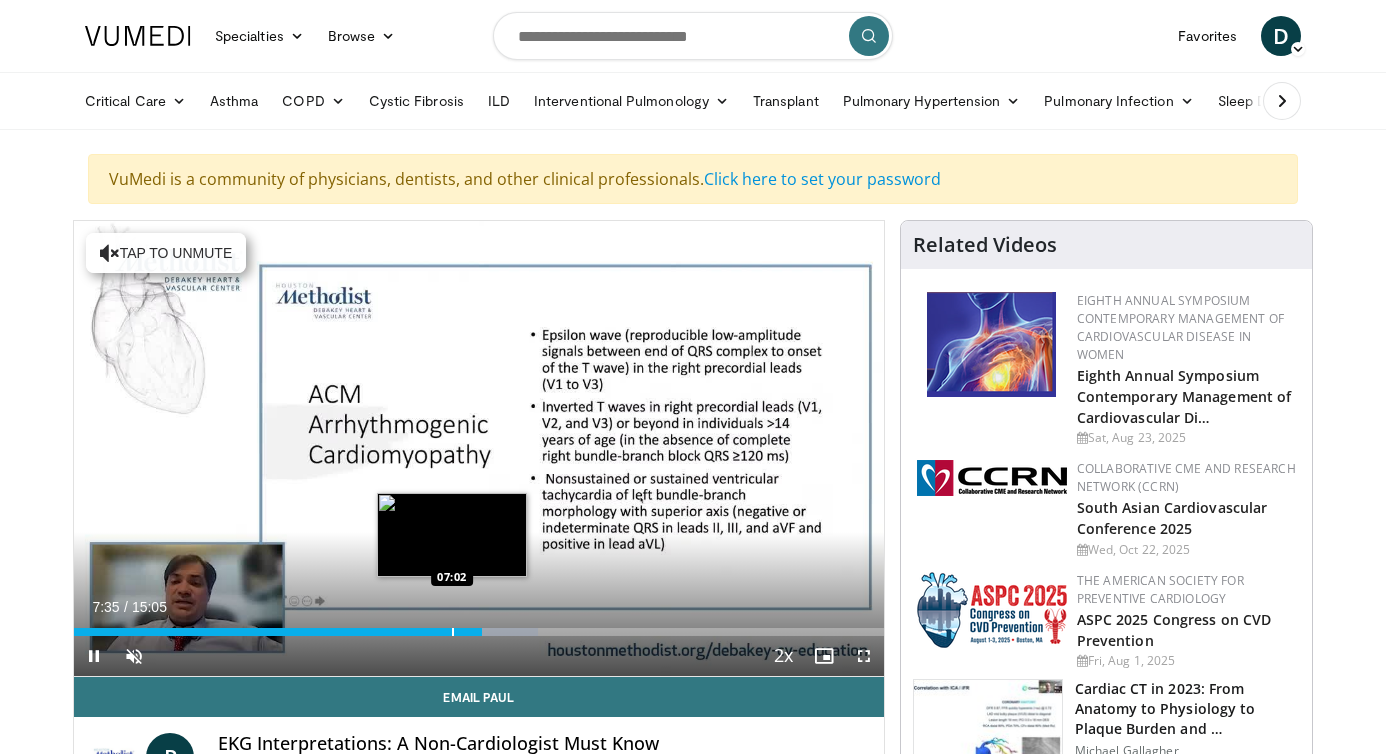 click at bounding box center (453, 632) 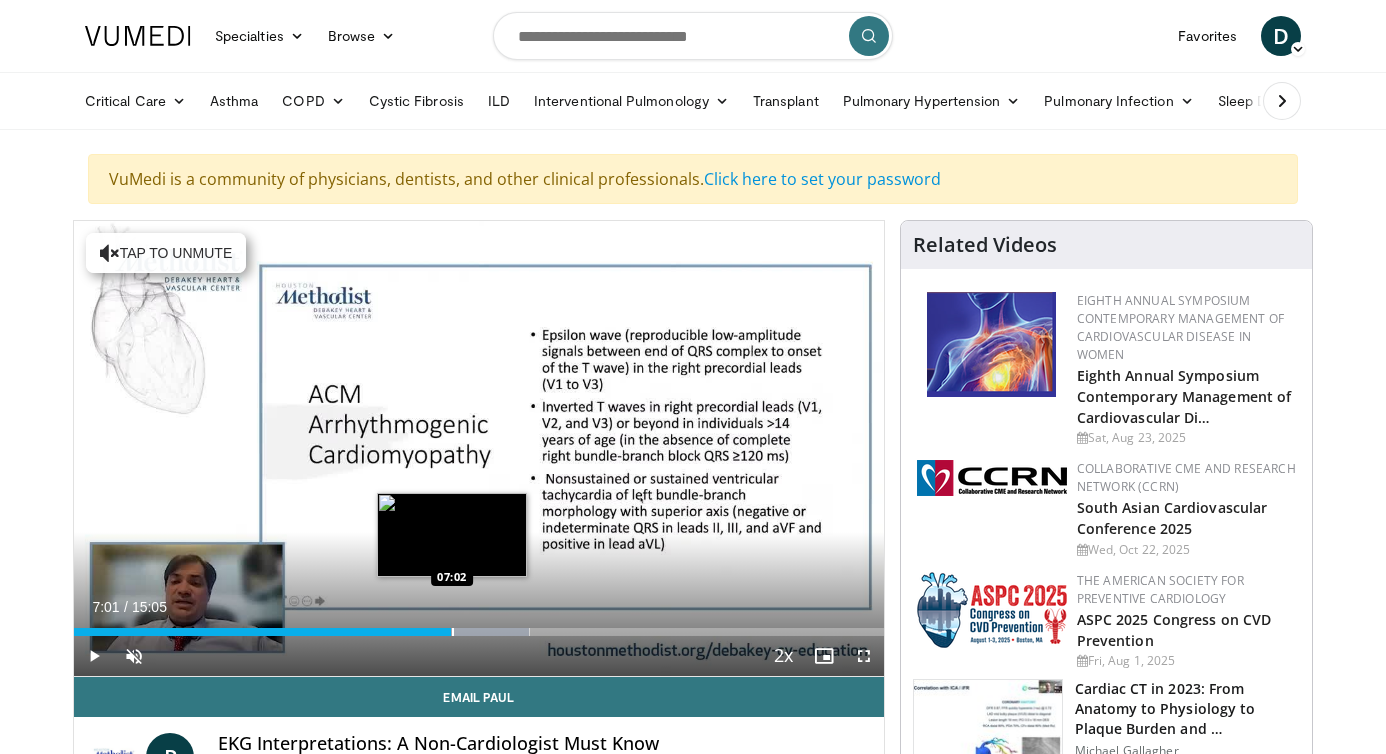 click at bounding box center (453, 632) 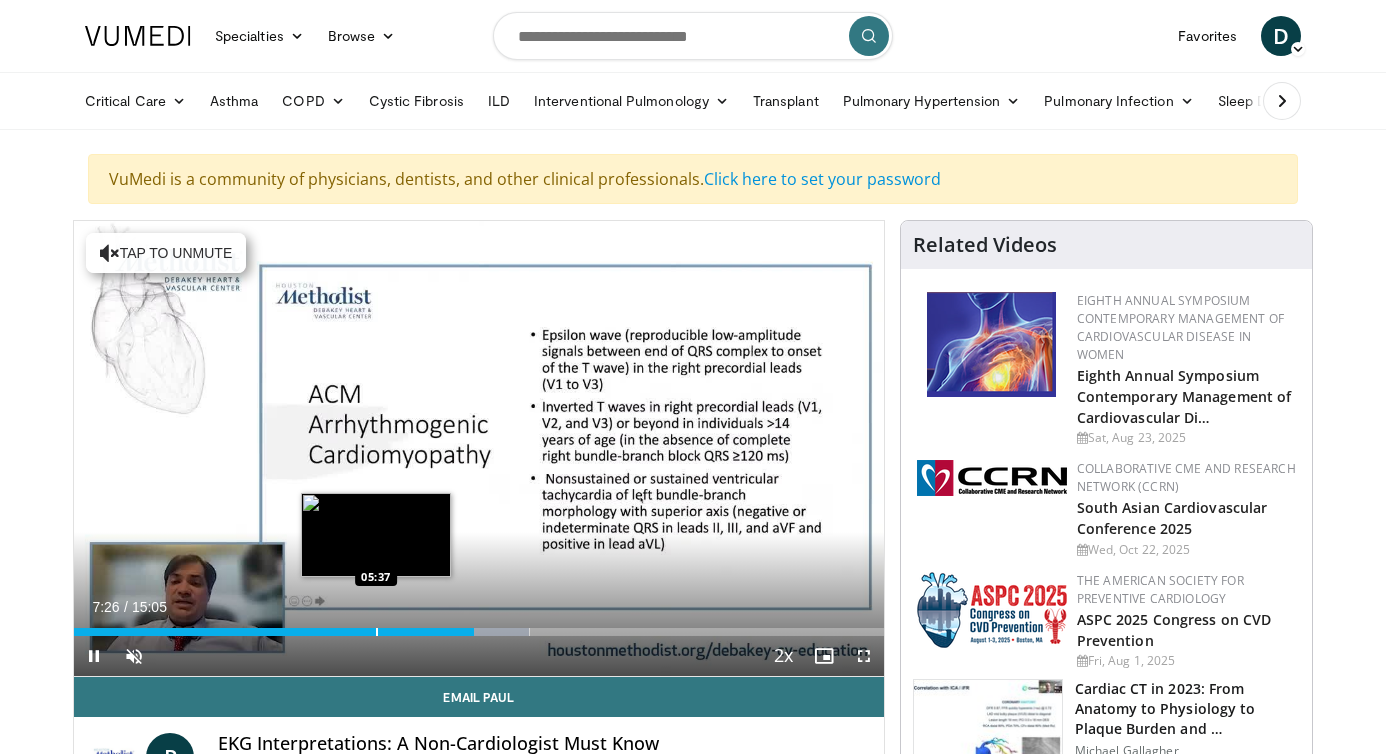 click at bounding box center (377, 632) 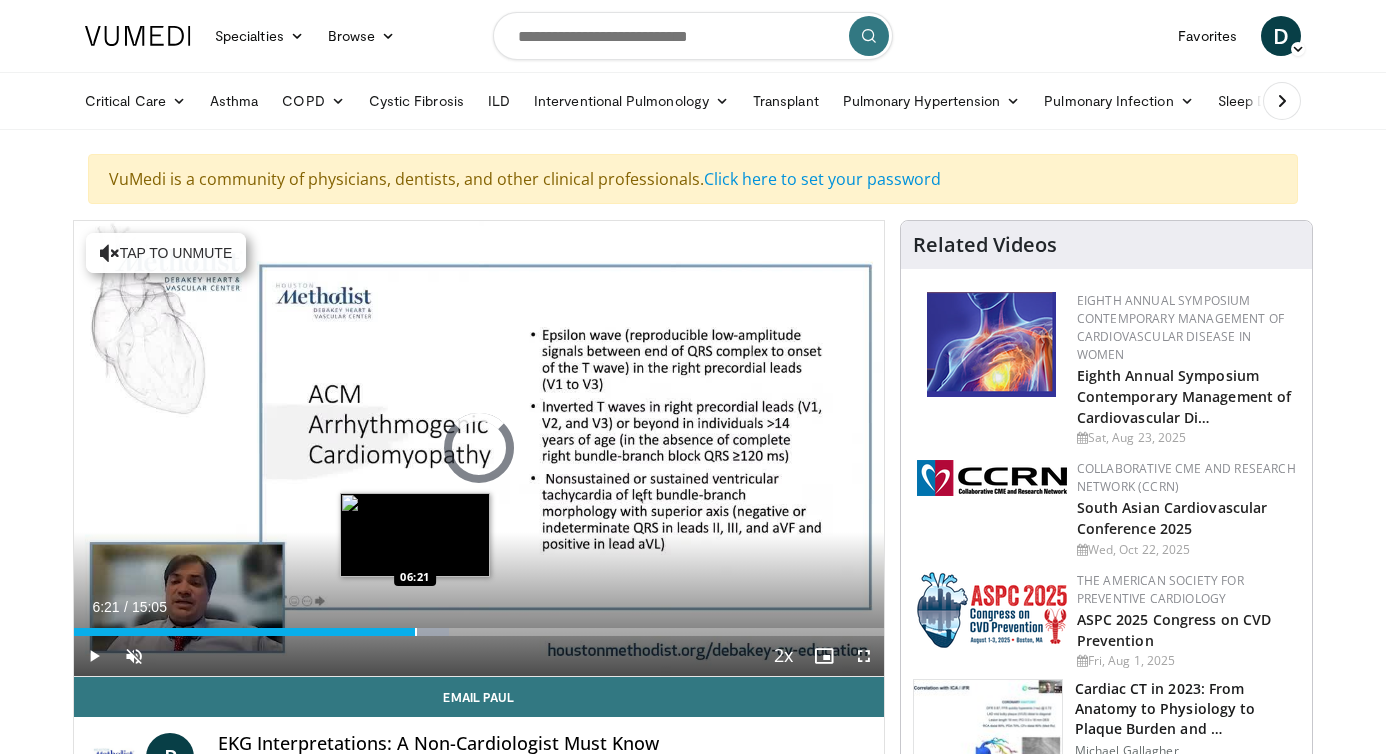 click at bounding box center [416, 632] 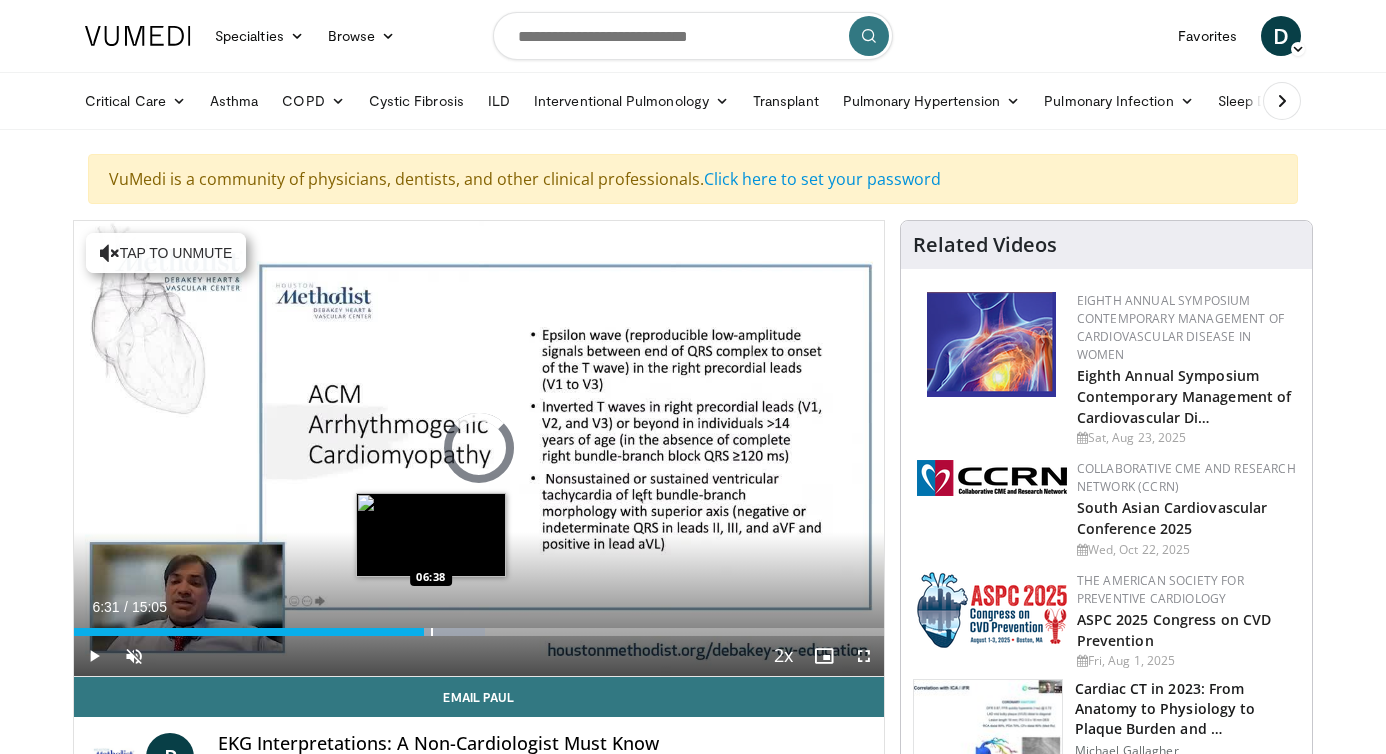 click at bounding box center [432, 632] 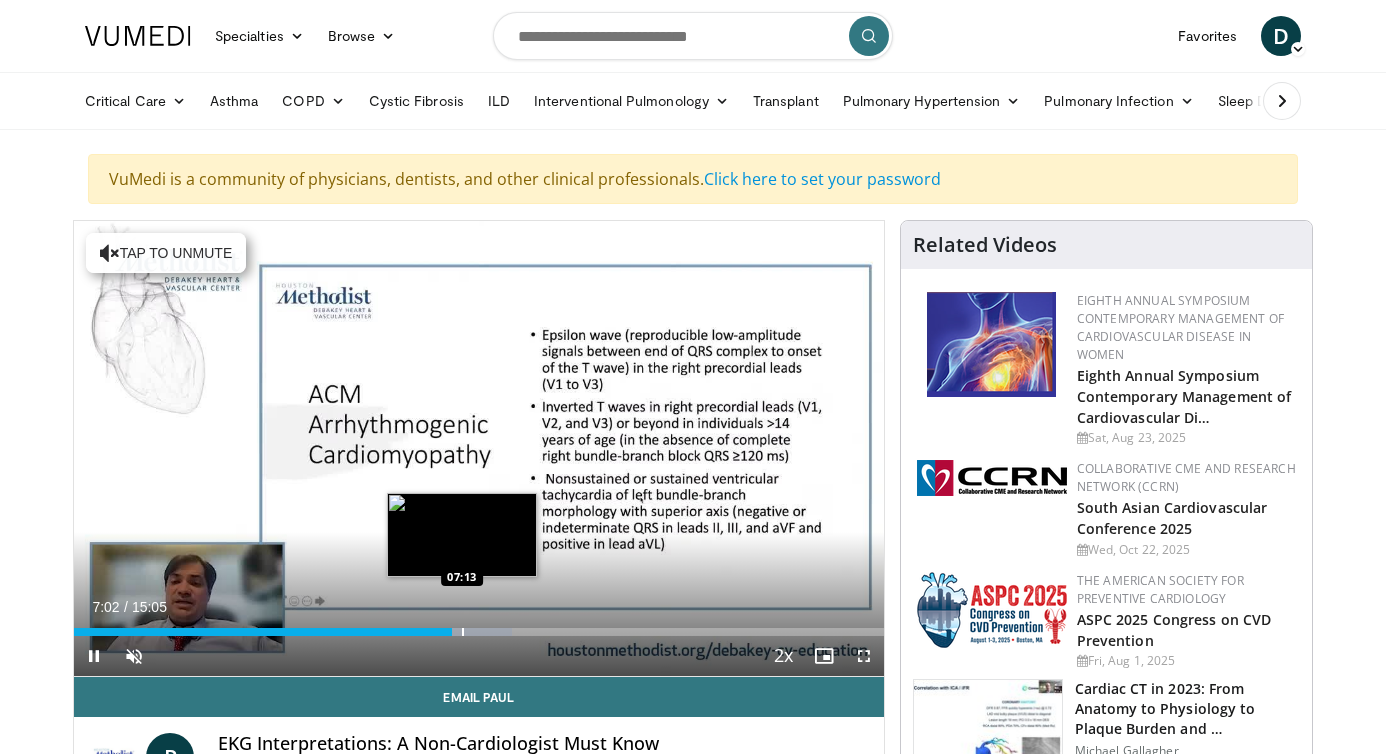 click at bounding box center (463, 632) 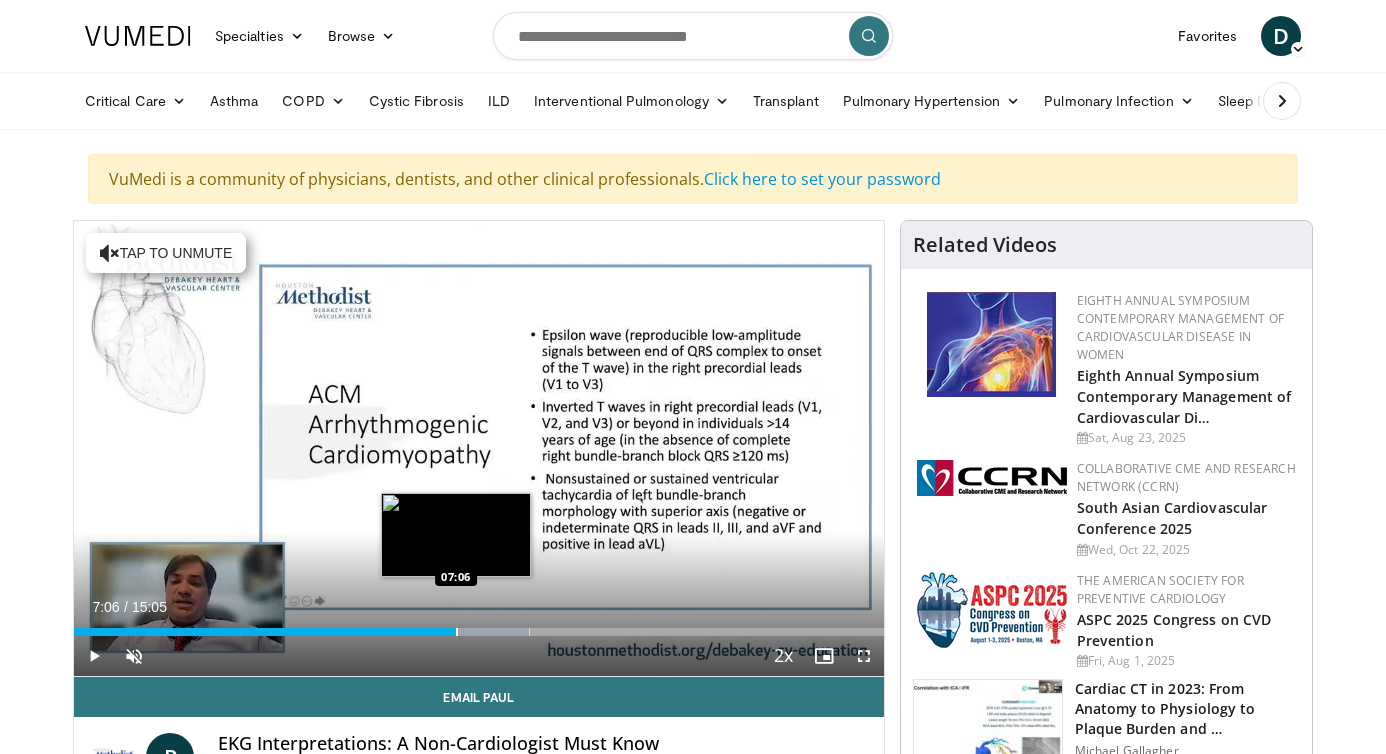 click at bounding box center (457, 632) 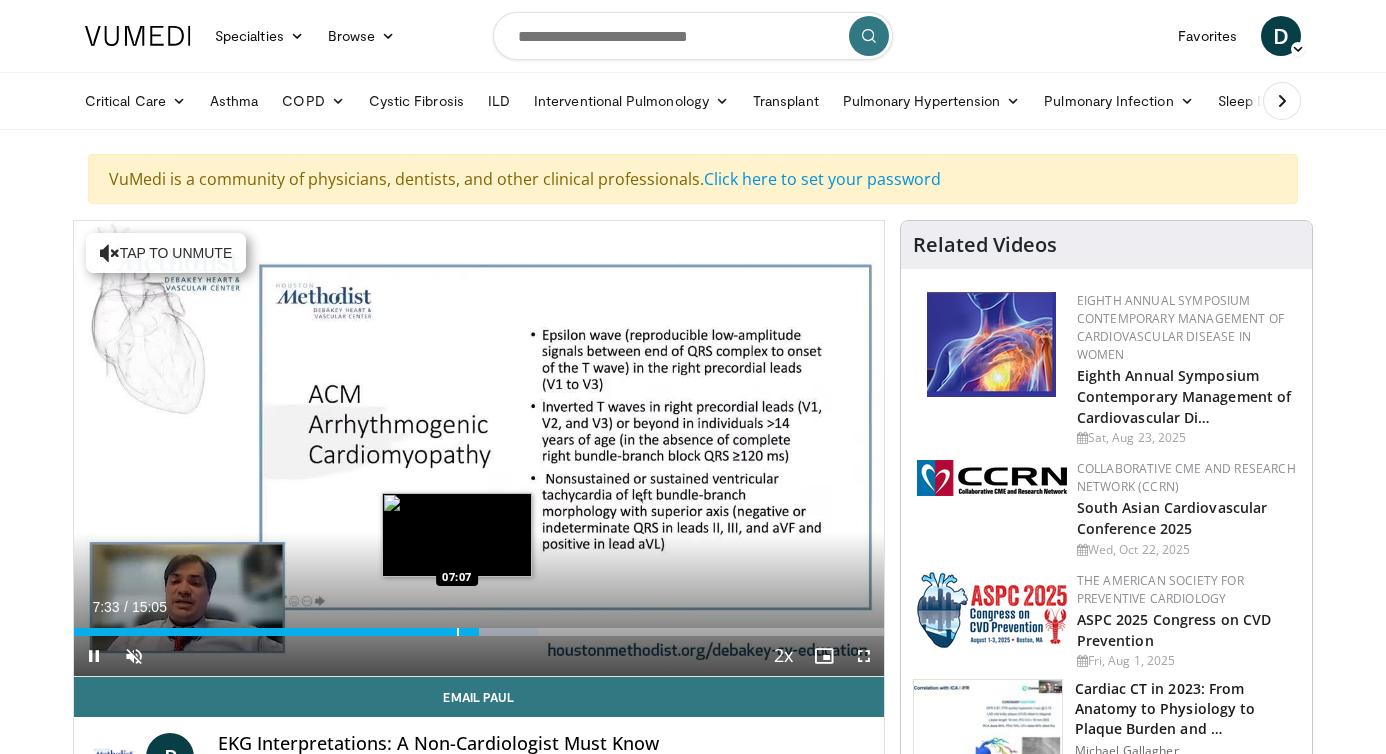 click at bounding box center (458, 632) 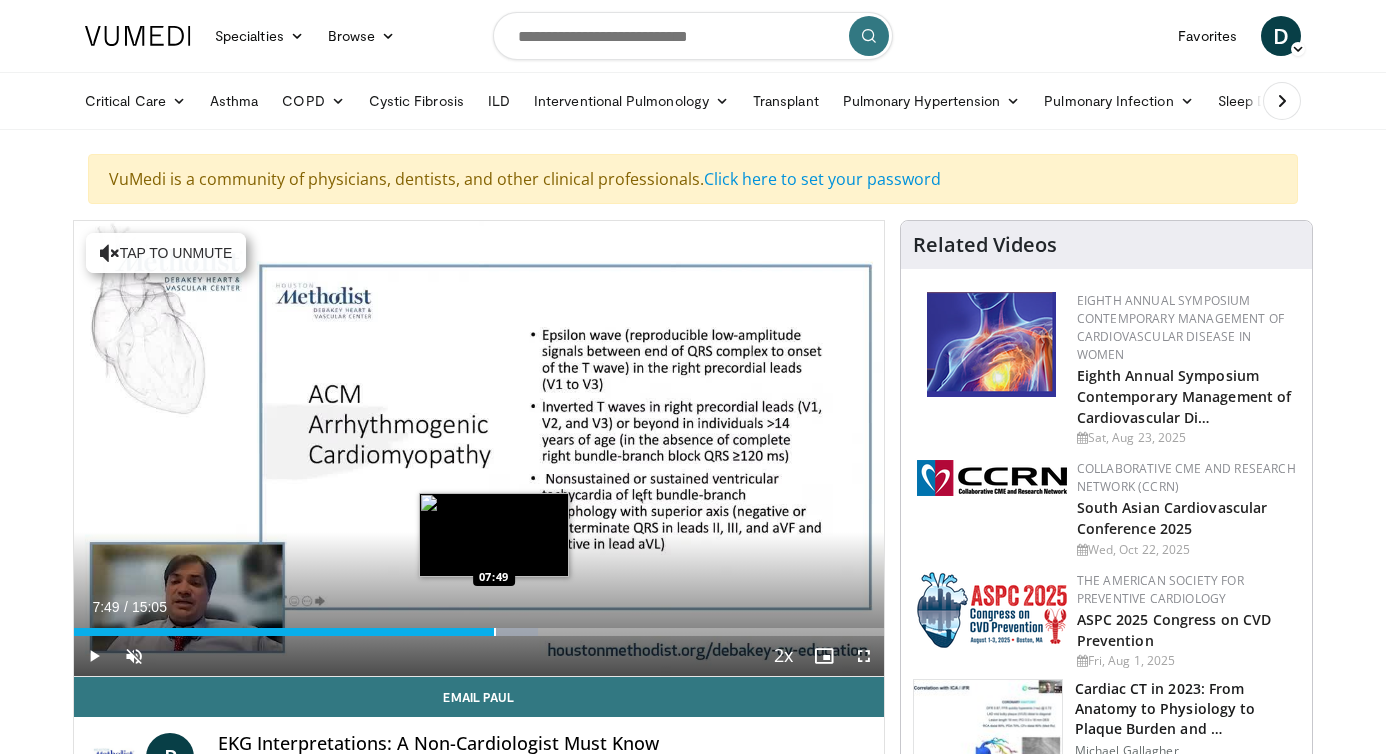 click at bounding box center [495, 632] 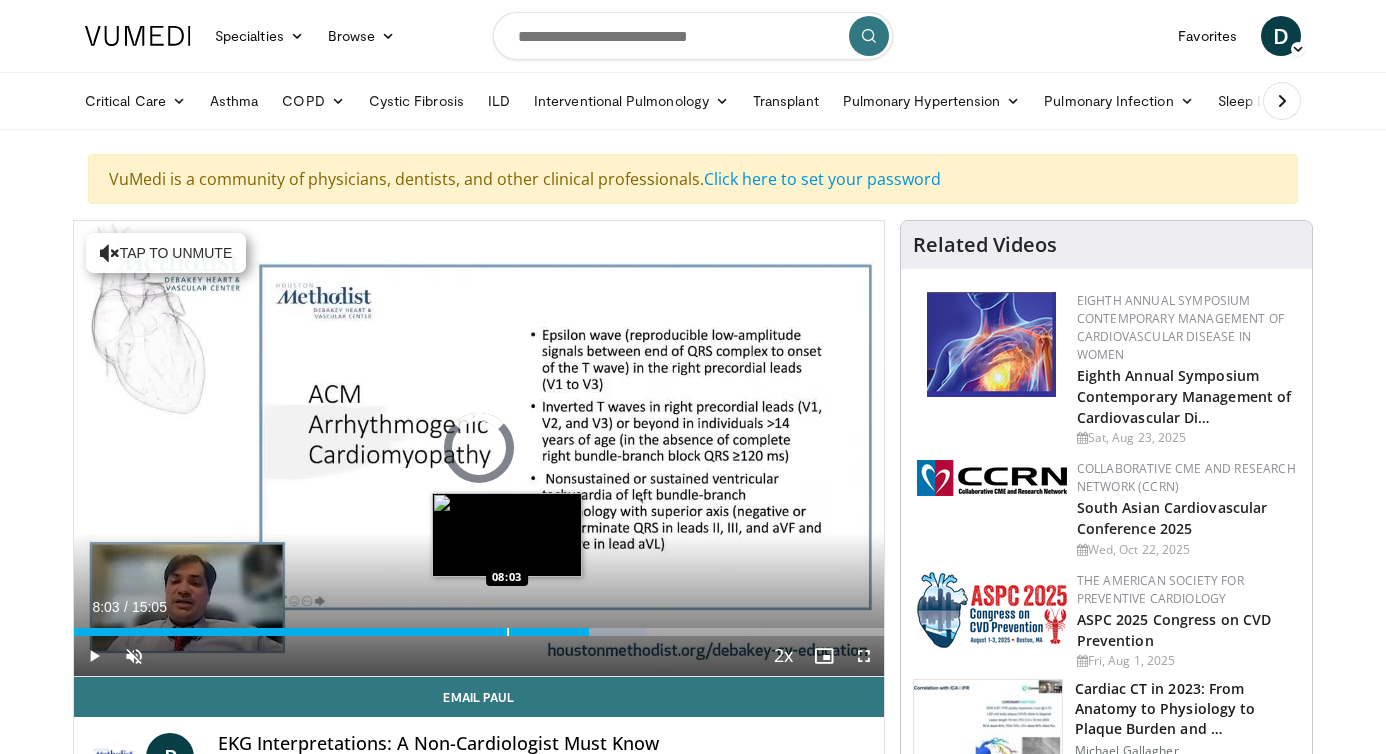 click at bounding box center [508, 632] 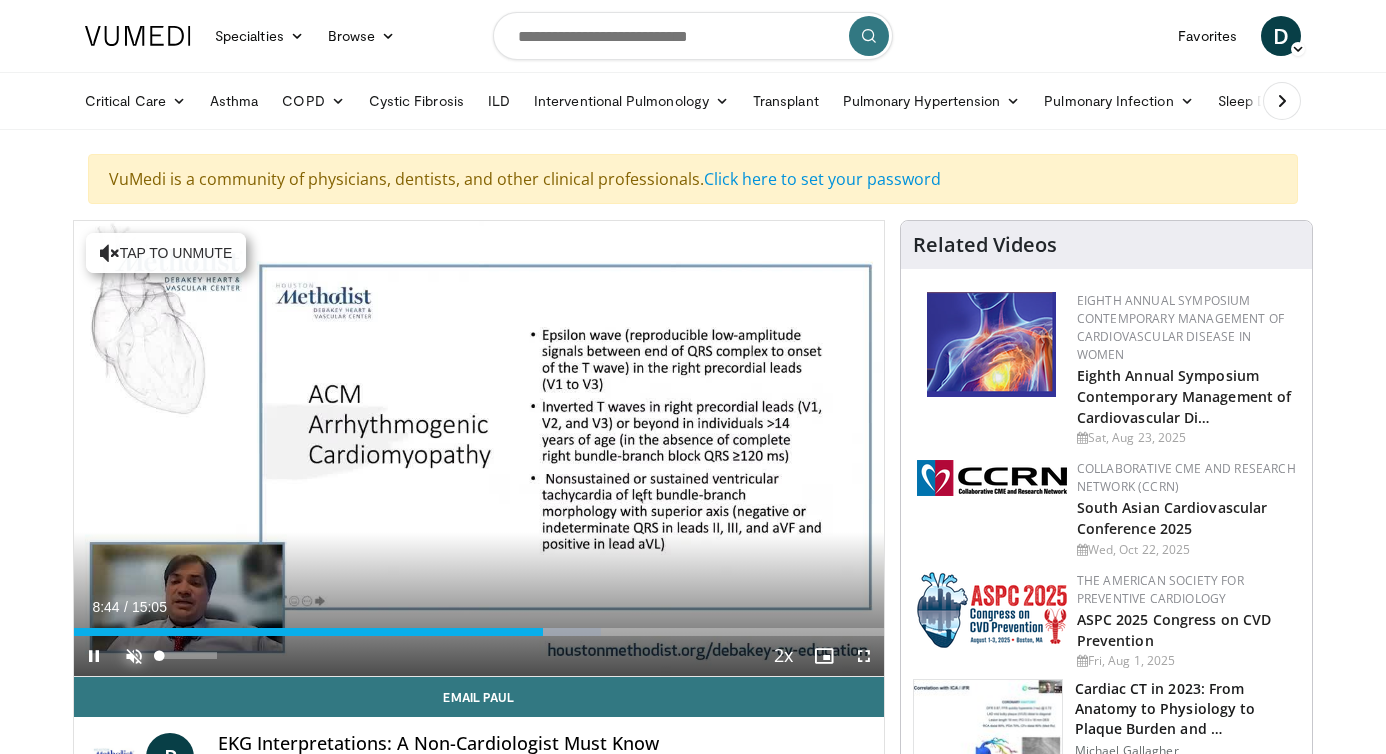 click at bounding box center [134, 656] 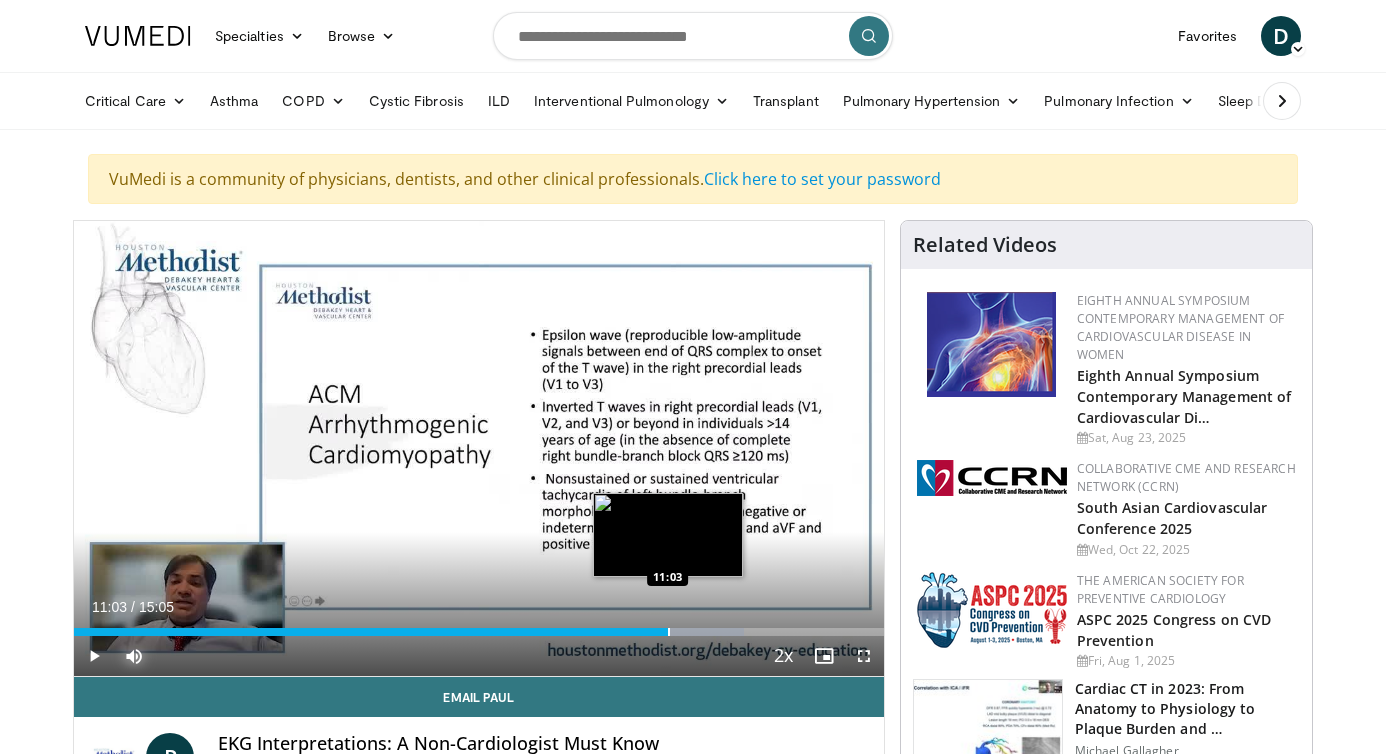 click on "Loaded :  82.74% 11:03 11:03" at bounding box center [479, 626] 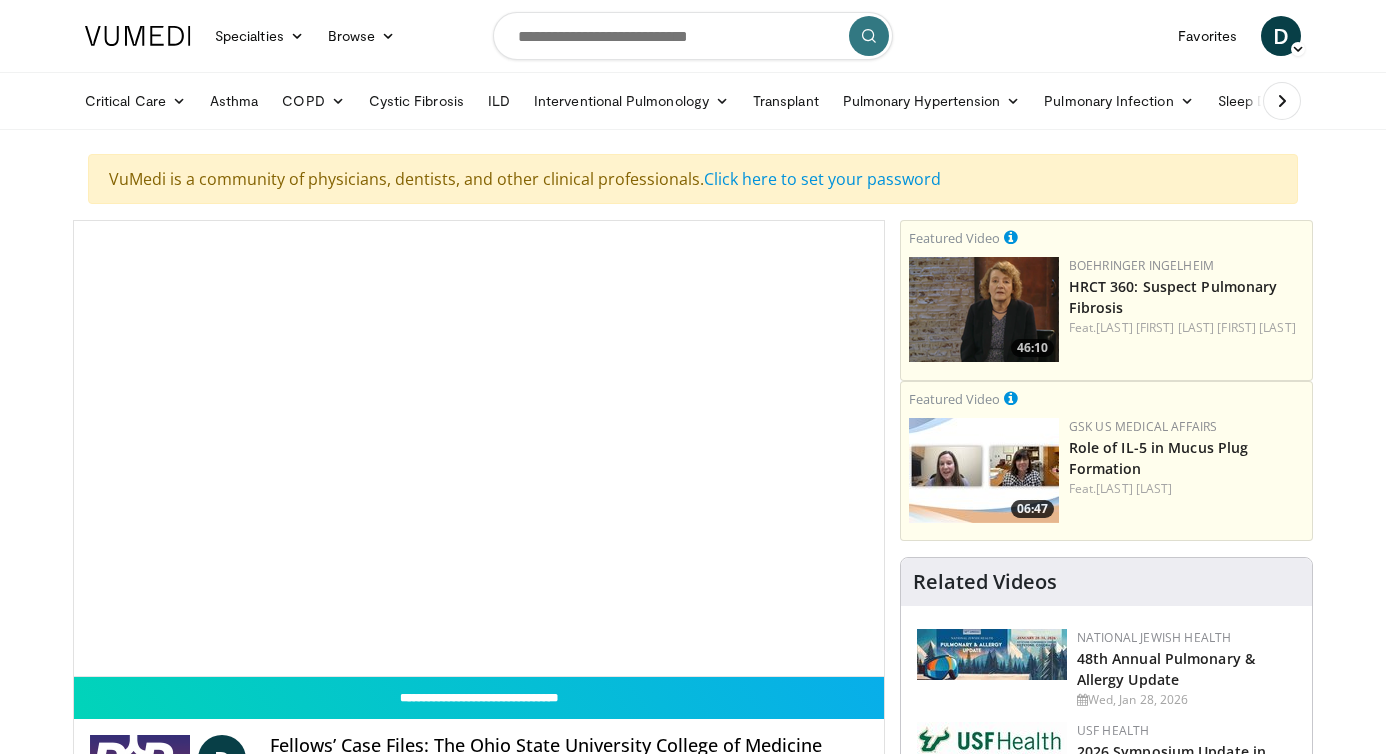 scroll, scrollTop: 0, scrollLeft: 0, axis: both 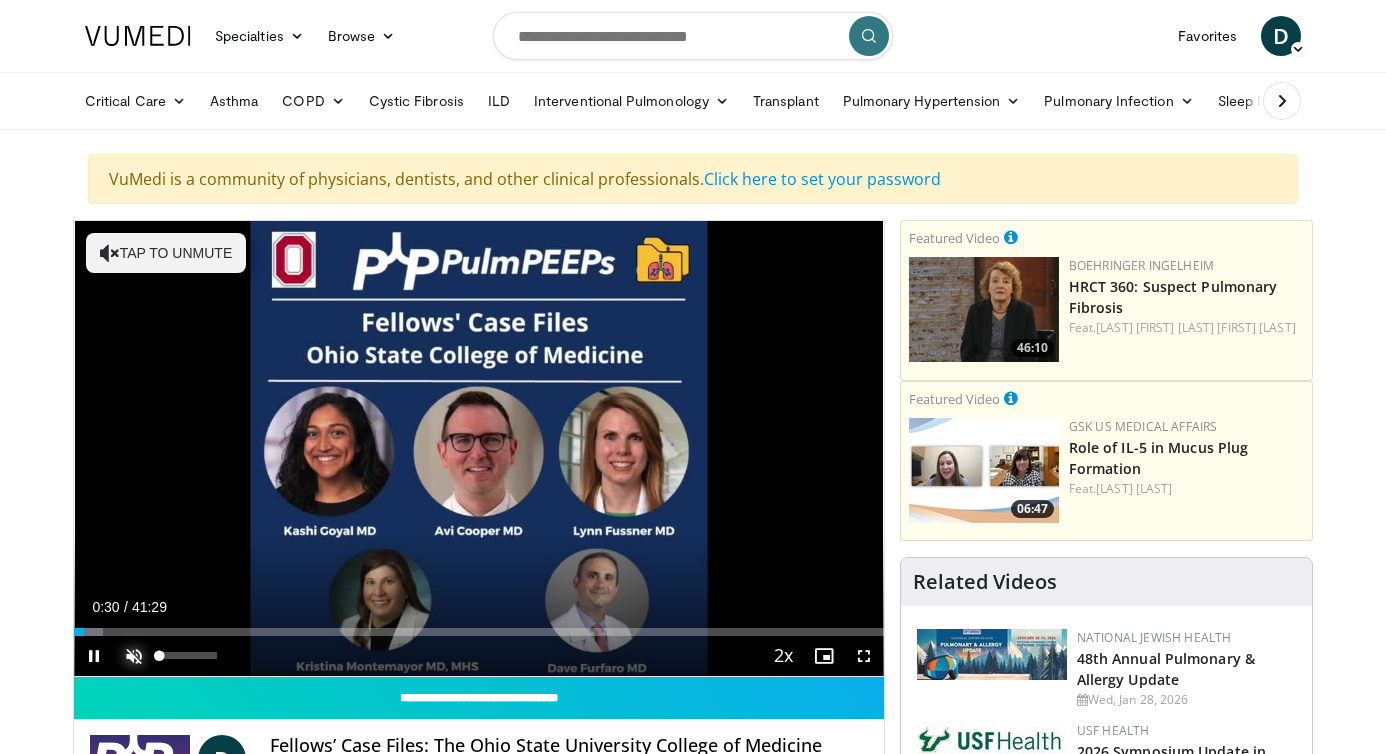 click at bounding box center [134, 656] 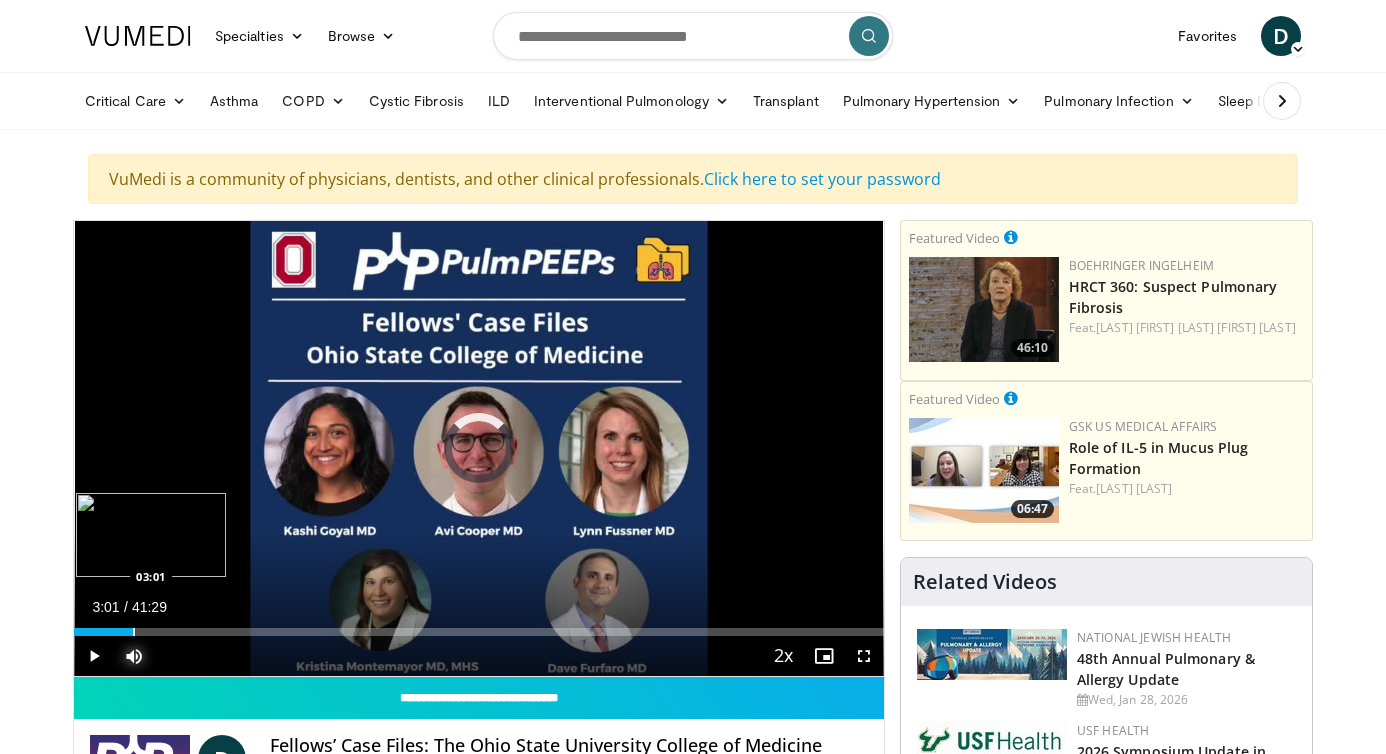 click at bounding box center [134, 632] 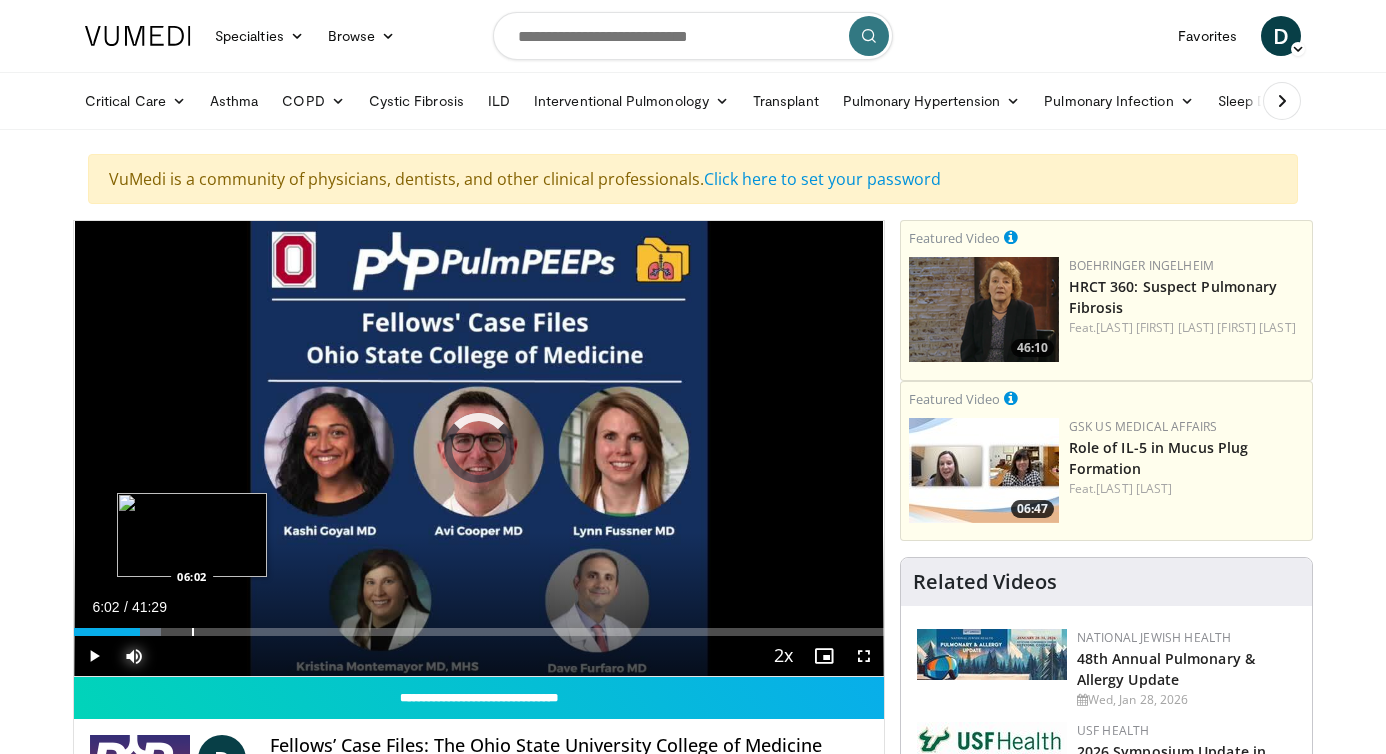click at bounding box center (193, 632) 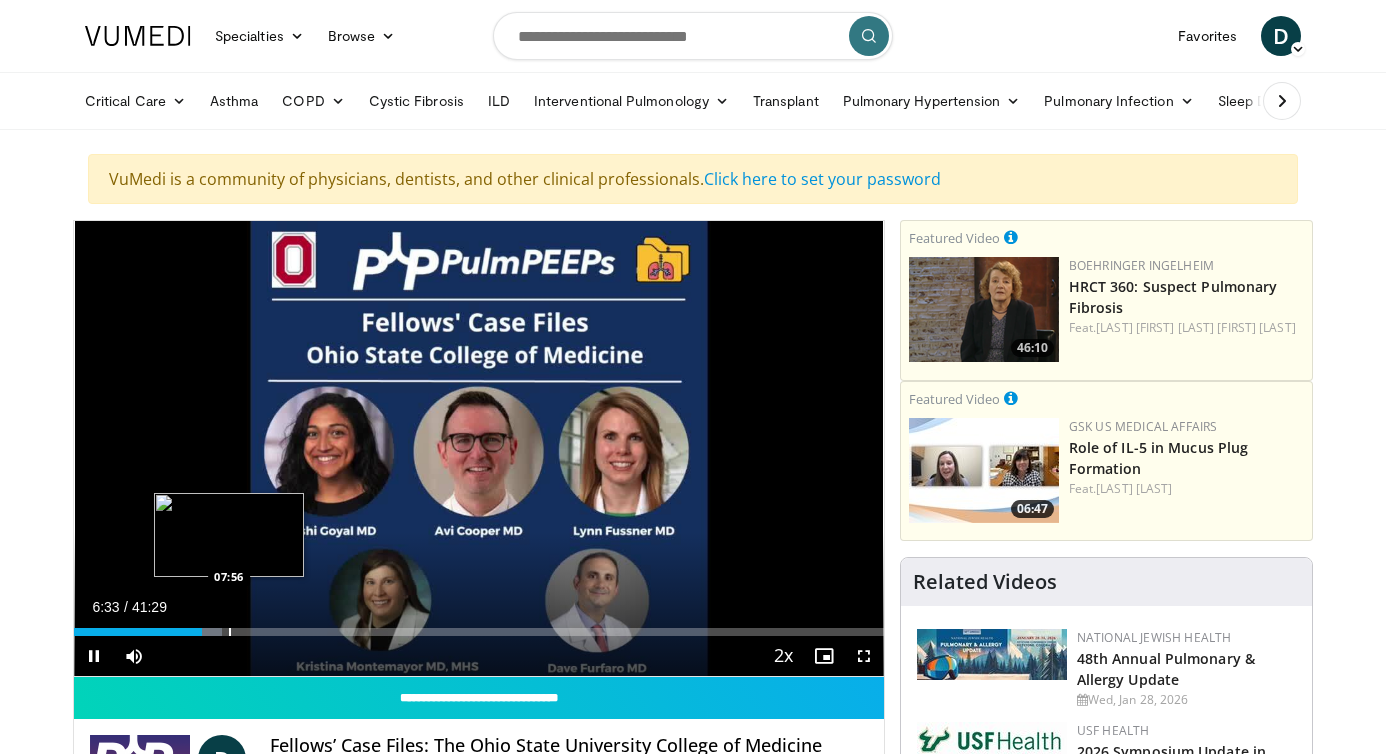 click on "**********" at bounding box center [479, 449] 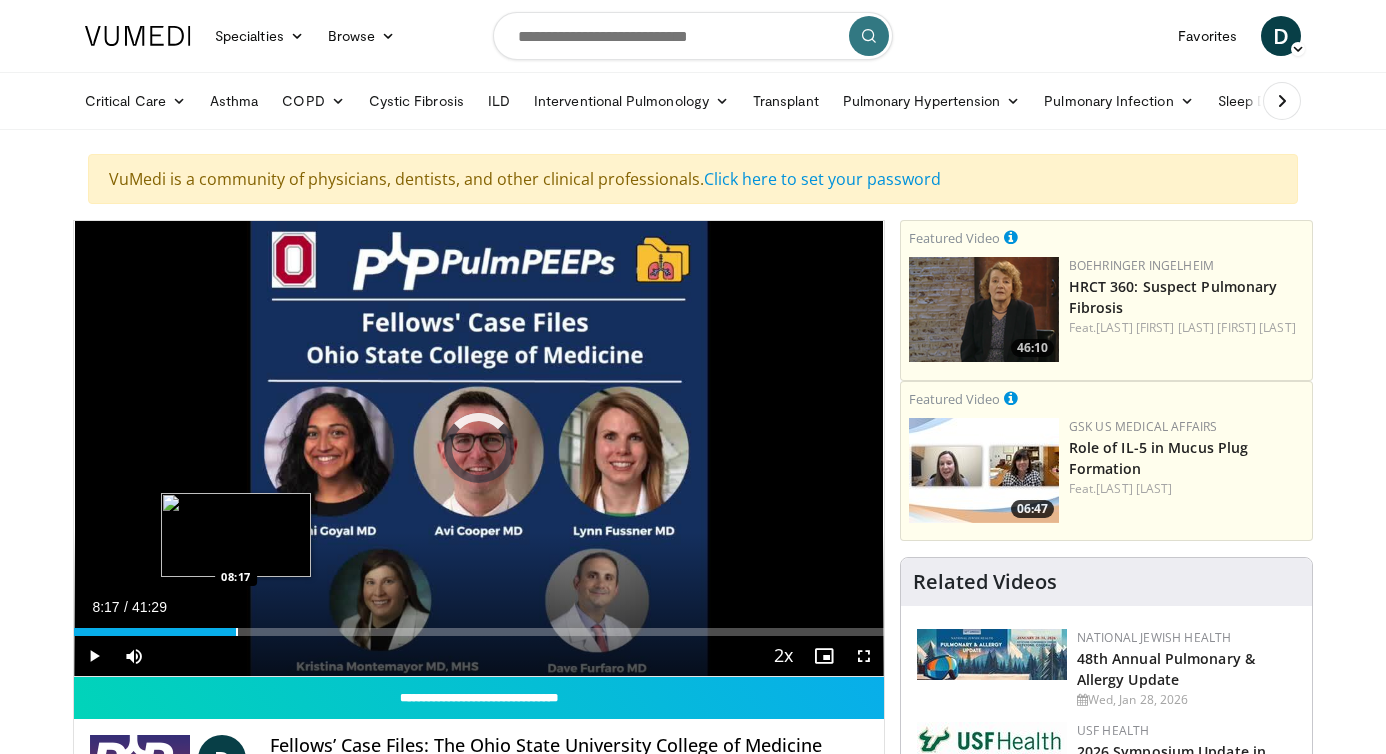click at bounding box center [237, 632] 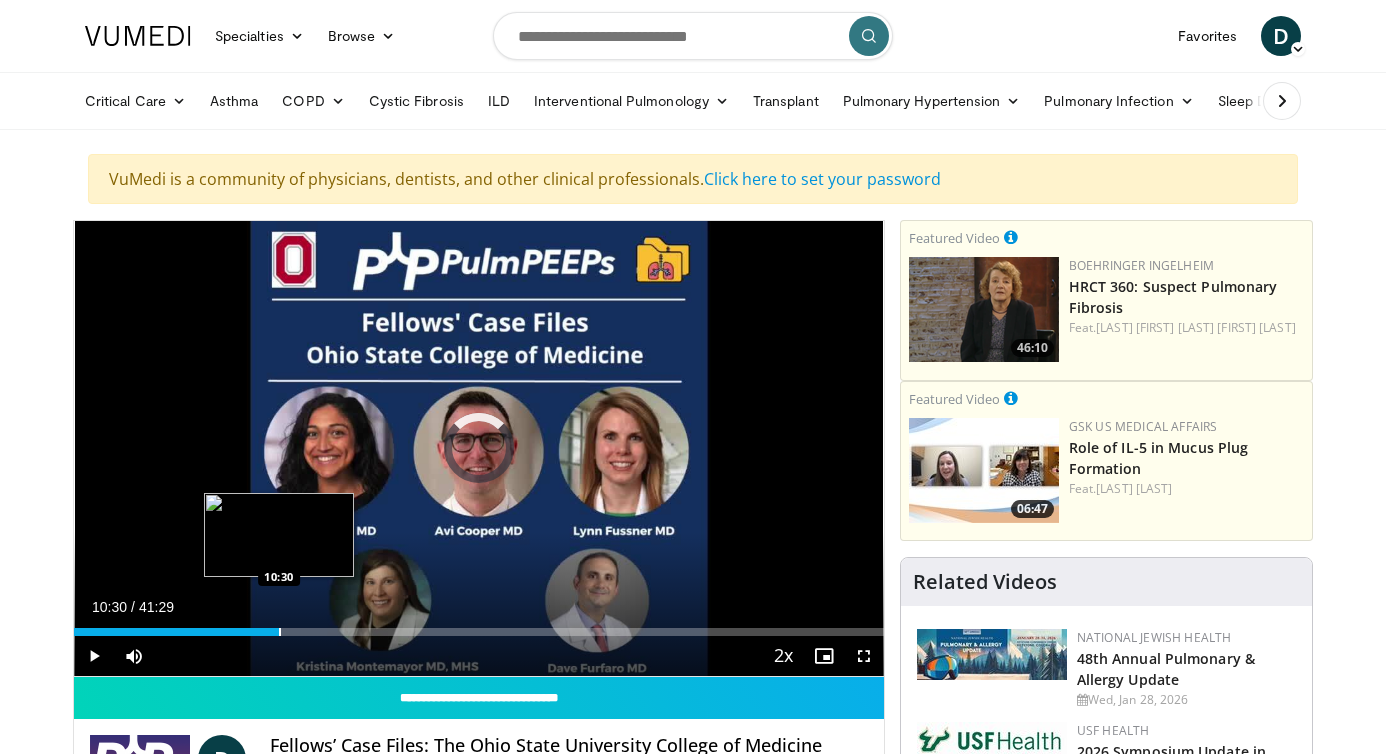 click at bounding box center (280, 632) 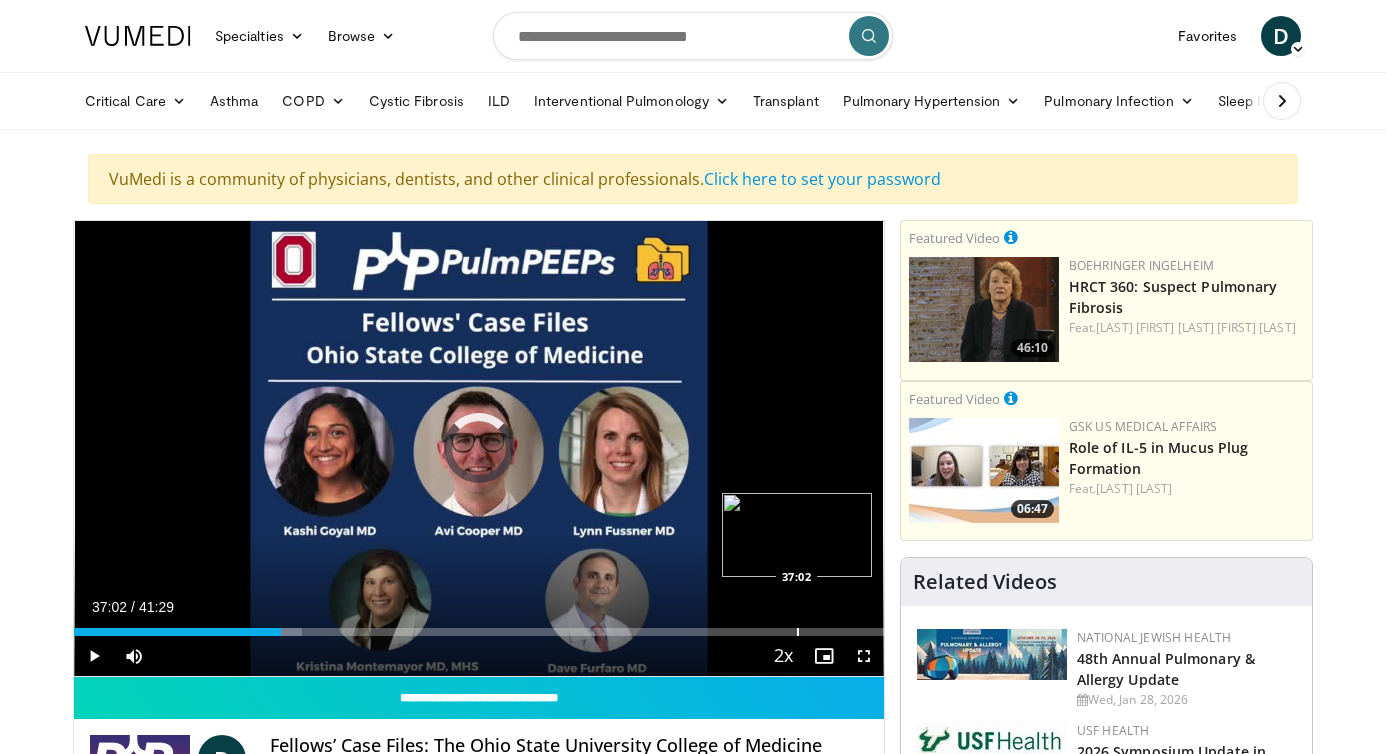 click at bounding box center [798, 632] 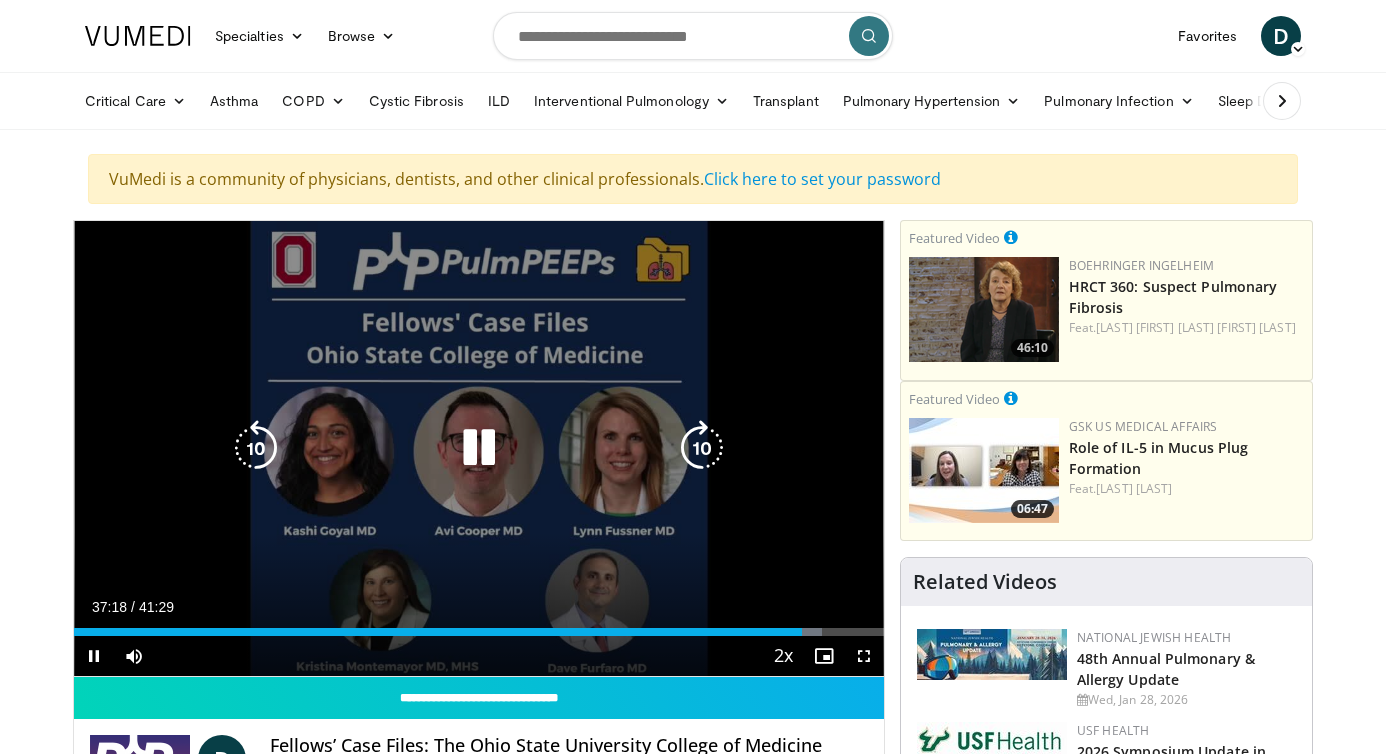 click on "**********" at bounding box center [479, 449] 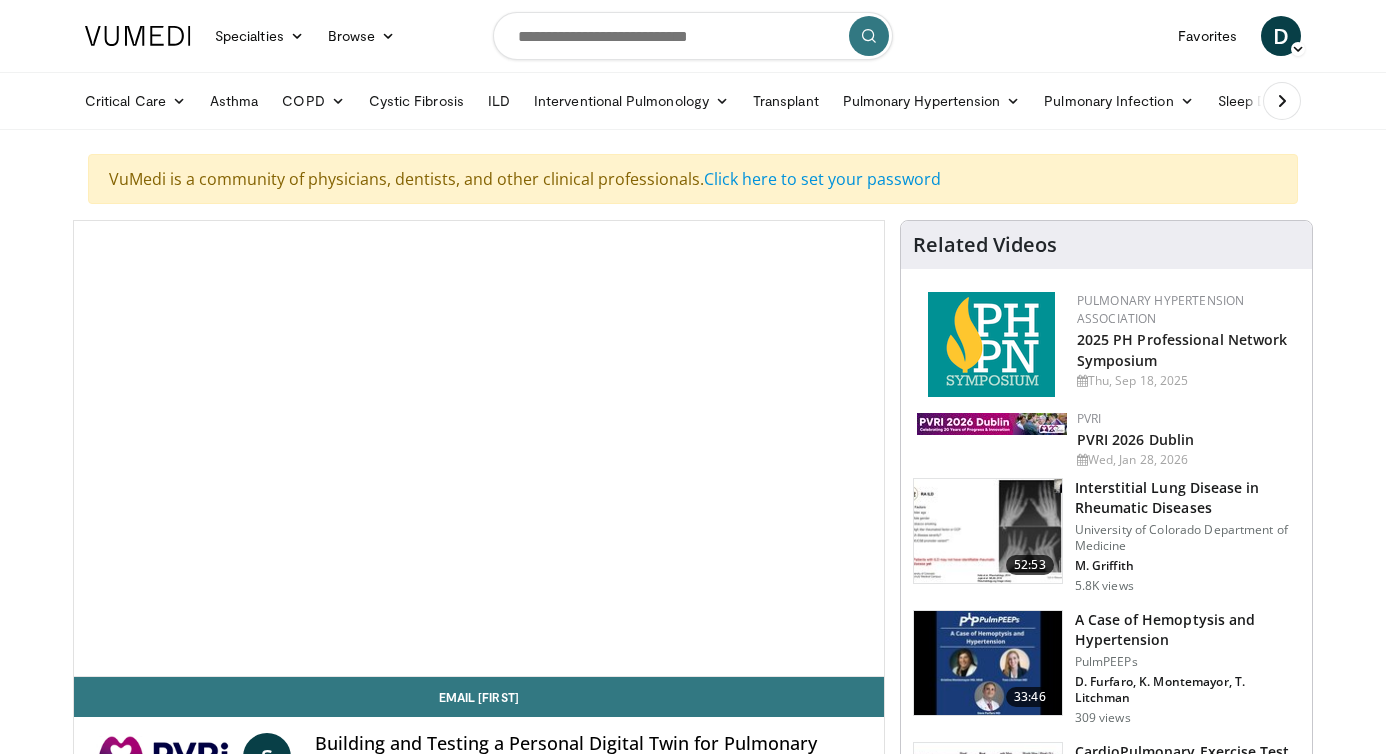 scroll, scrollTop: 0, scrollLeft: 0, axis: both 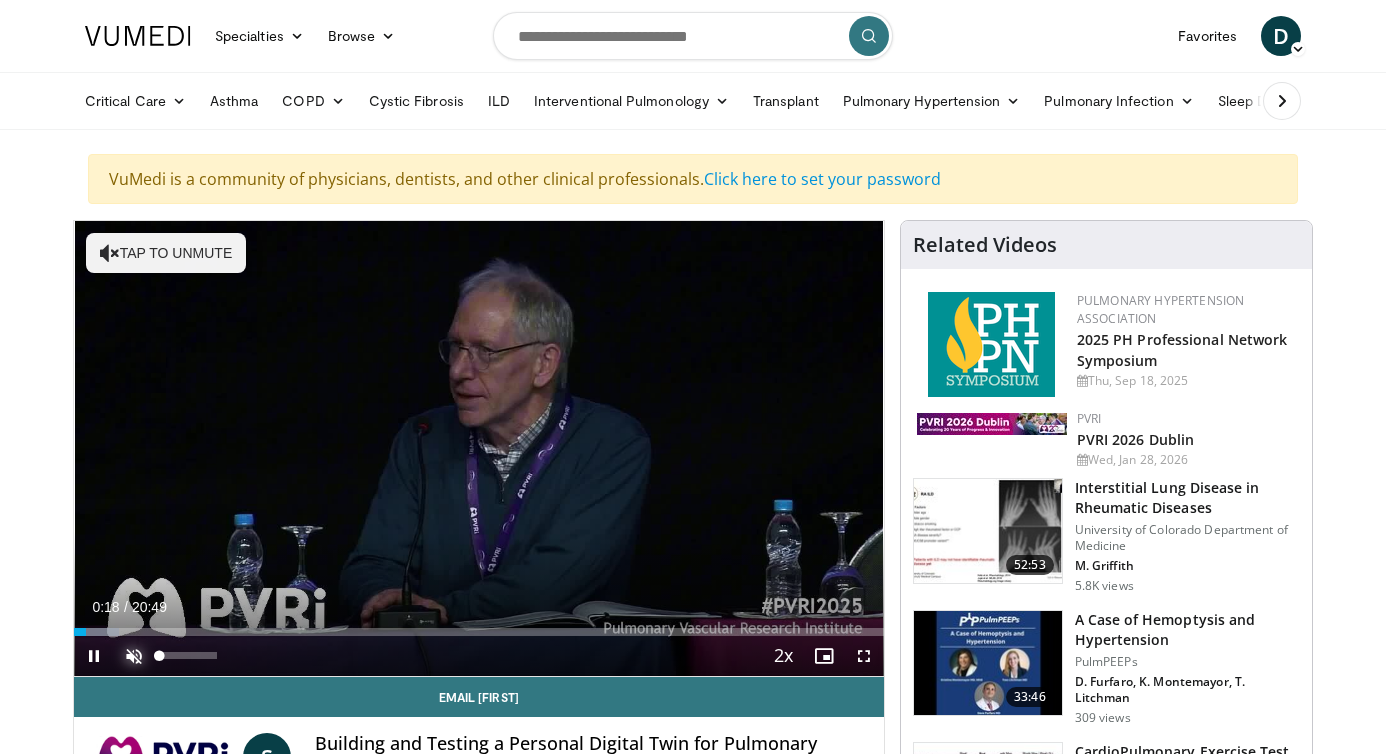 click at bounding box center [134, 656] 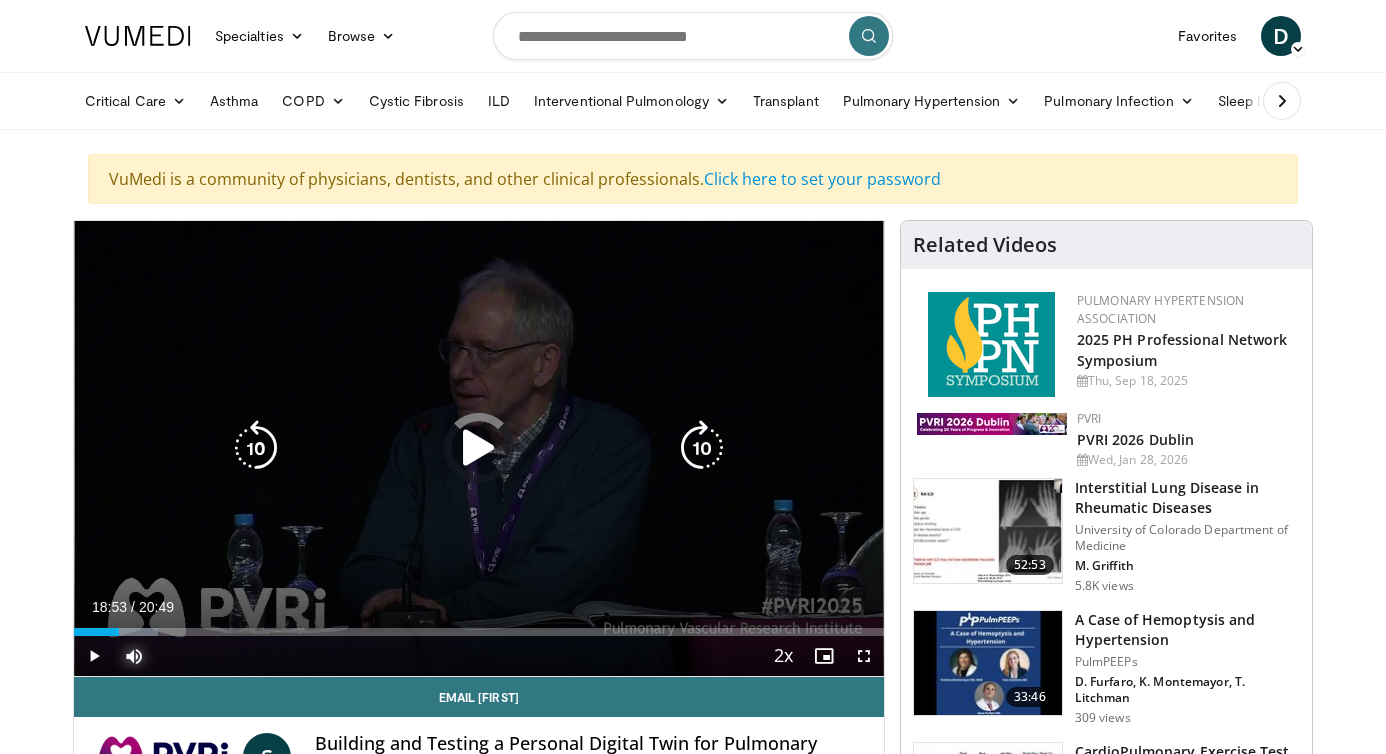 click at bounding box center [0, 0] 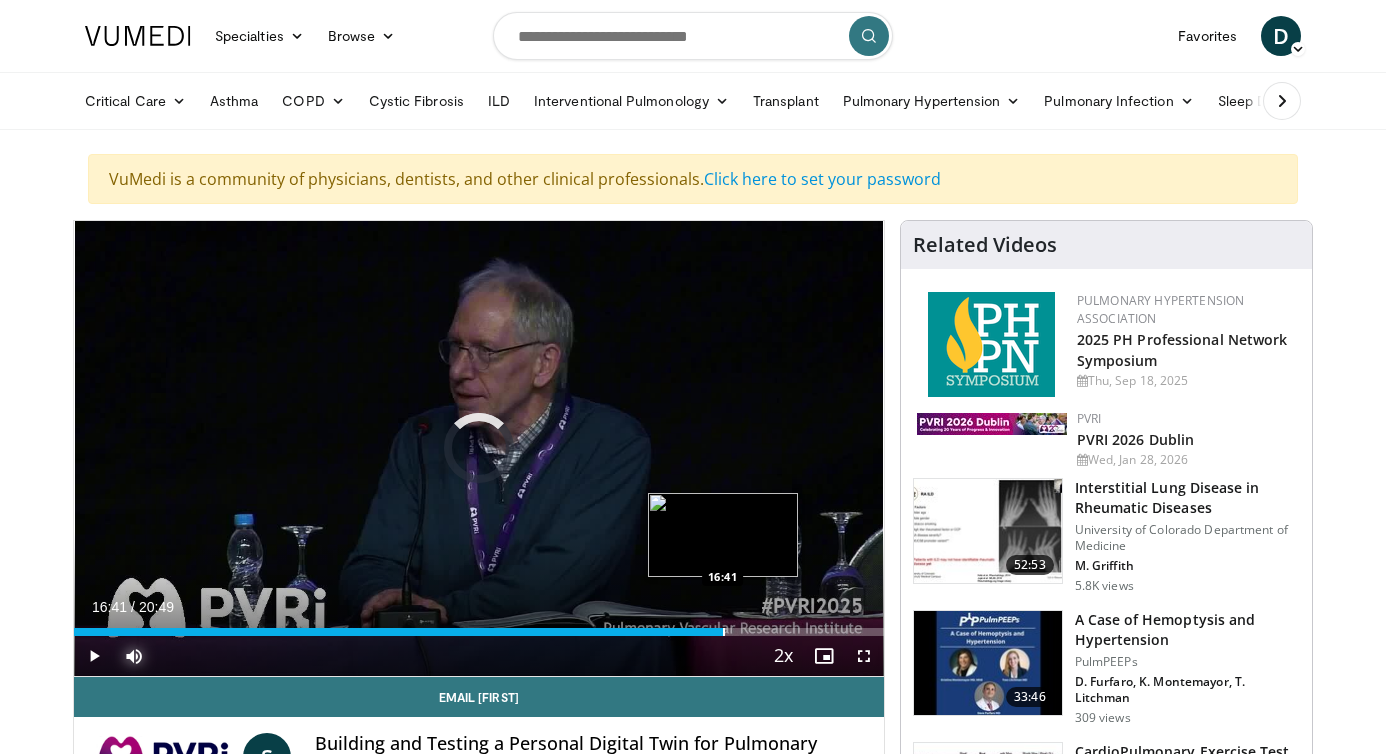 click at bounding box center [724, 632] 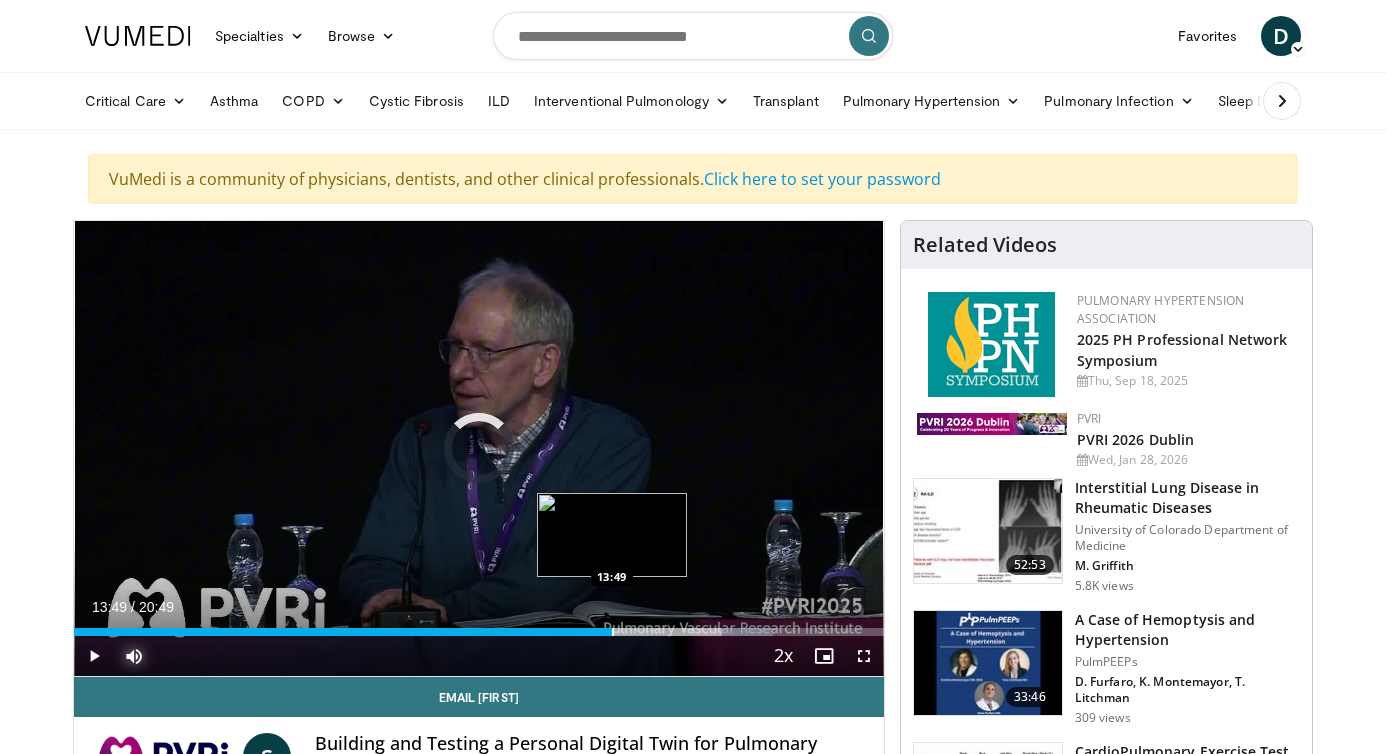 click at bounding box center (613, 632) 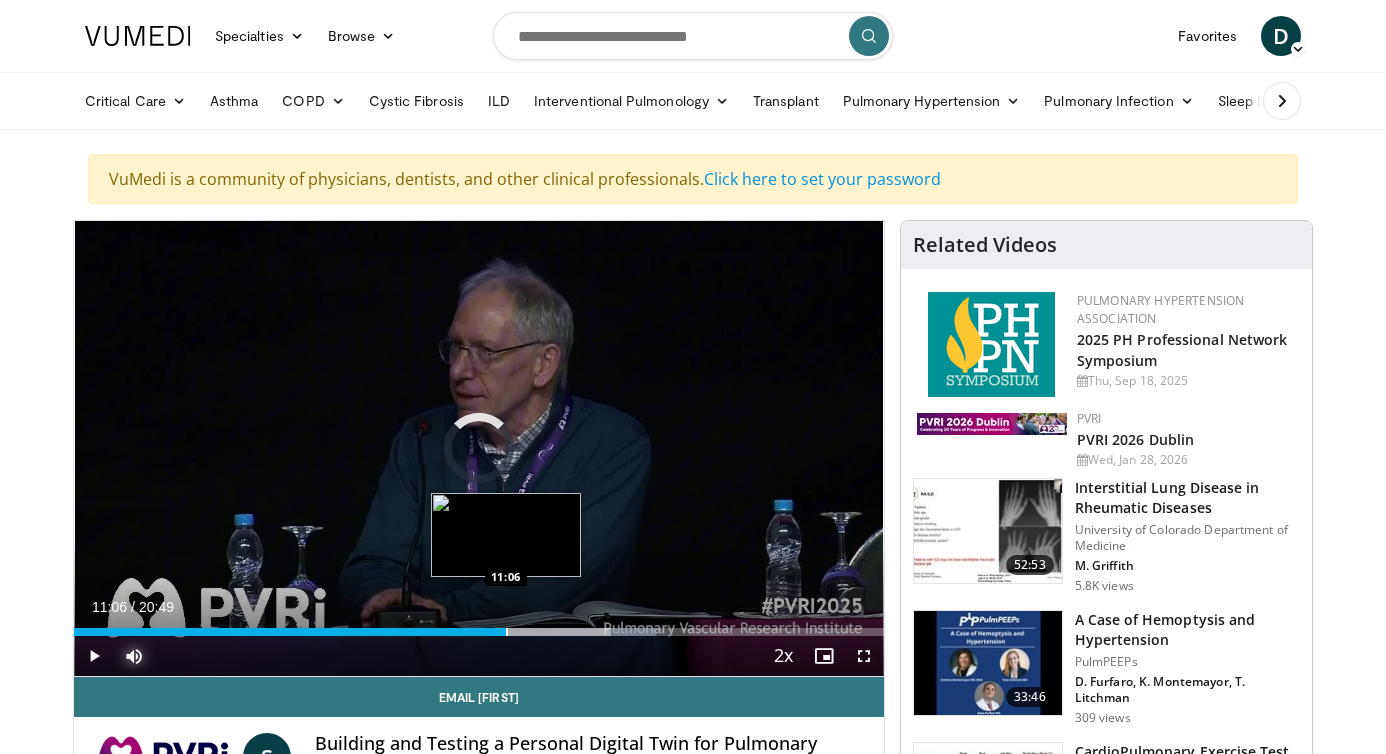 click at bounding box center [507, 632] 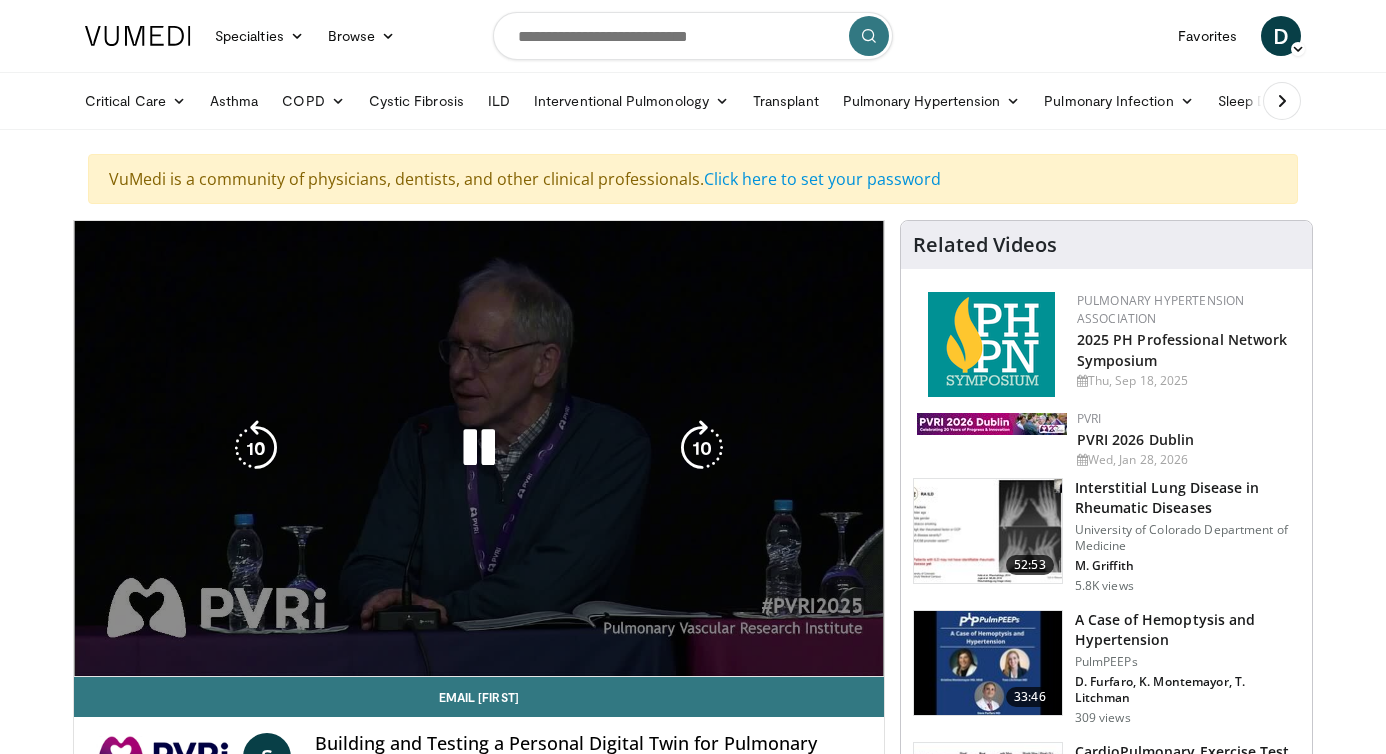 click on "**********" at bounding box center [479, 449] 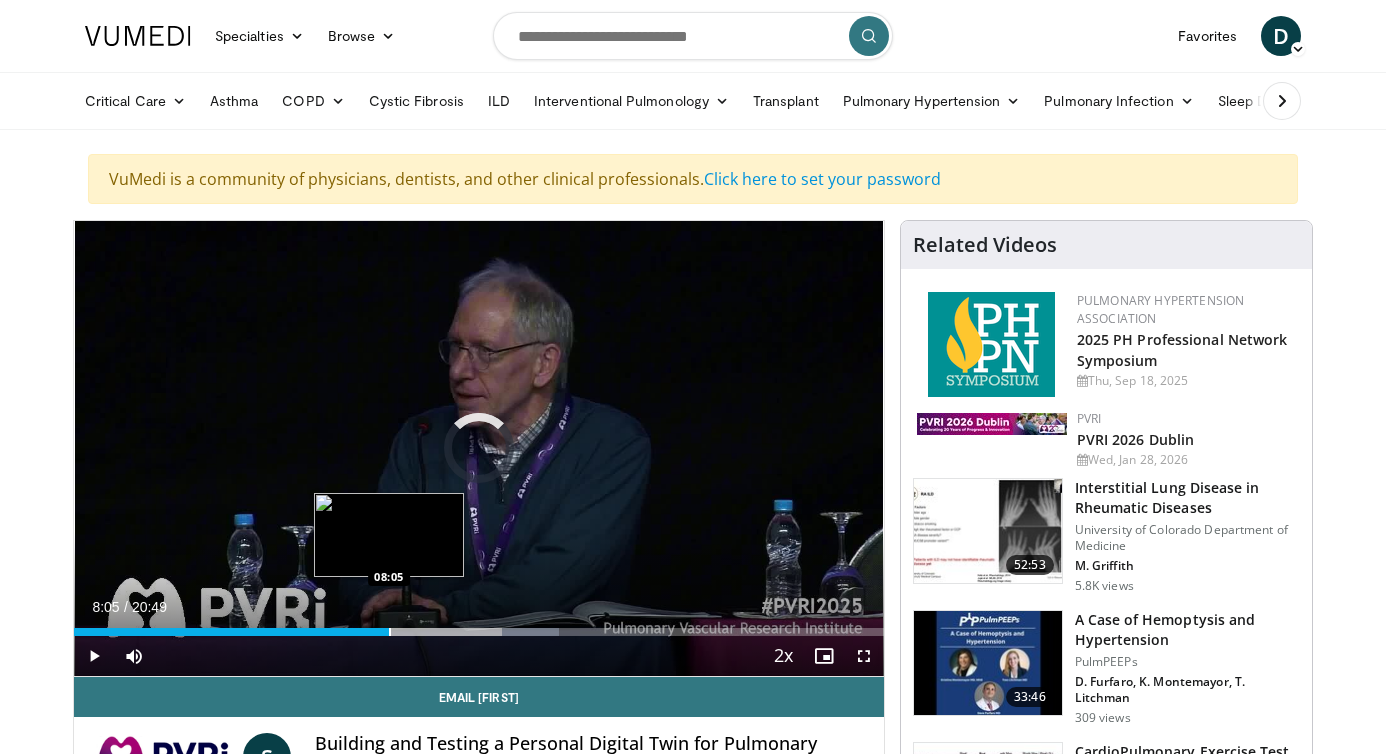 click on "Loaded :  59.92% 08:05 08:05" at bounding box center (479, 626) 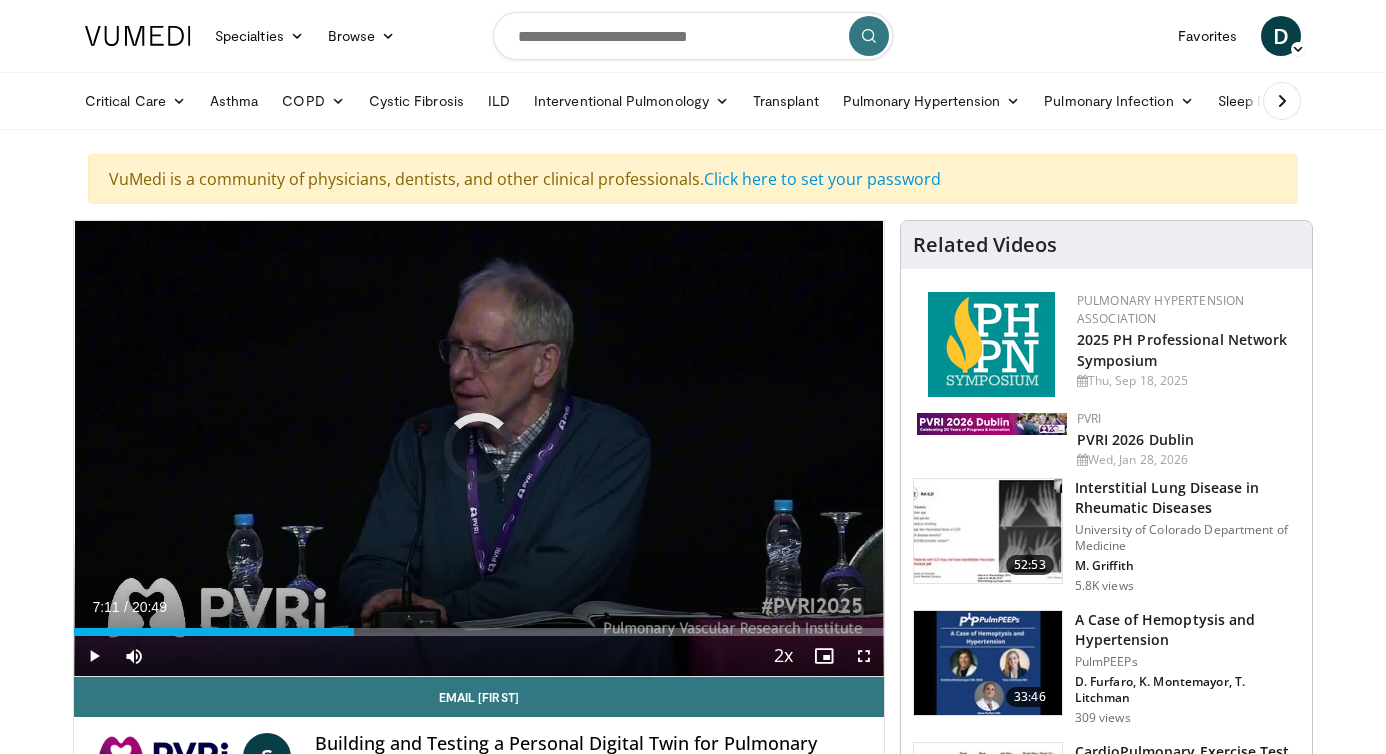 click at bounding box center (355, 632) 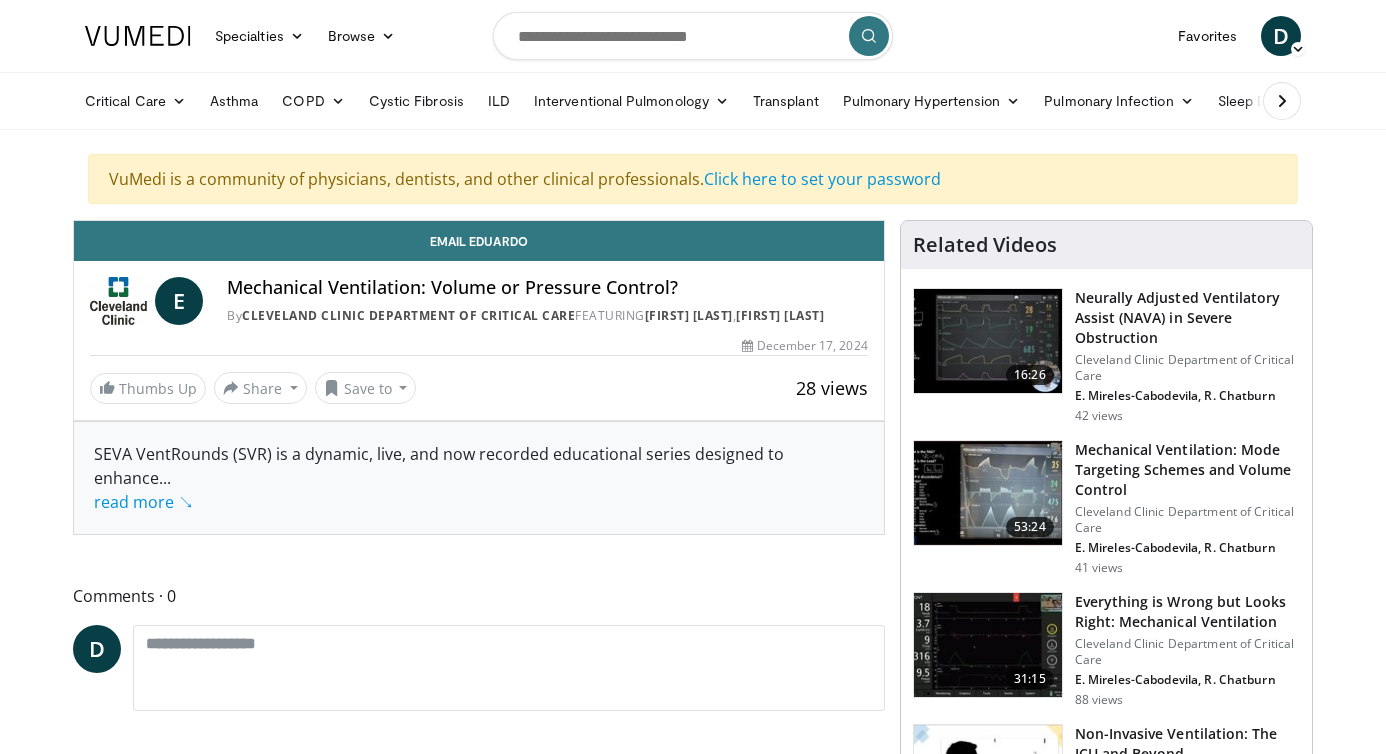 scroll, scrollTop: 0, scrollLeft: 0, axis: both 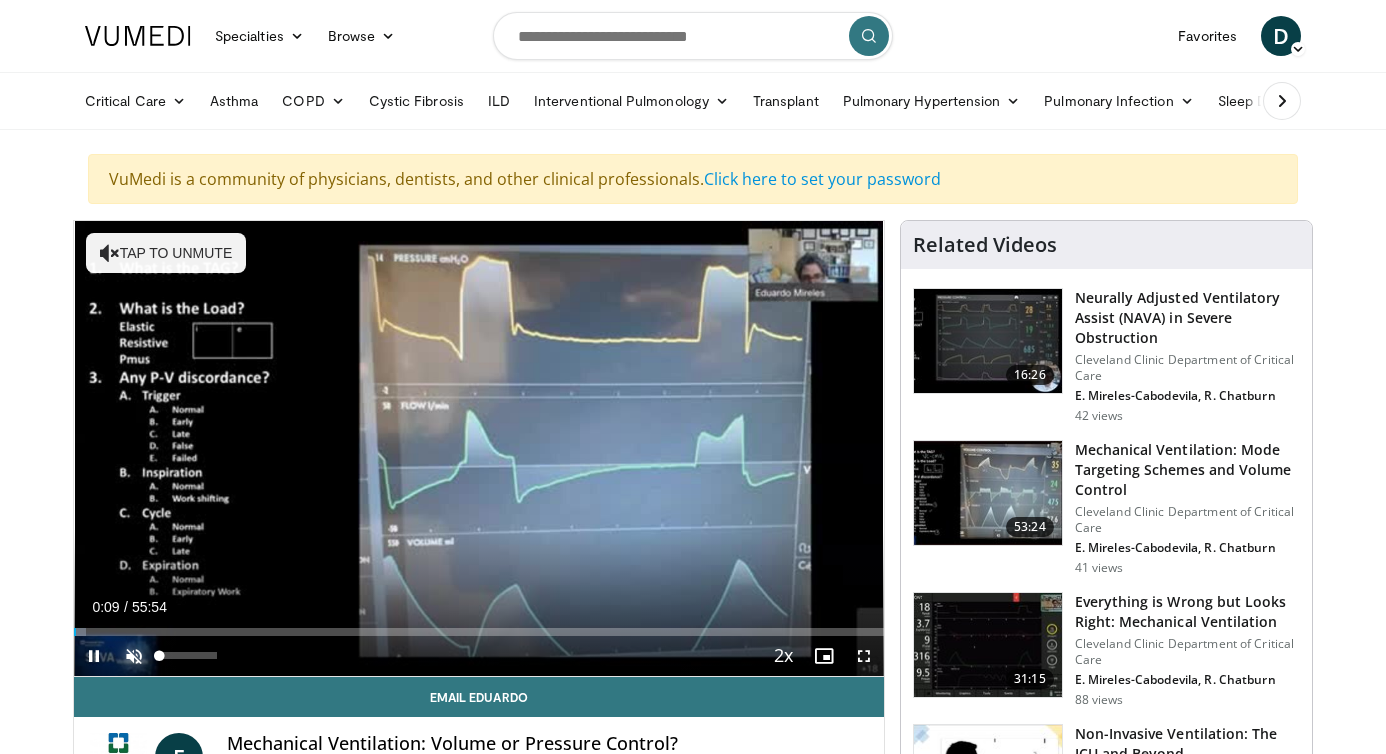 click at bounding box center (134, 656) 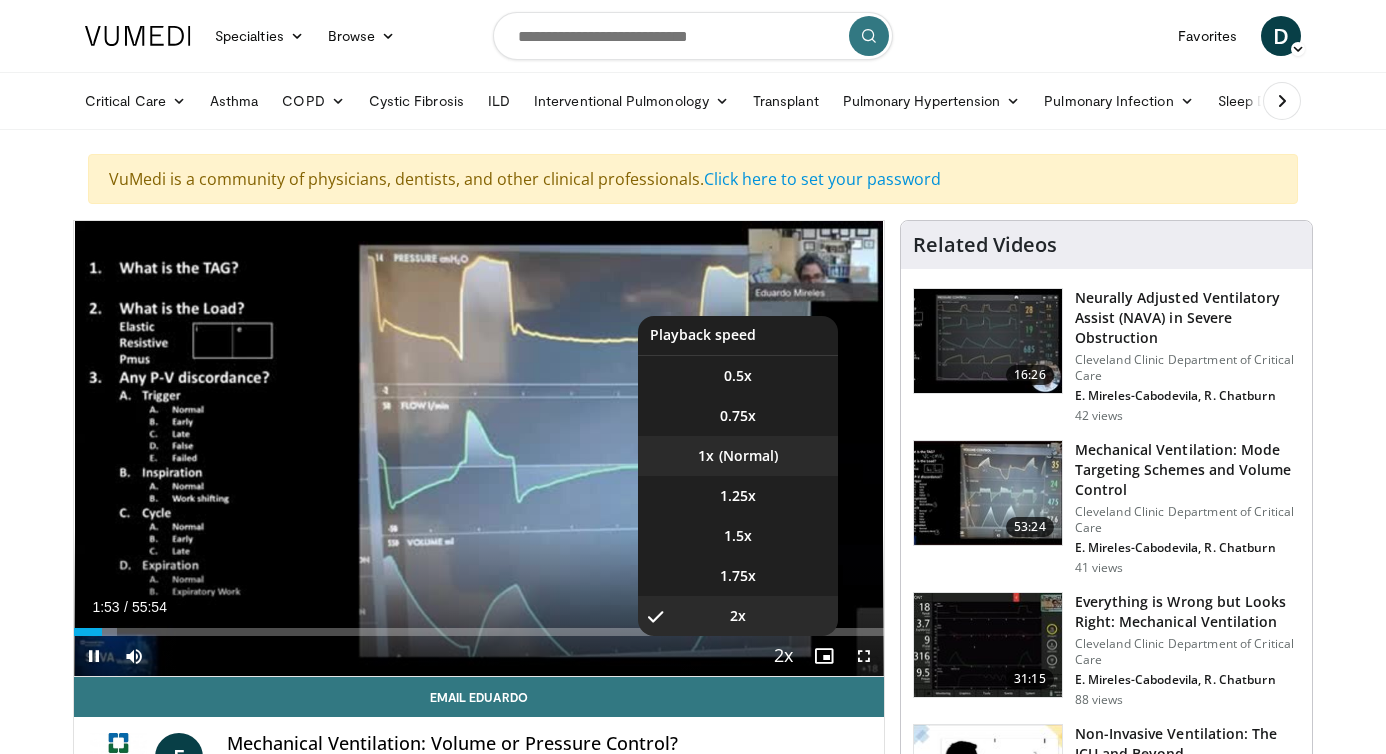 click on "1x" at bounding box center [738, 456] 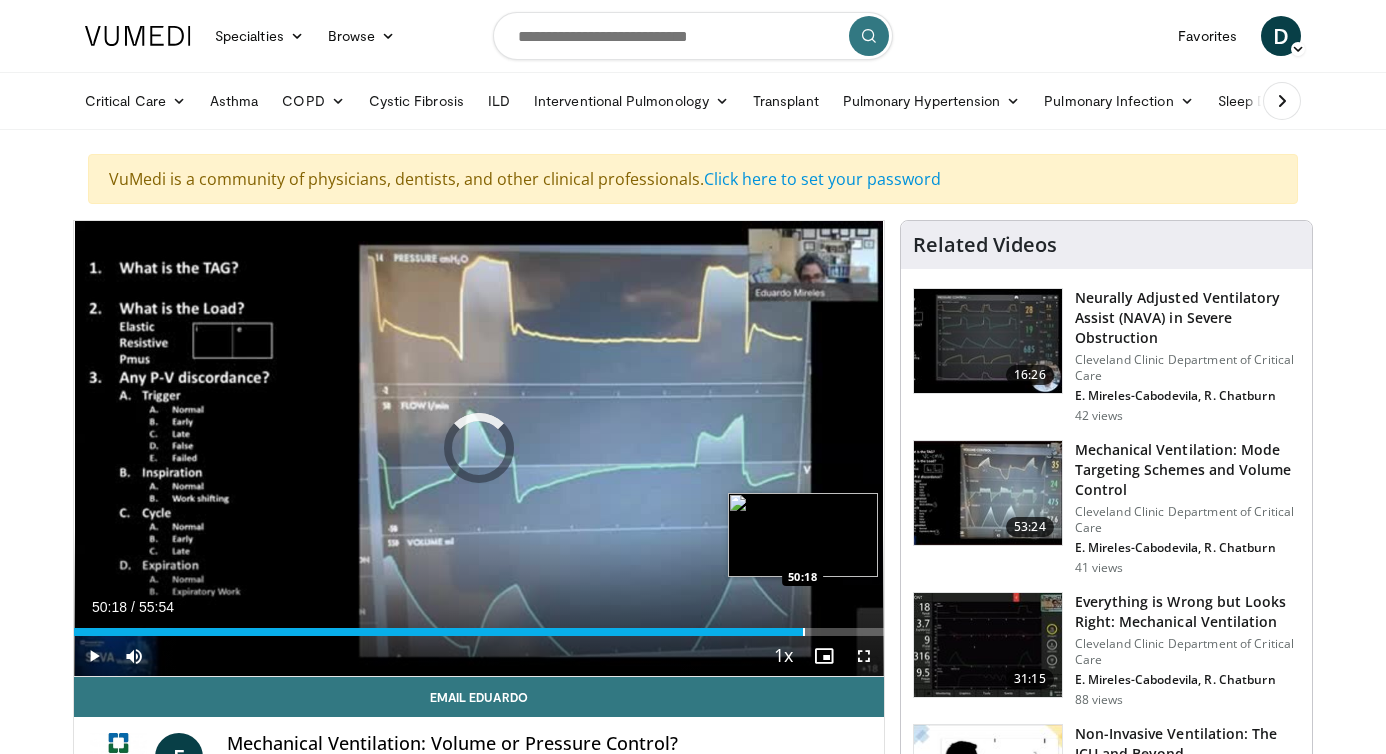 click at bounding box center (804, 632) 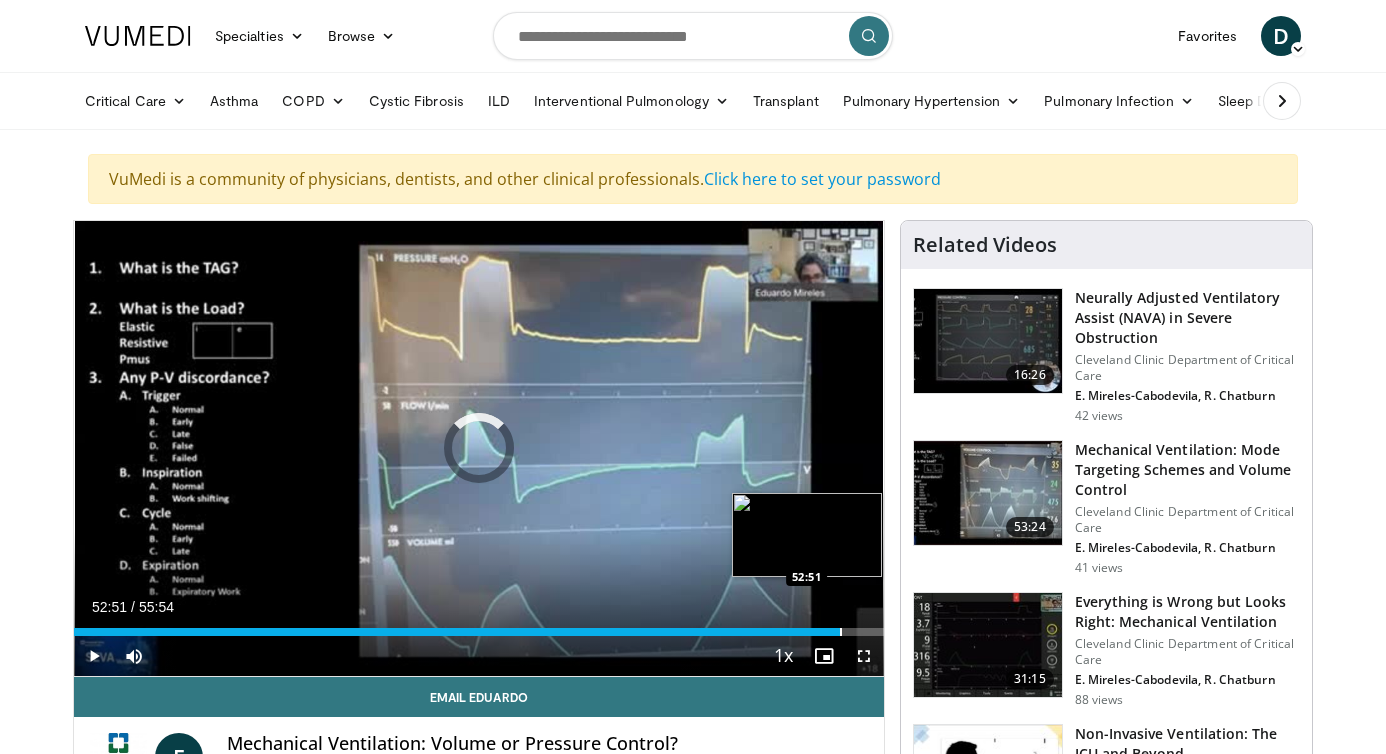 click at bounding box center (841, 632) 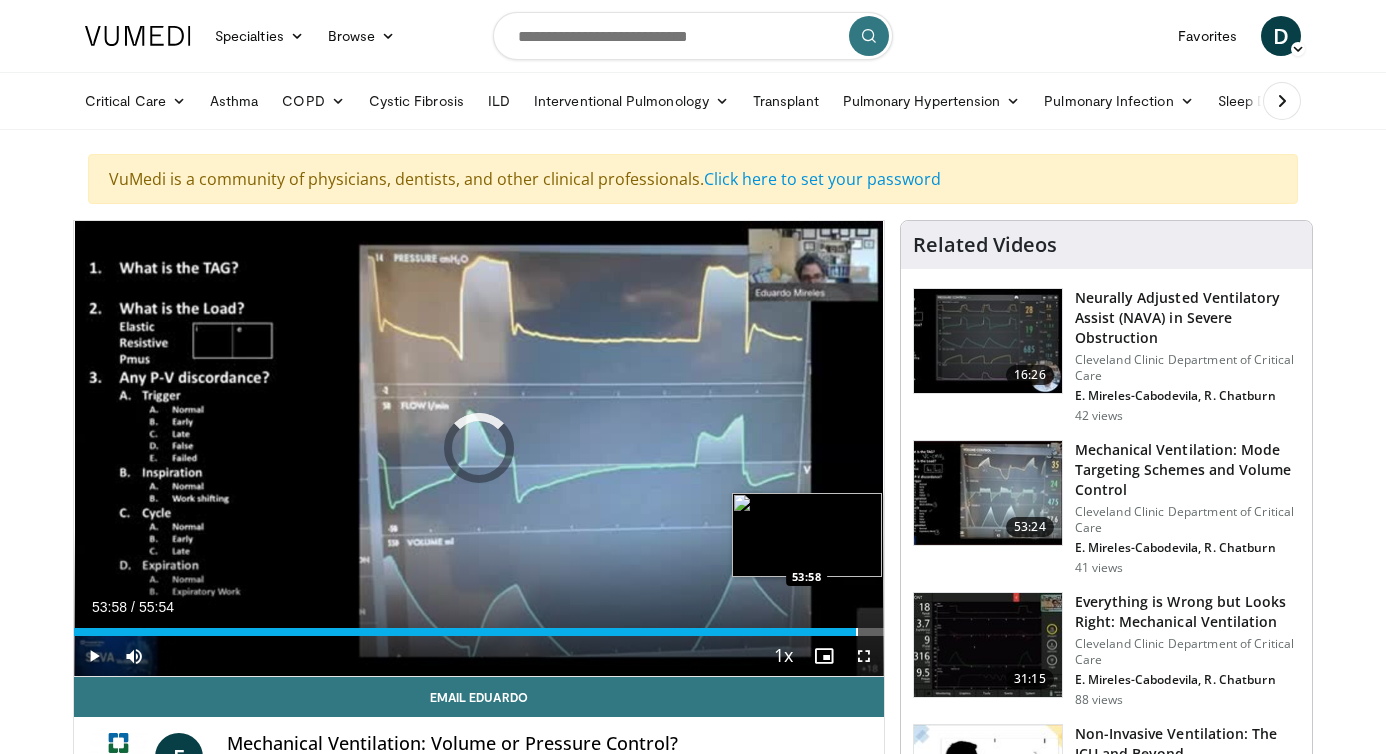 click at bounding box center (857, 632) 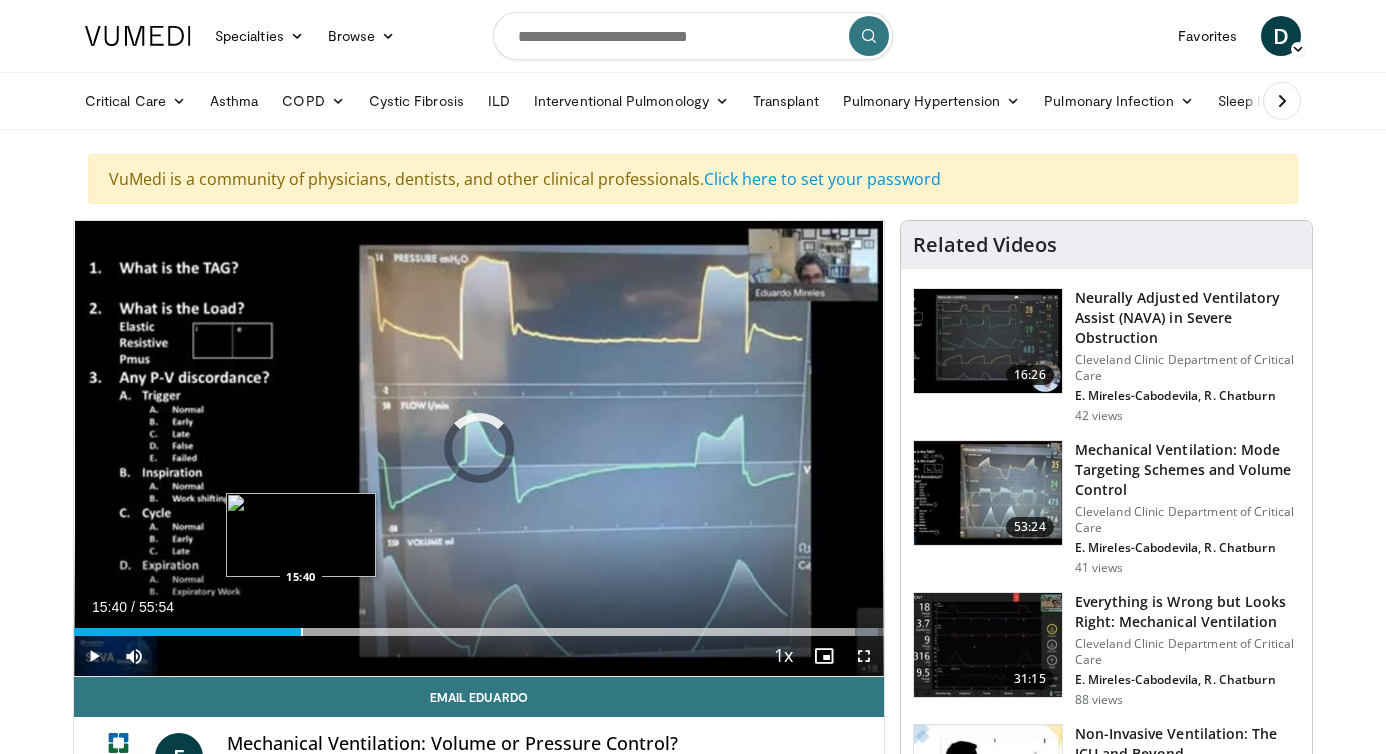click at bounding box center [302, 632] 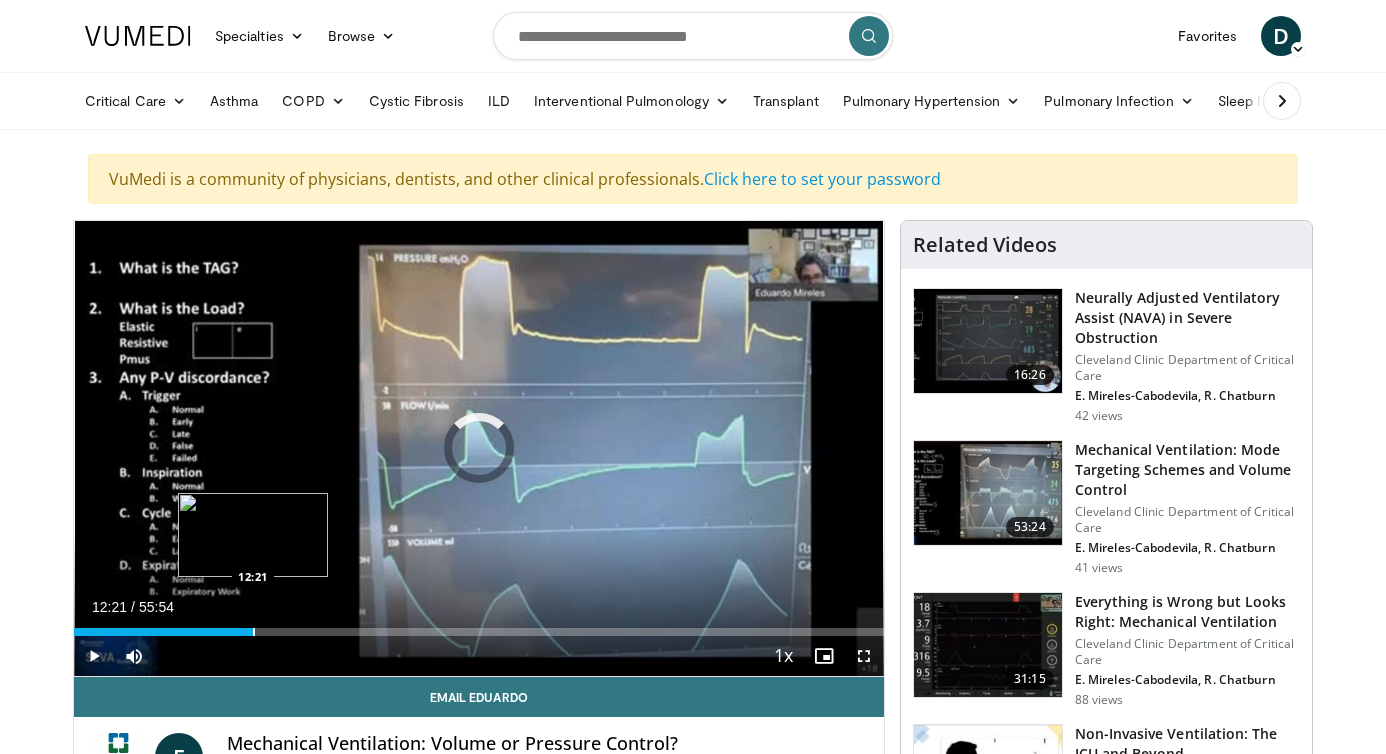 click at bounding box center [254, 632] 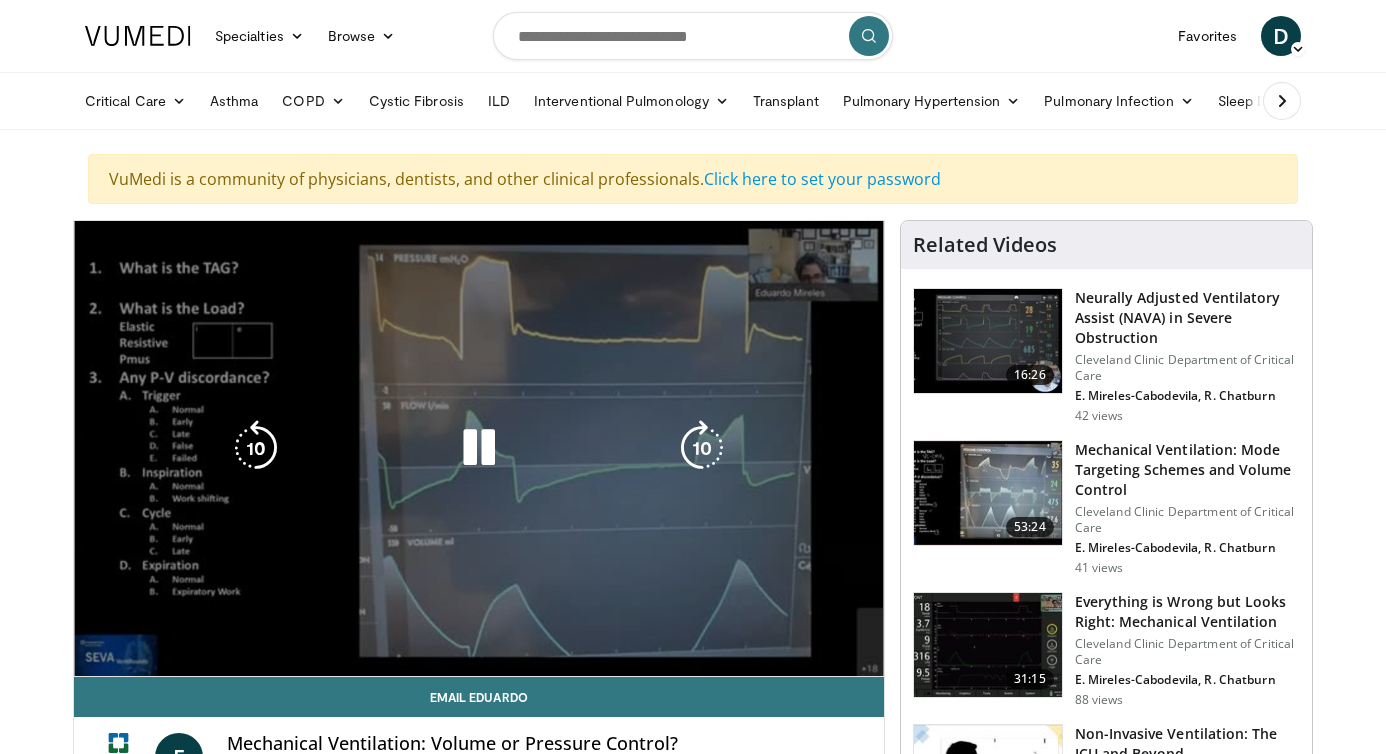 click on "**********" at bounding box center (479, 449) 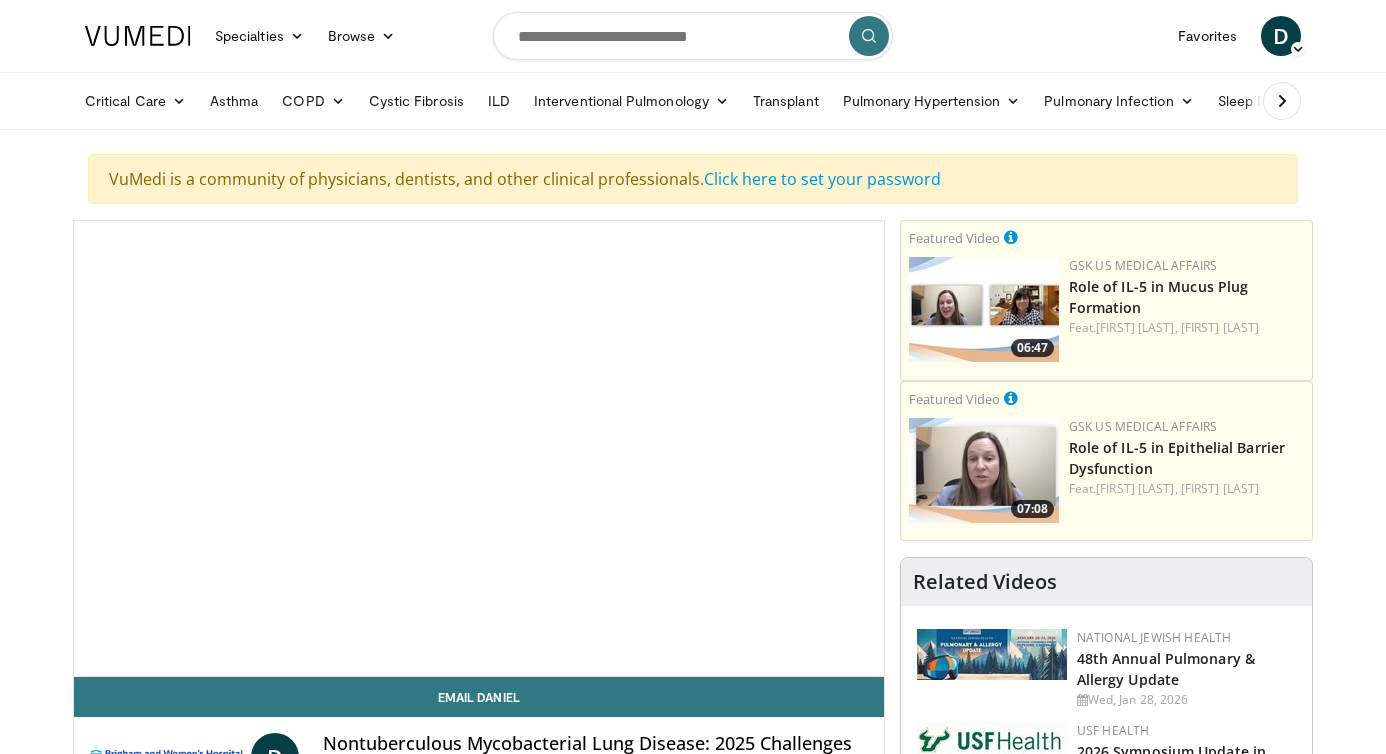 scroll, scrollTop: 0, scrollLeft: 0, axis: both 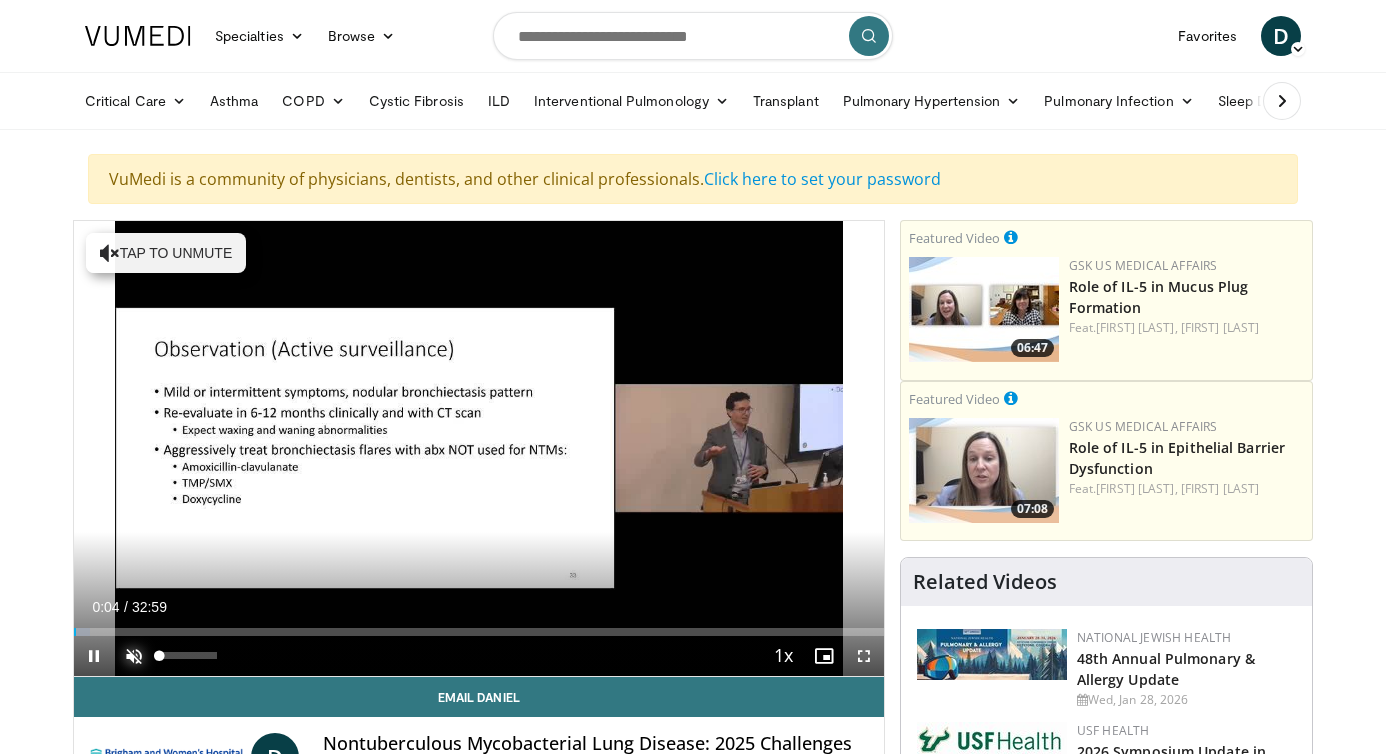 click at bounding box center (134, 656) 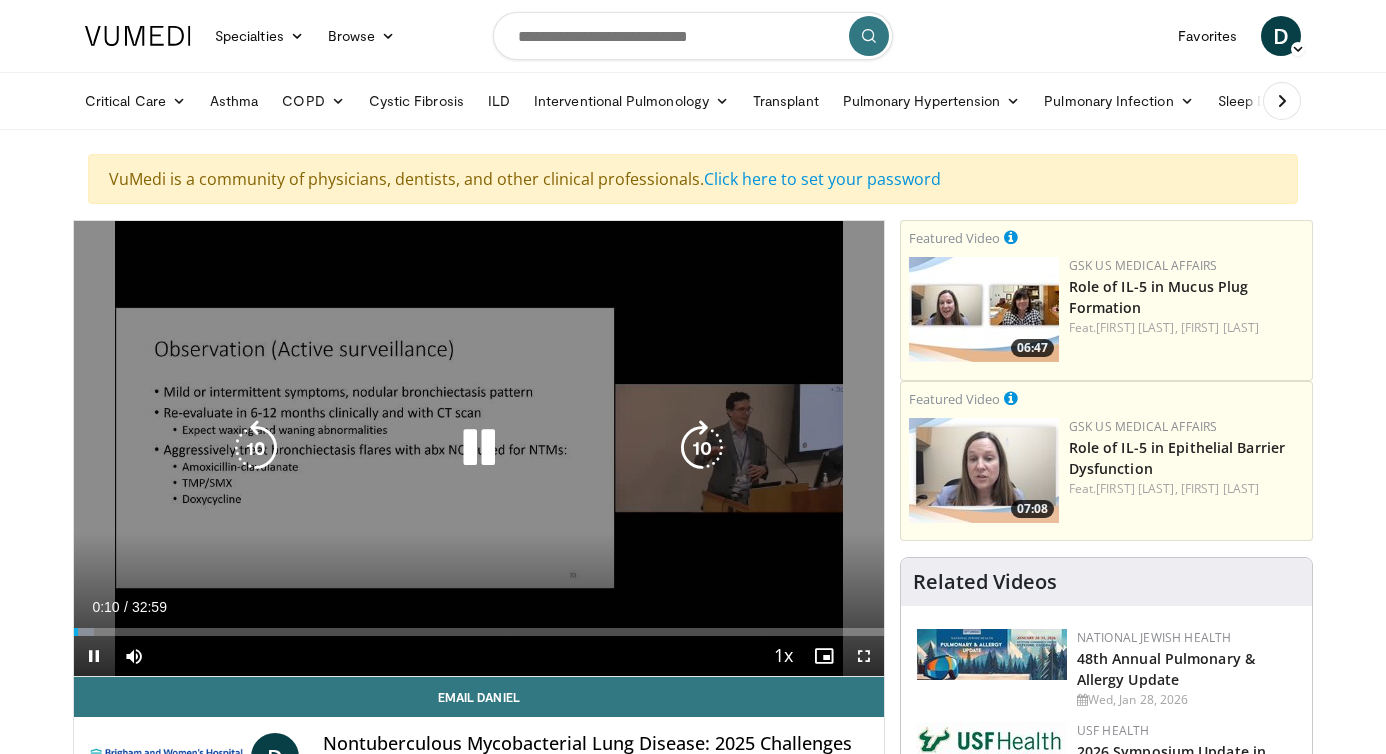 click on "**********" at bounding box center [479, 449] 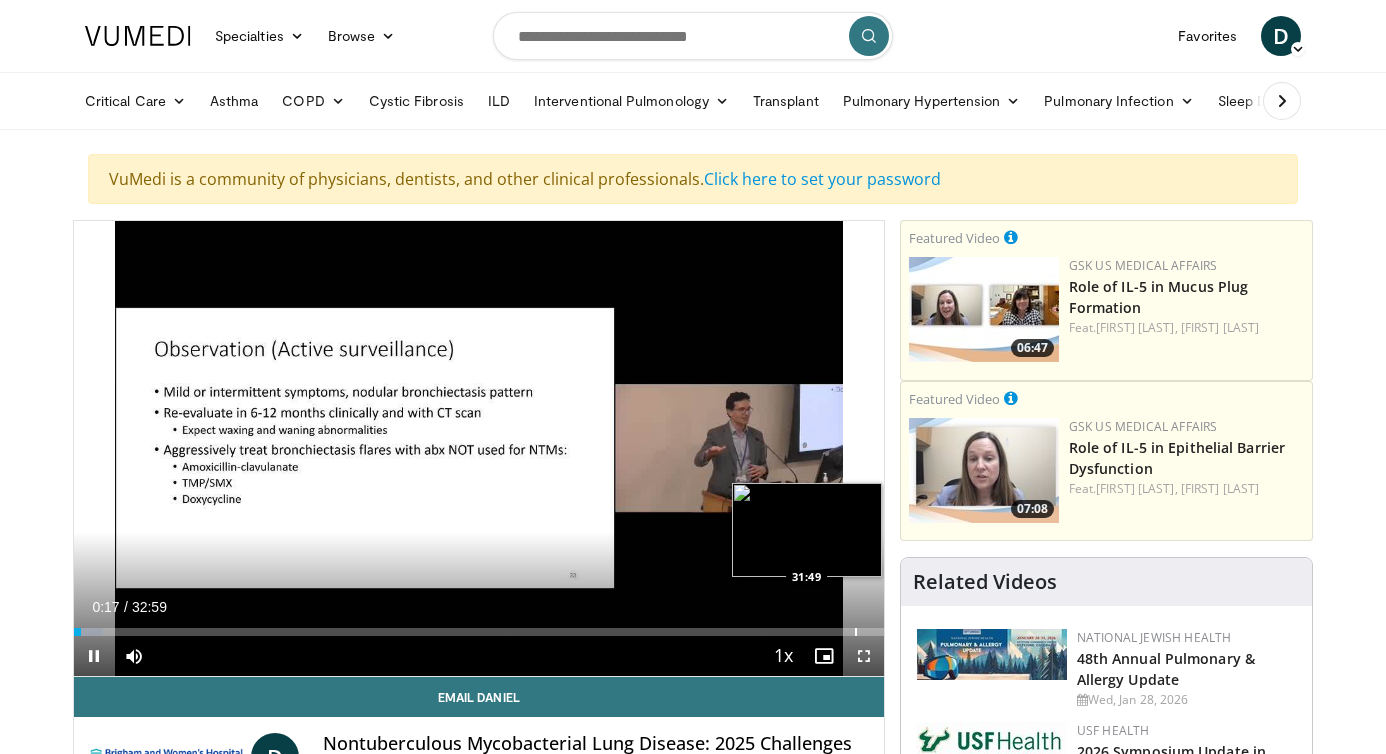 click on "**********" at bounding box center [479, 449] 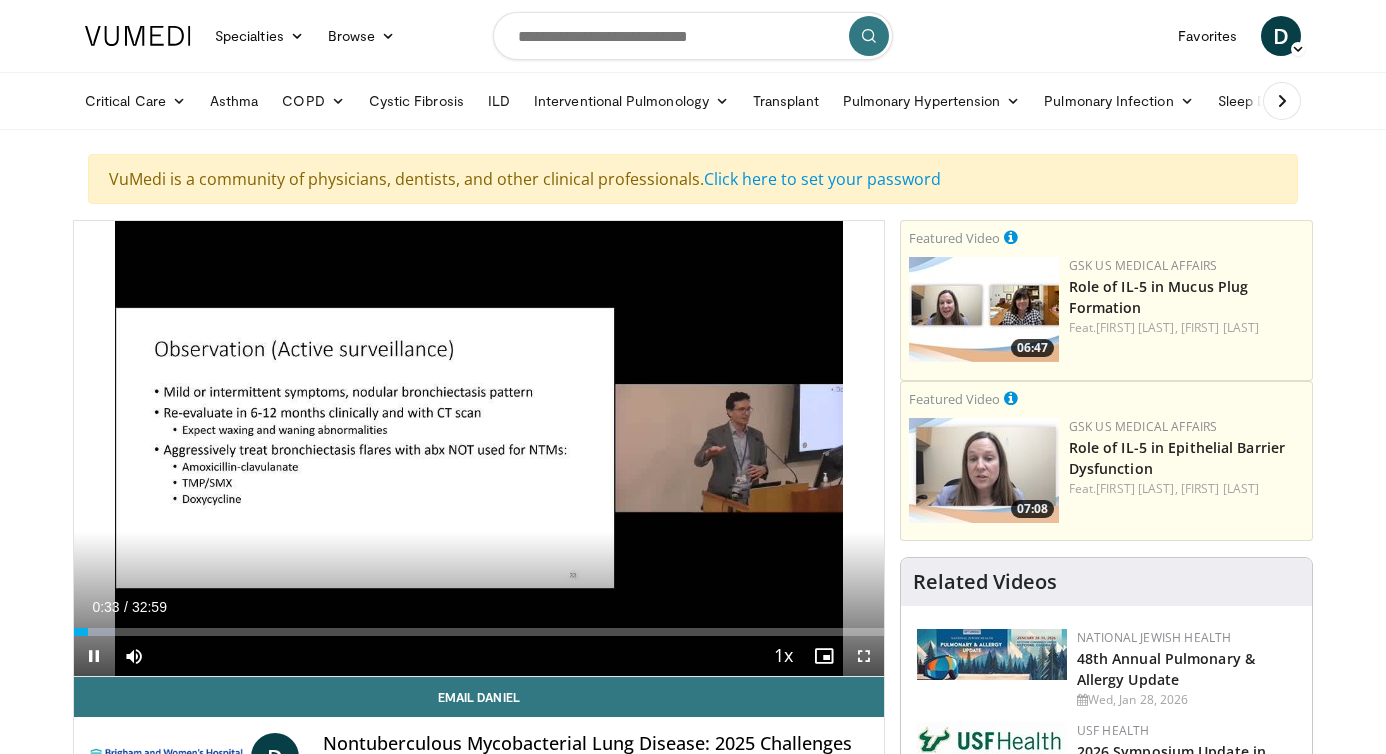 click on "Current Time  0:33 / Duration  32:59 Pause Skip Backward Skip Forward Mute Loaded :  5.04% 00:33 31:49 Stream Type  LIVE Seek to live, currently behind live LIVE   1x Playback Rate 0.5x 0.75x 1x , selected 1.25x 1.5x 1.75x 2x Chapters Chapters Descriptions descriptions off , selected Captions captions settings , opens captions settings dialog captions off , selected Audio Track en (Main) , selected Fullscreen Enable picture-in-picture mode" at bounding box center [479, 656] 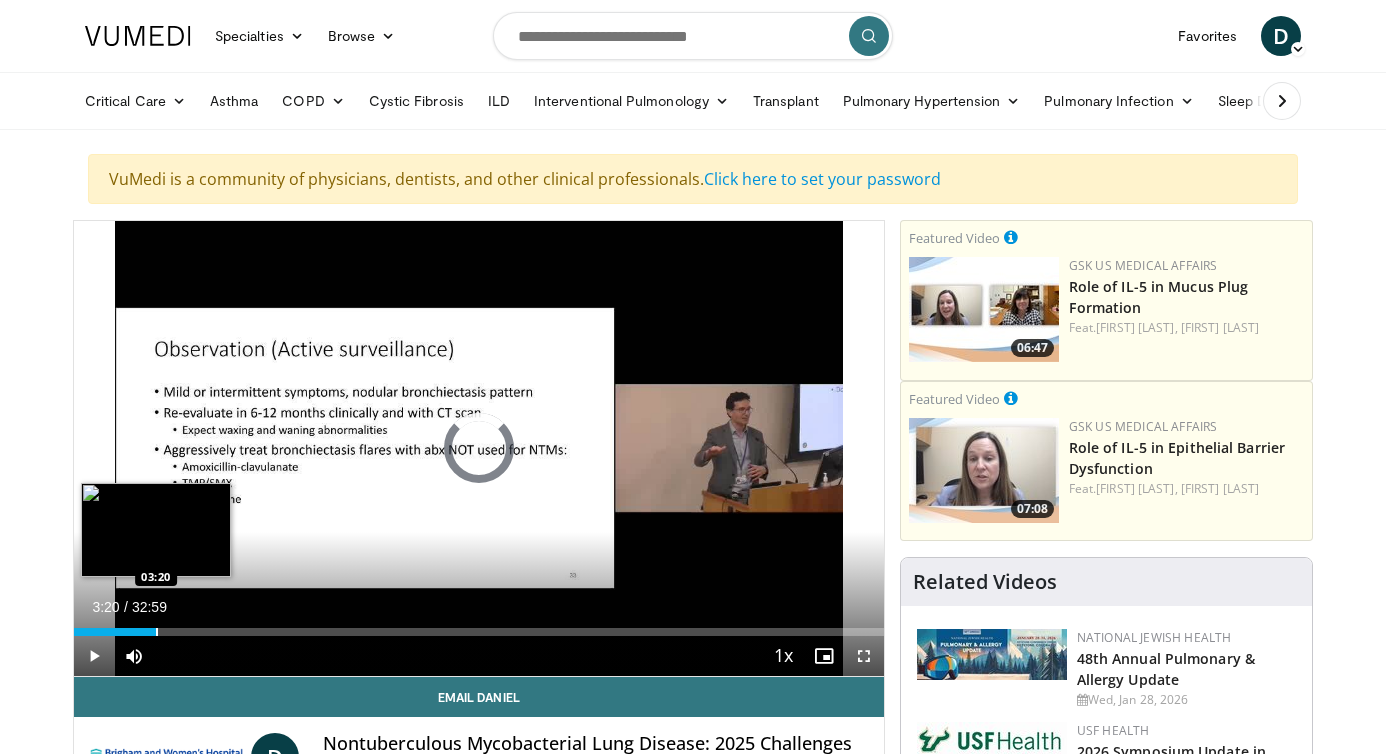 click at bounding box center (157, 632) 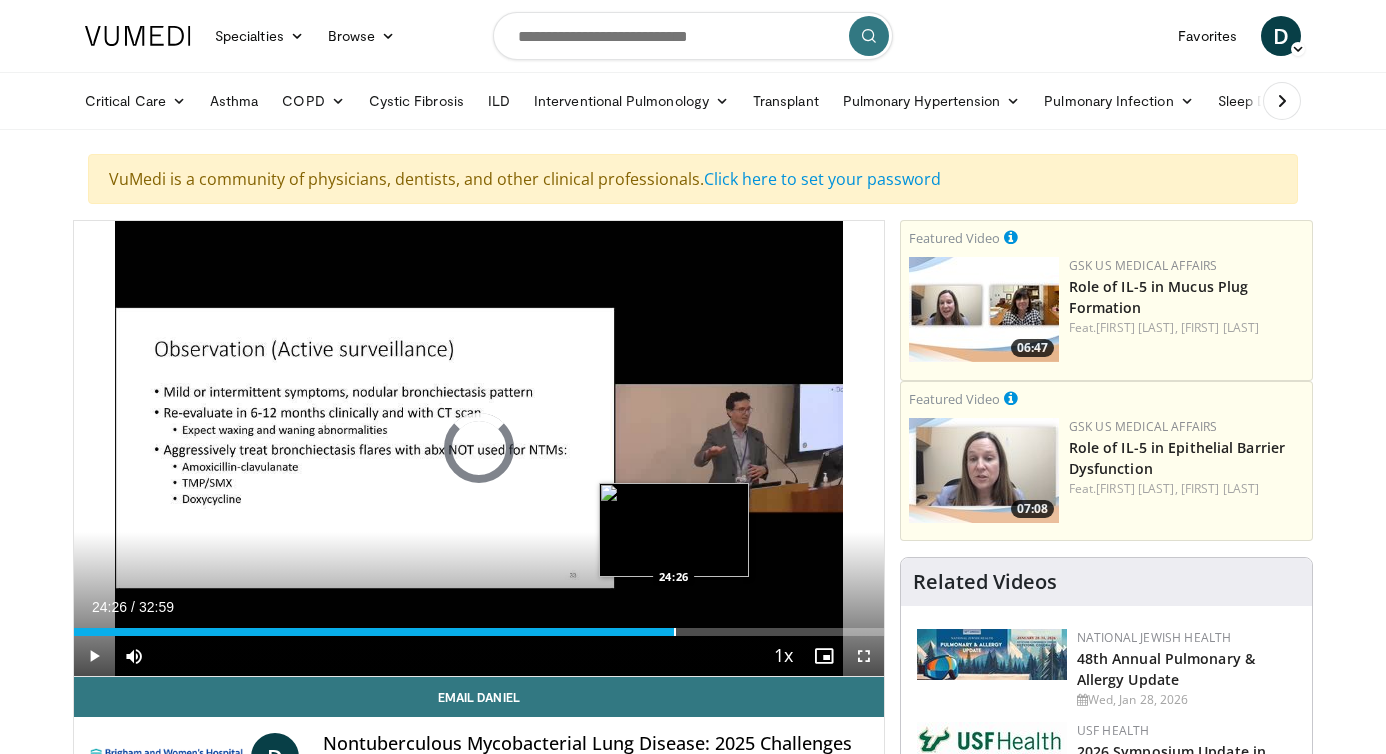 click at bounding box center [675, 632] 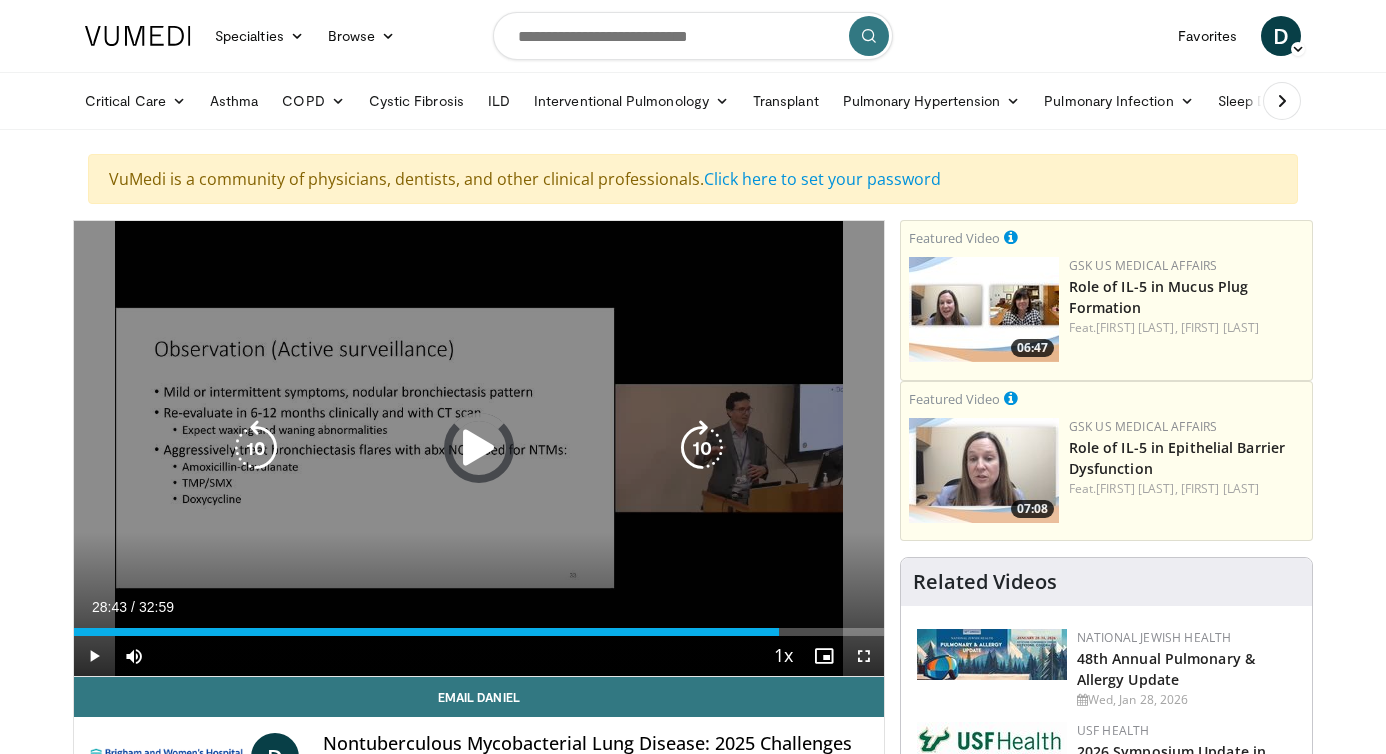 click at bounding box center [0, 0] 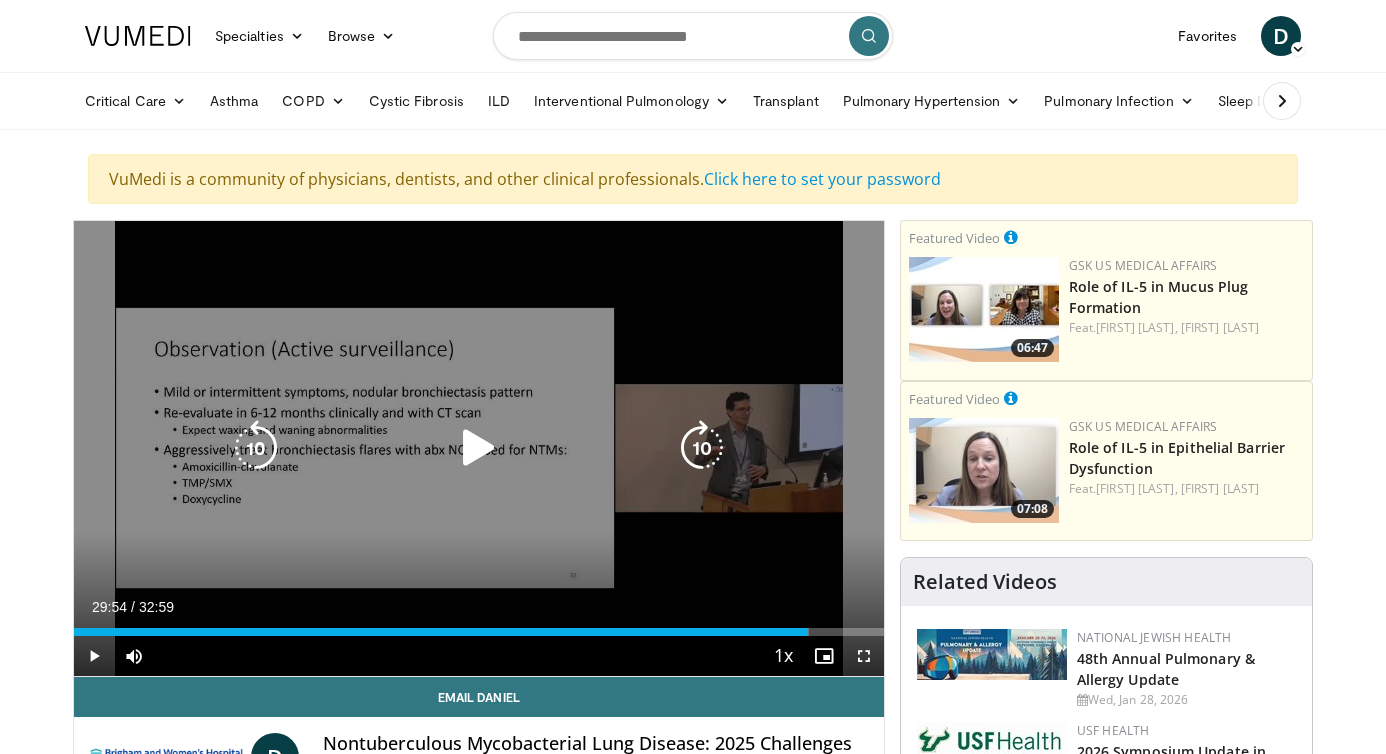 click at bounding box center [0, 0] 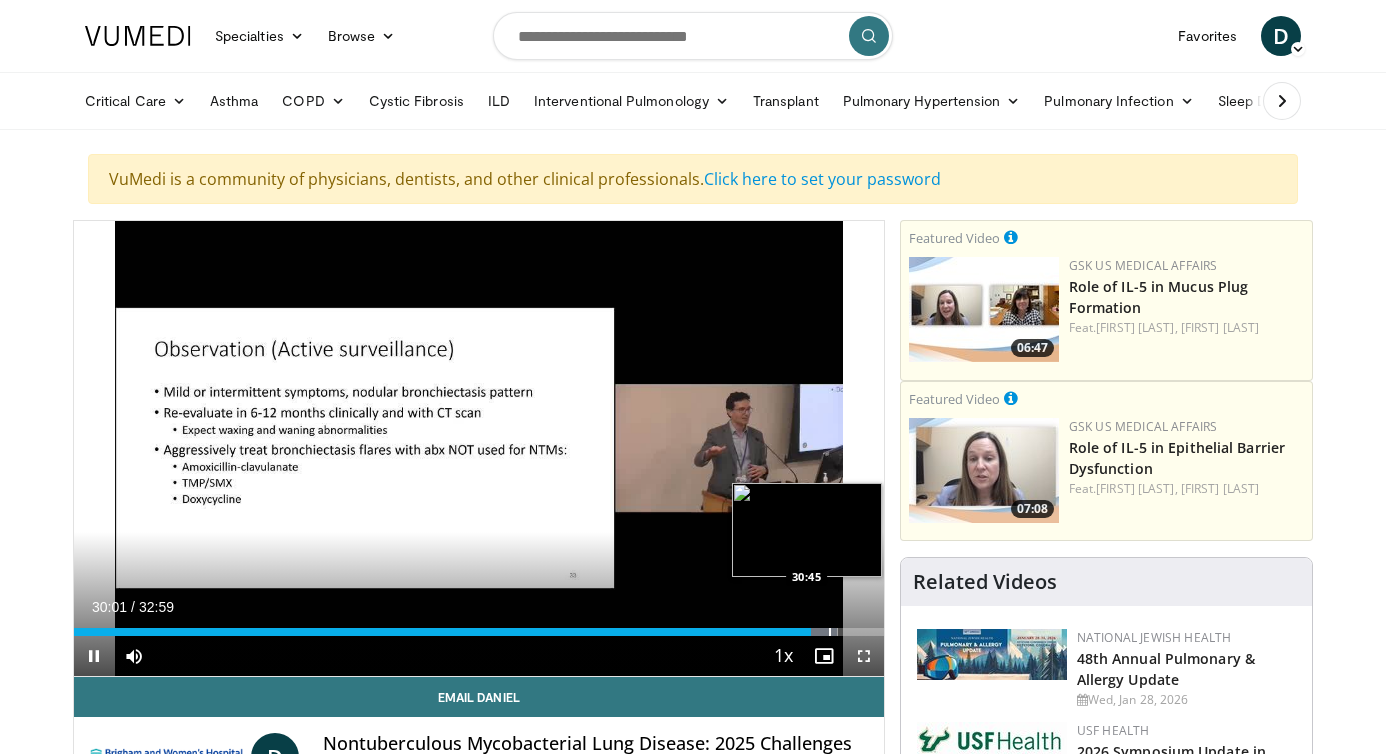 click on "**********" at bounding box center (479, 449) 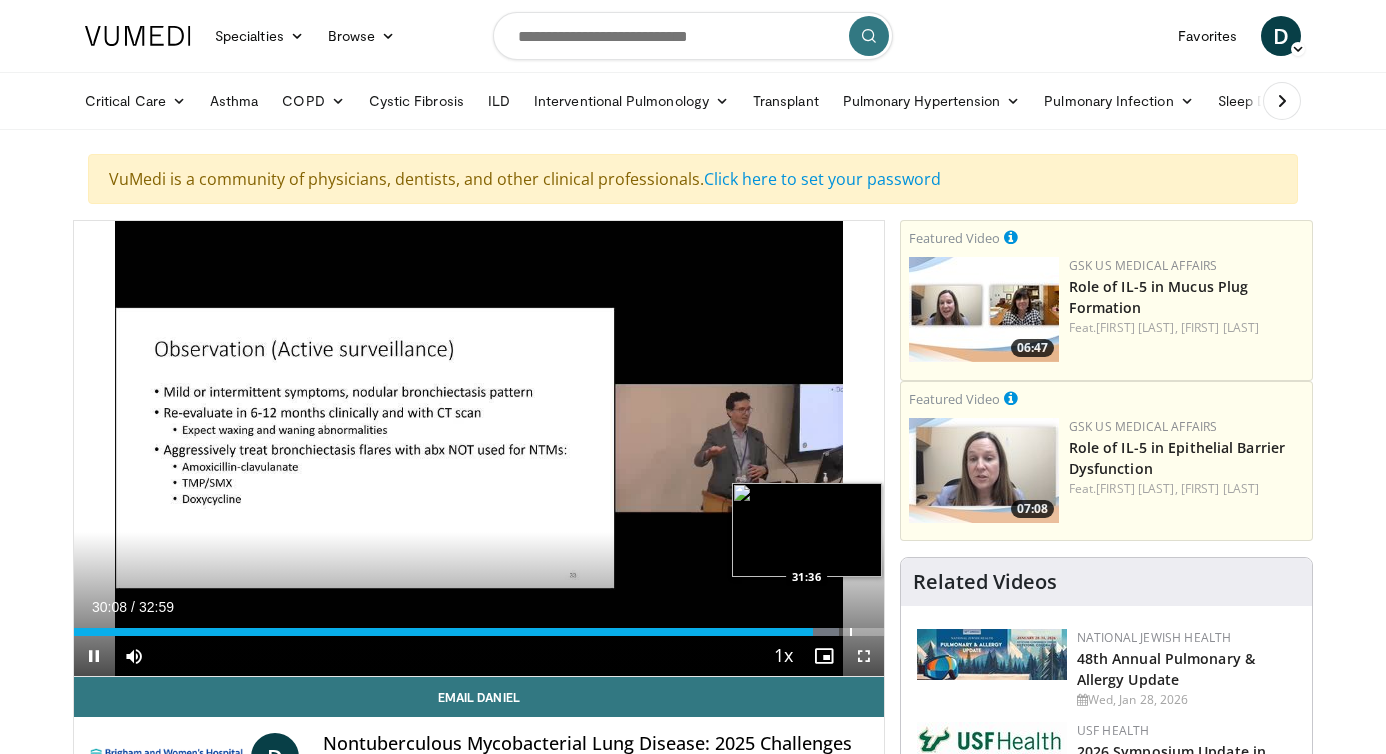 click on "**********" at bounding box center (479, 449) 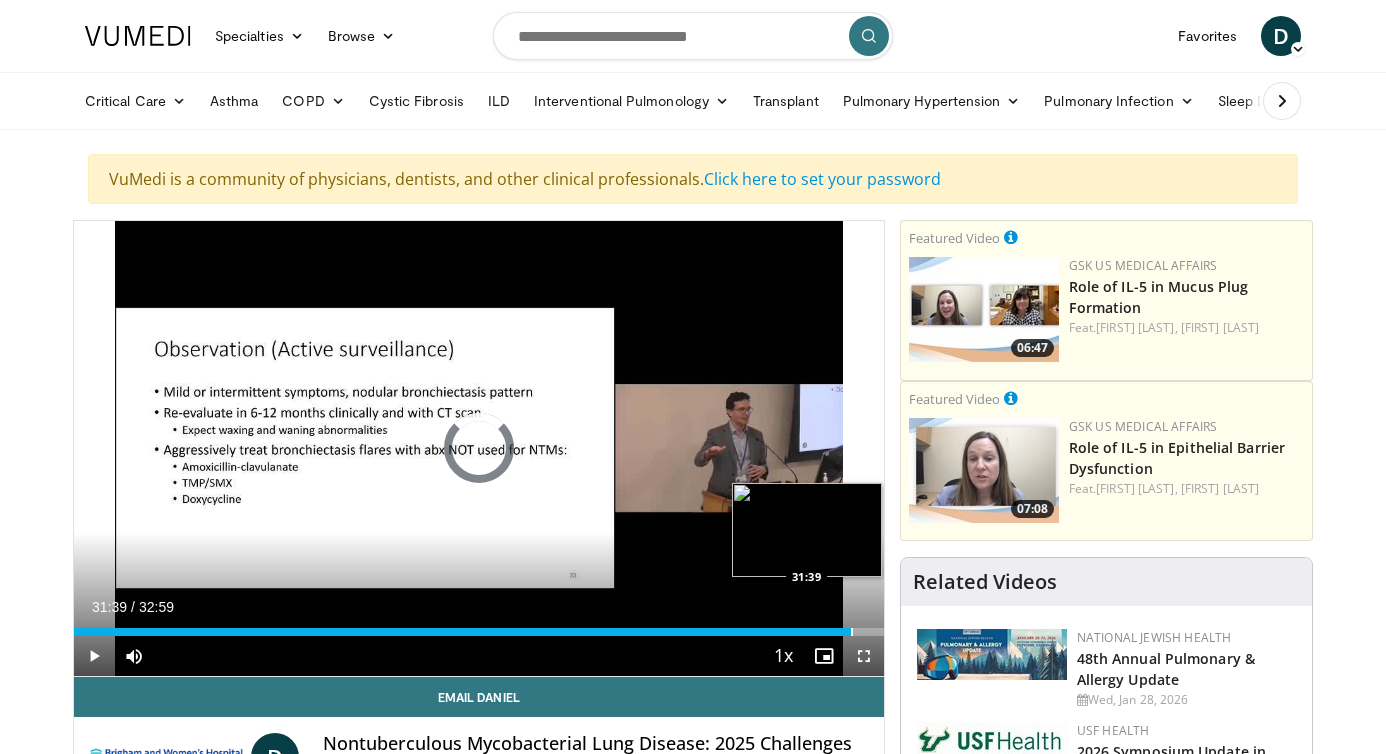 click at bounding box center (852, 632) 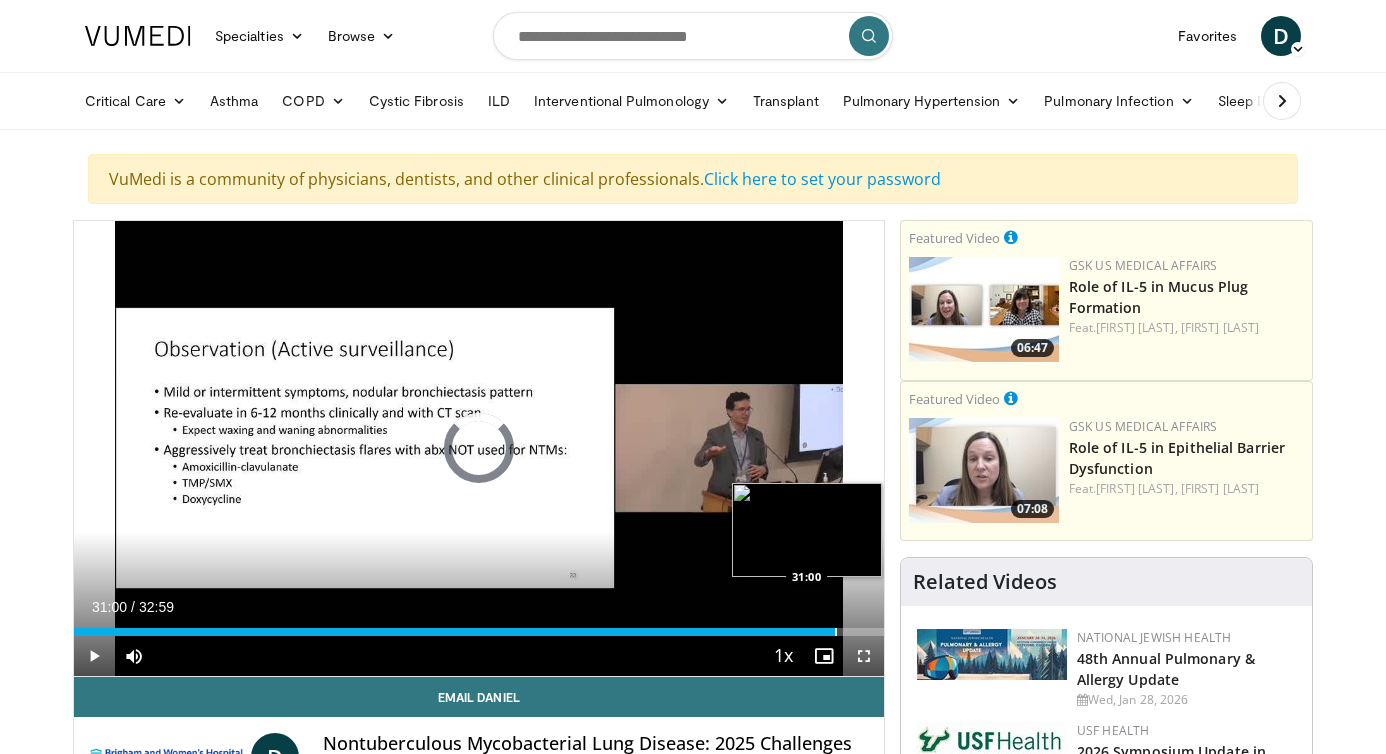 click at bounding box center [836, 632] 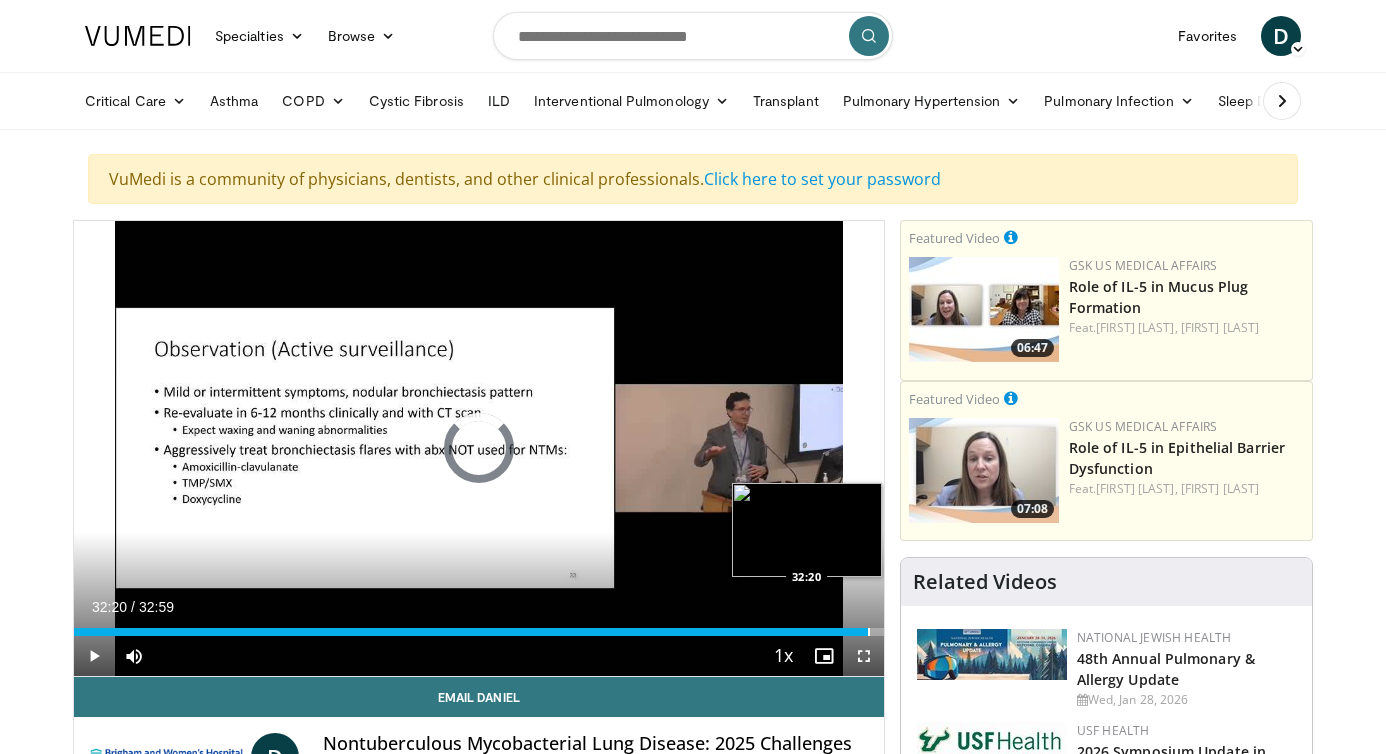 click at bounding box center (869, 632) 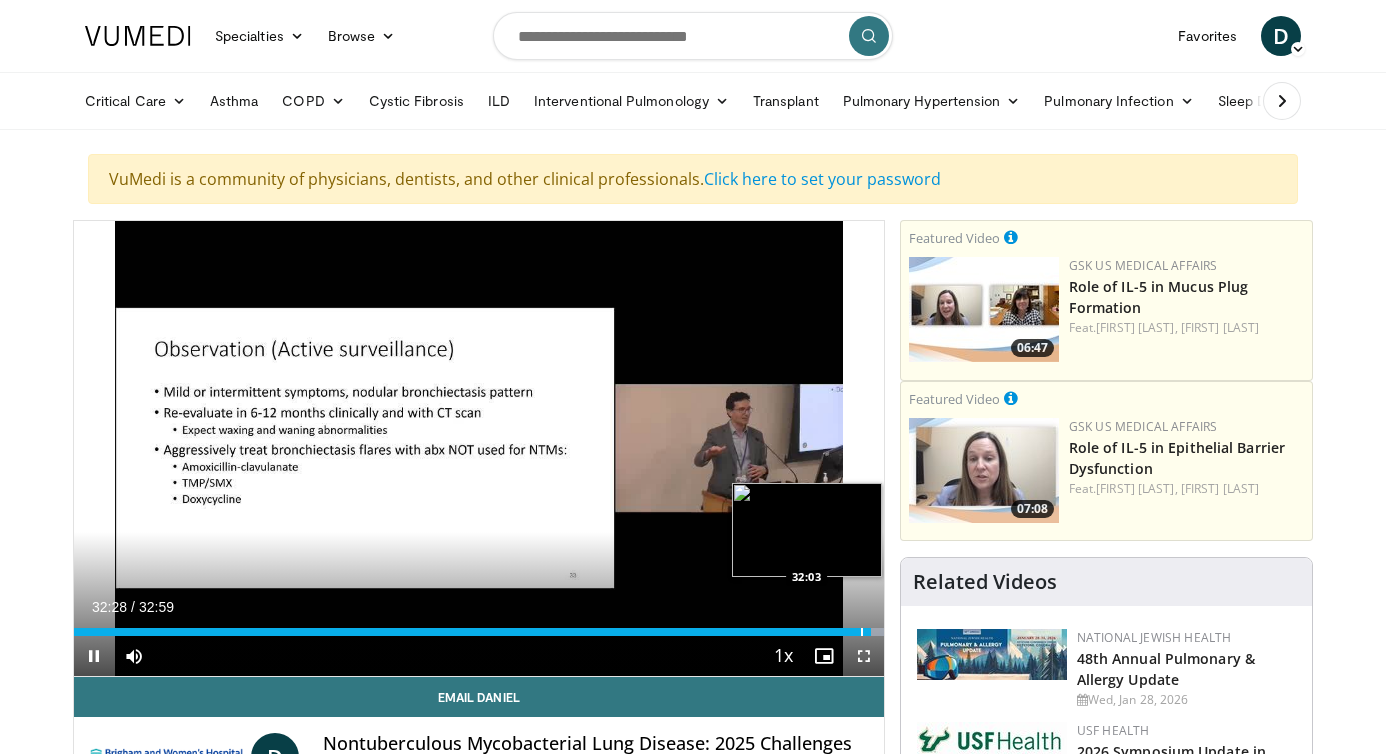 click on "**********" at bounding box center (479, 449) 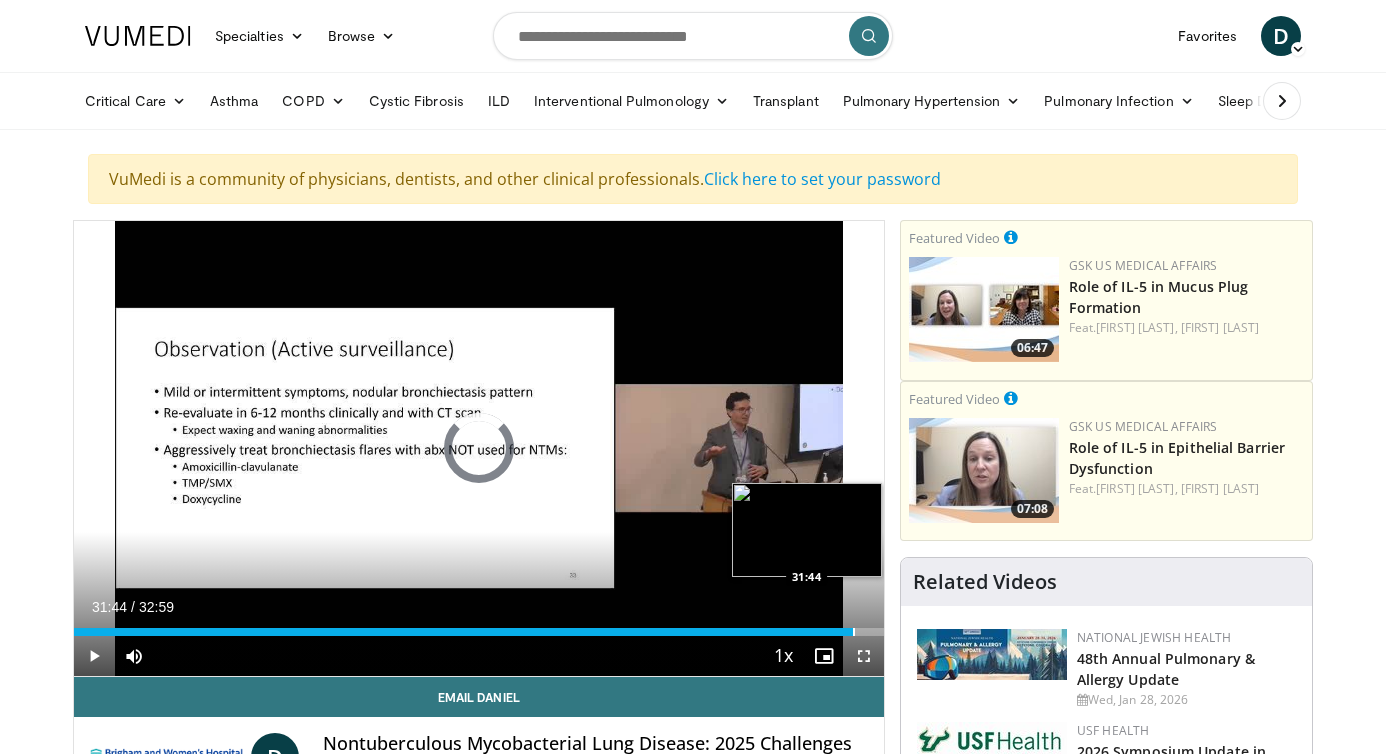 click at bounding box center (854, 632) 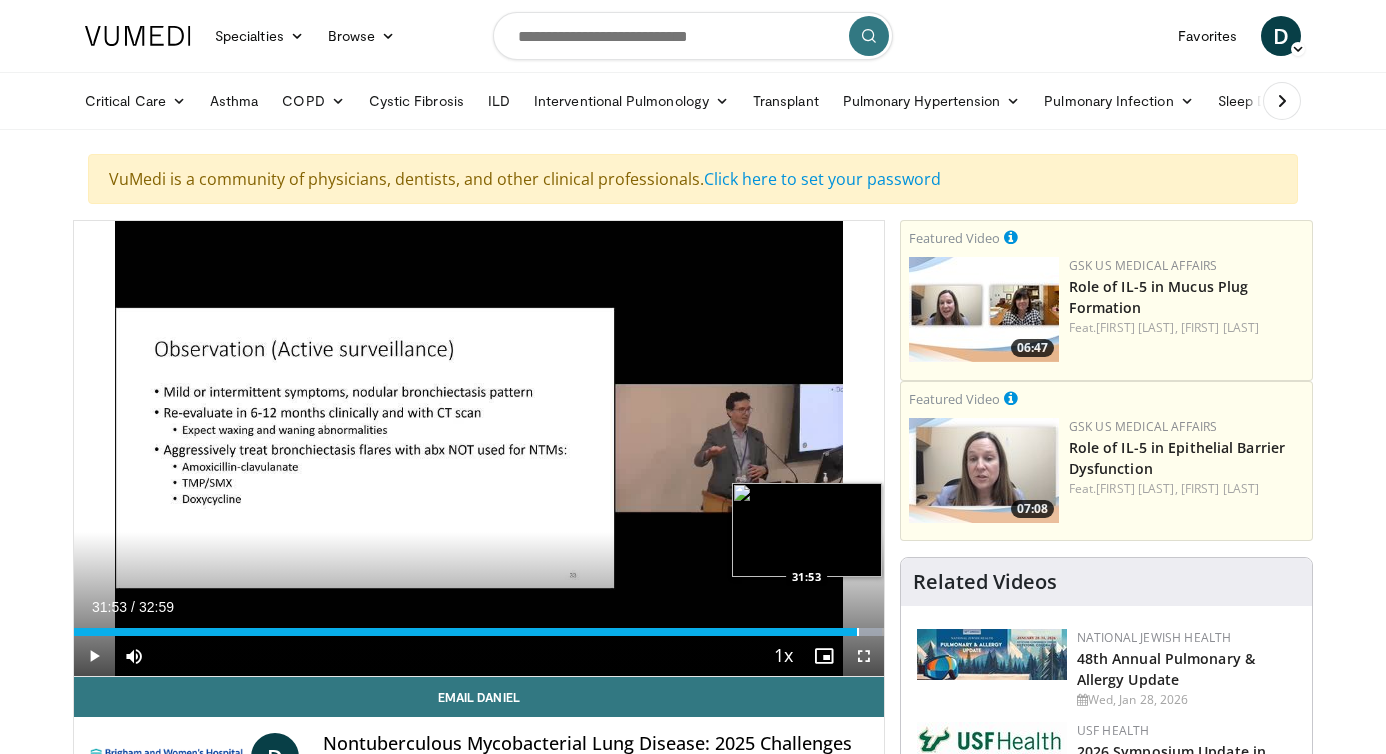 click at bounding box center [858, 632] 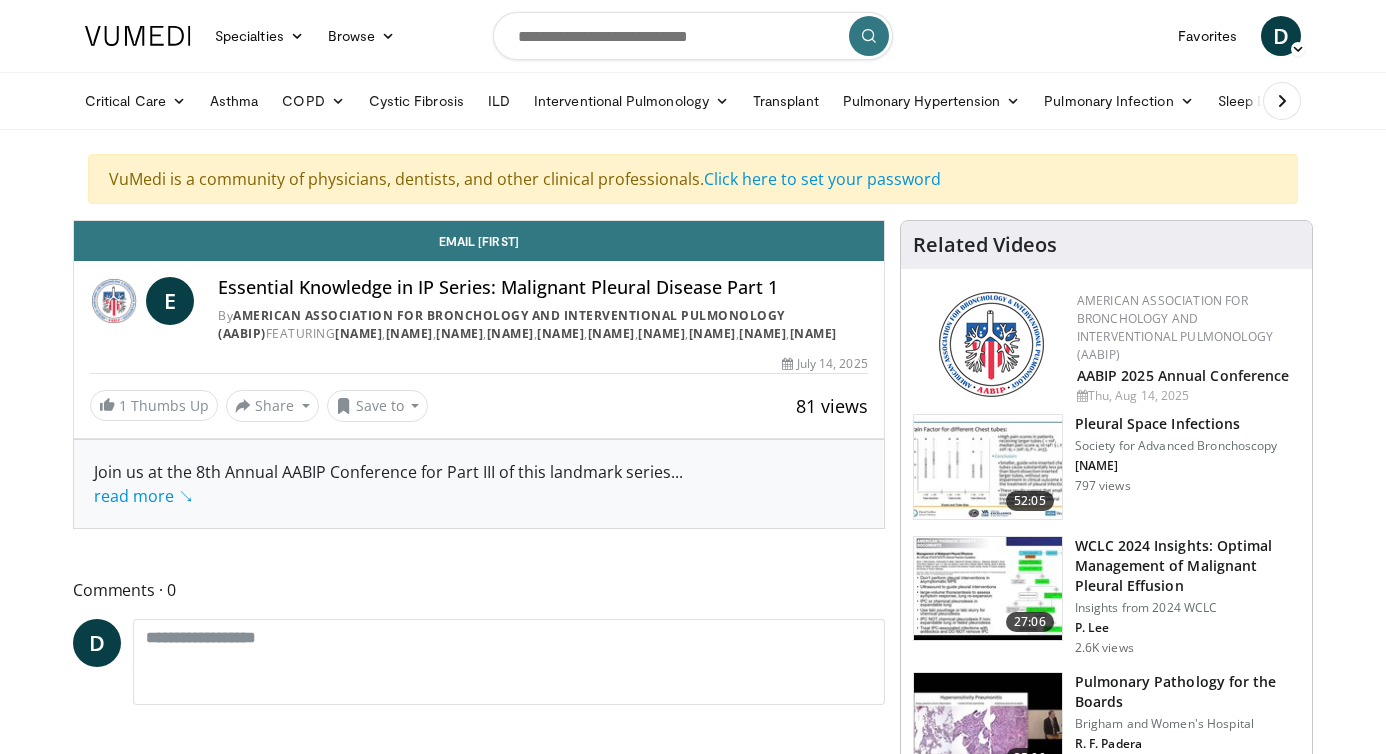 scroll, scrollTop: 0, scrollLeft: 0, axis: both 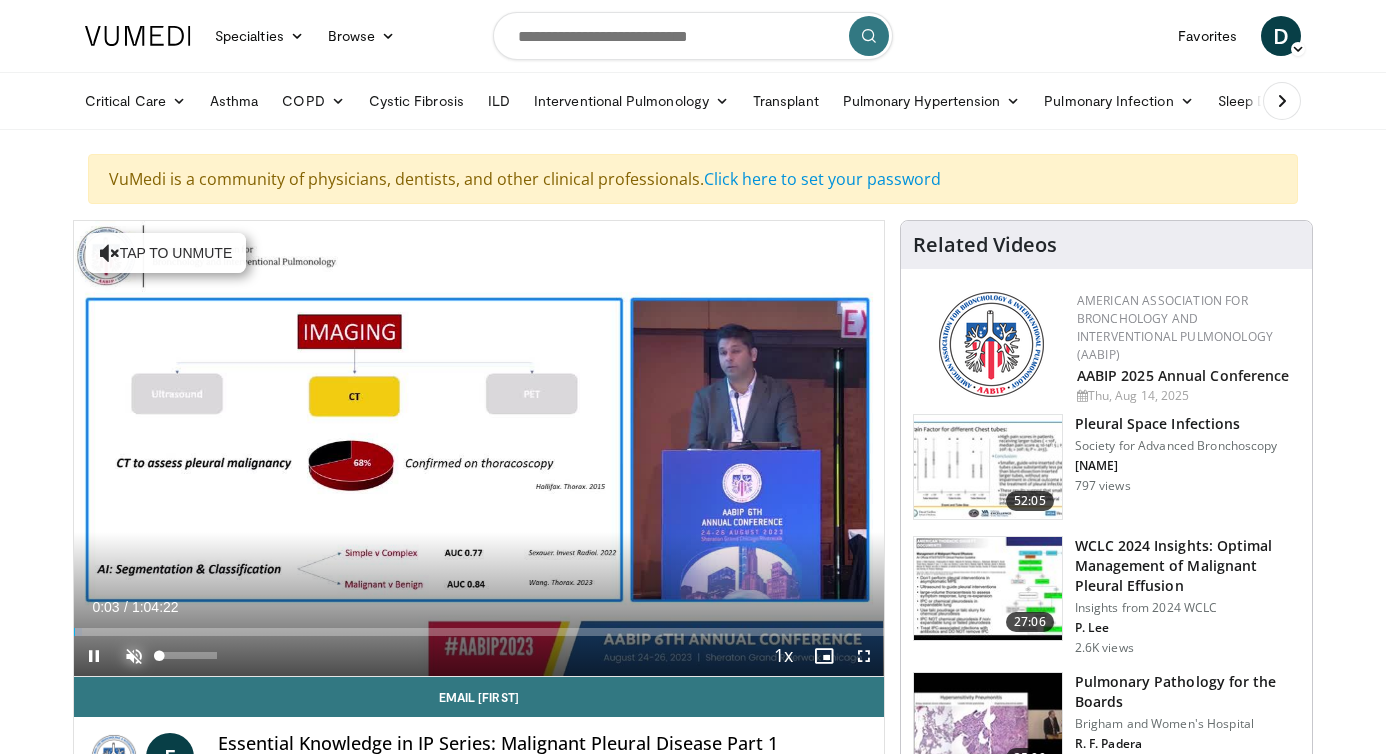 click at bounding box center (134, 656) 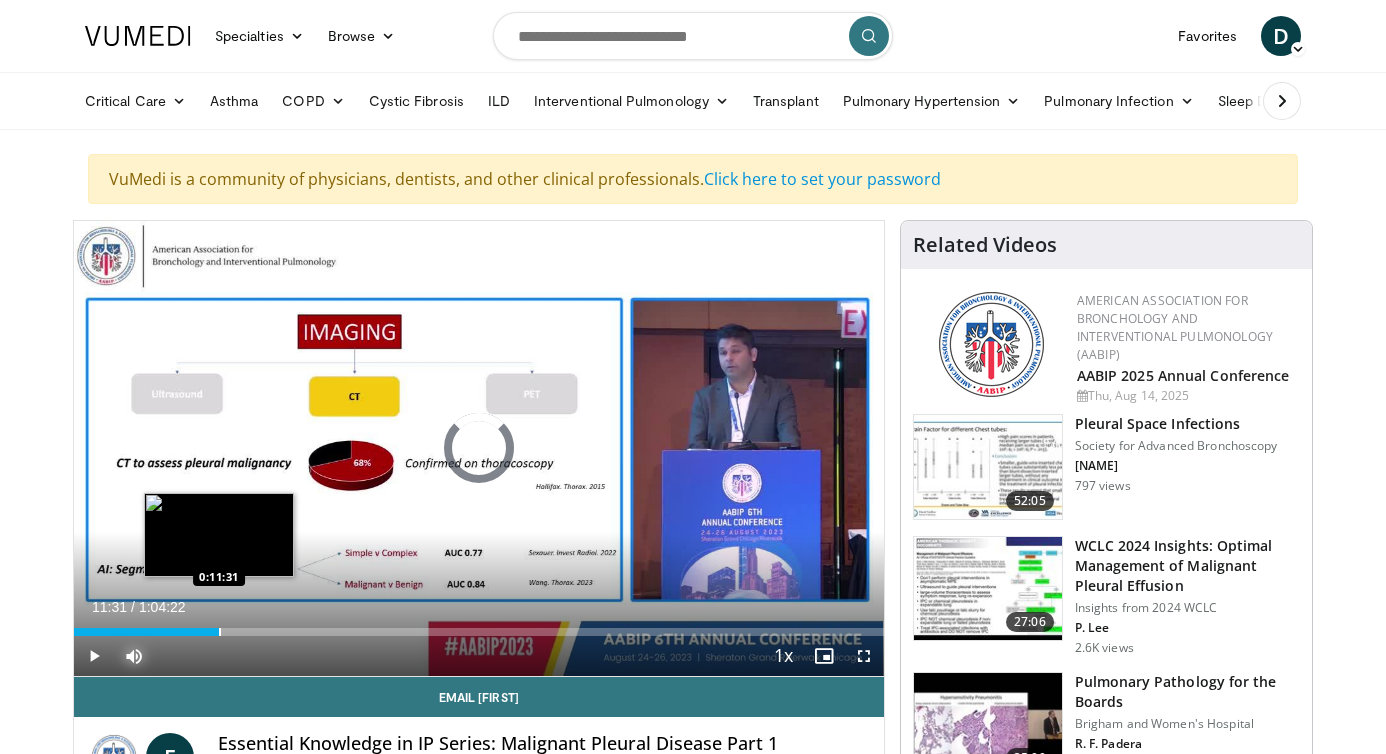 click on "Loaded :  1.29% 0:11:31 0:11:31" at bounding box center (479, 626) 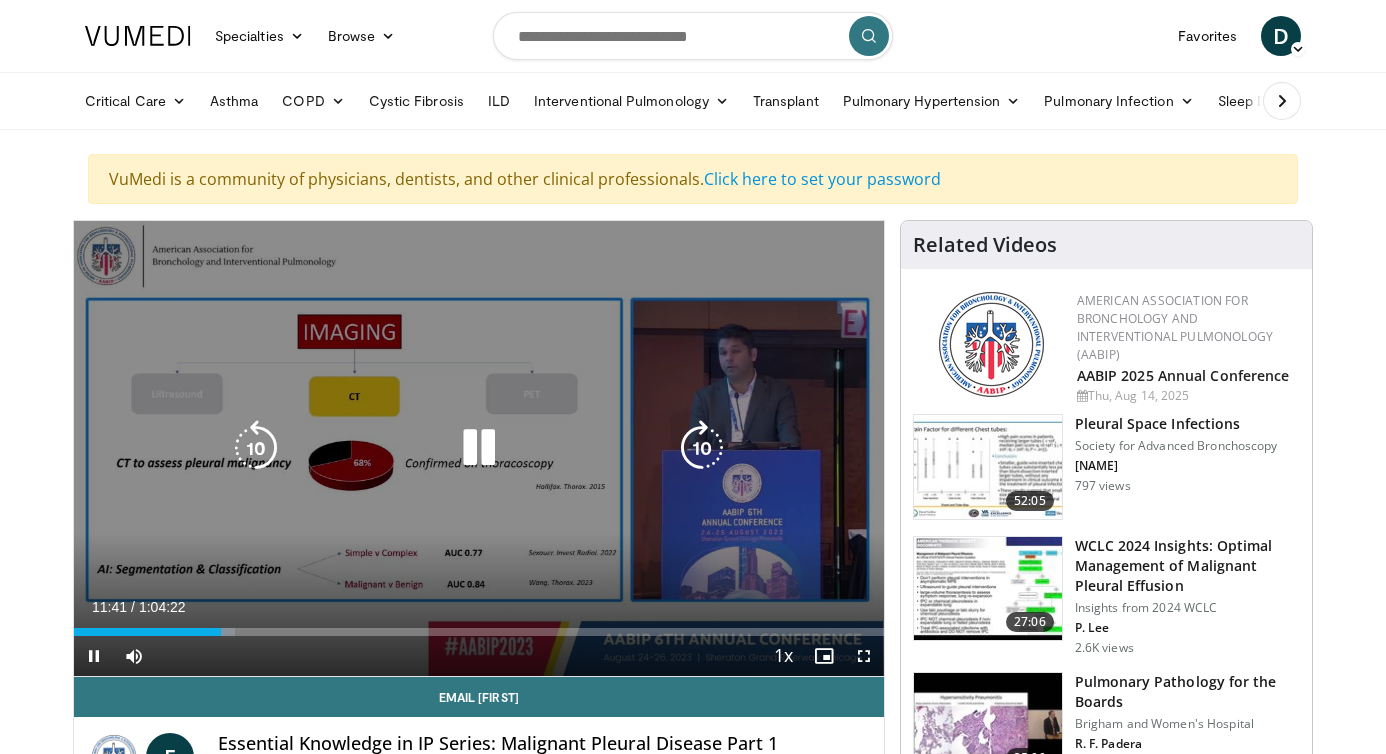 click on "**********" at bounding box center (479, 449) 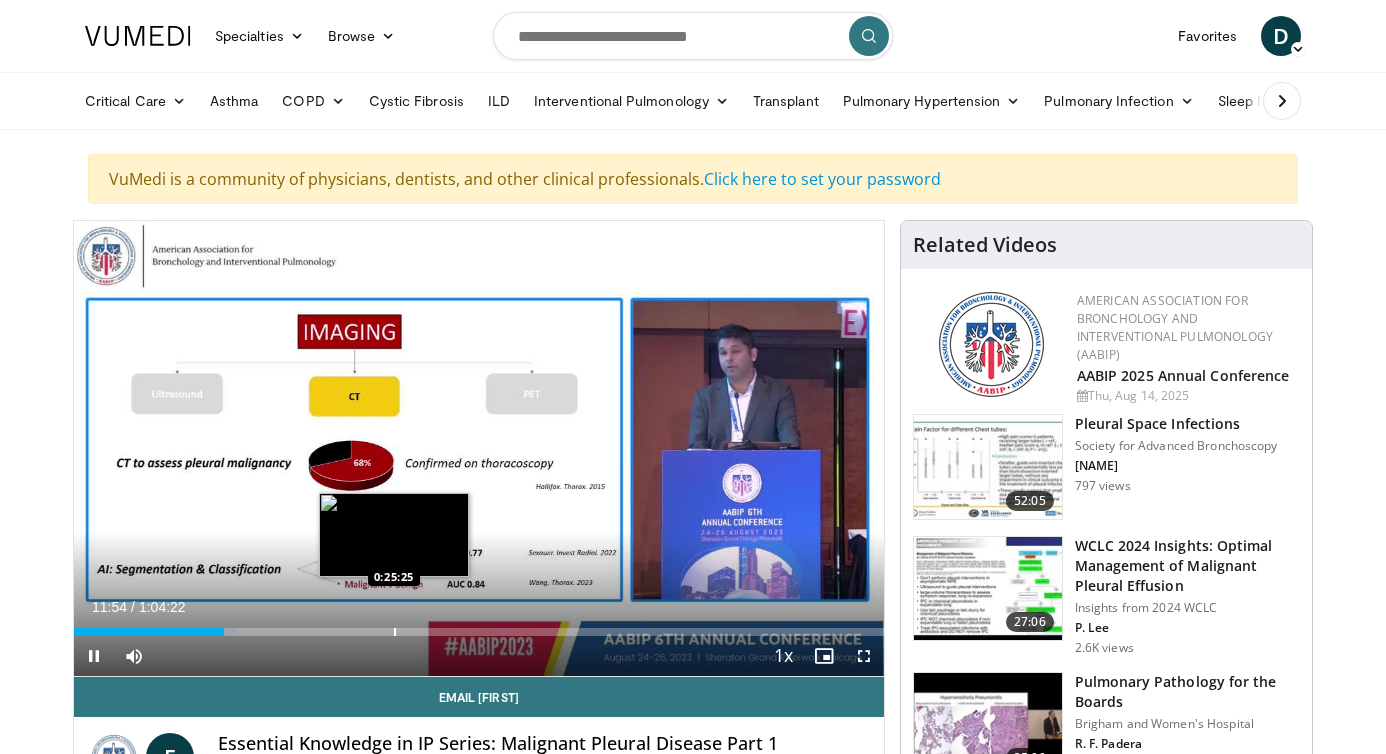 click on "**********" at bounding box center [479, 449] 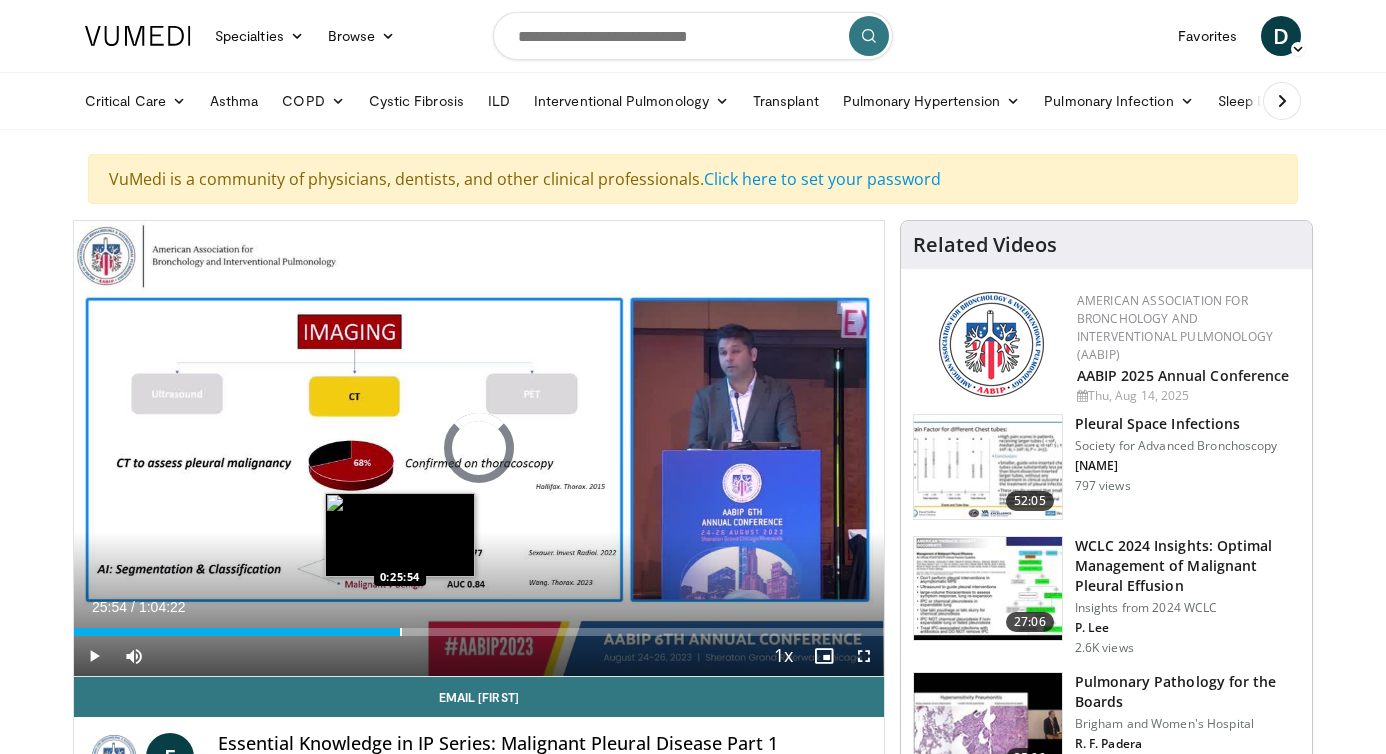 click on "Loaded :  20.16% 0:11:59 0:25:54" at bounding box center [479, 626] 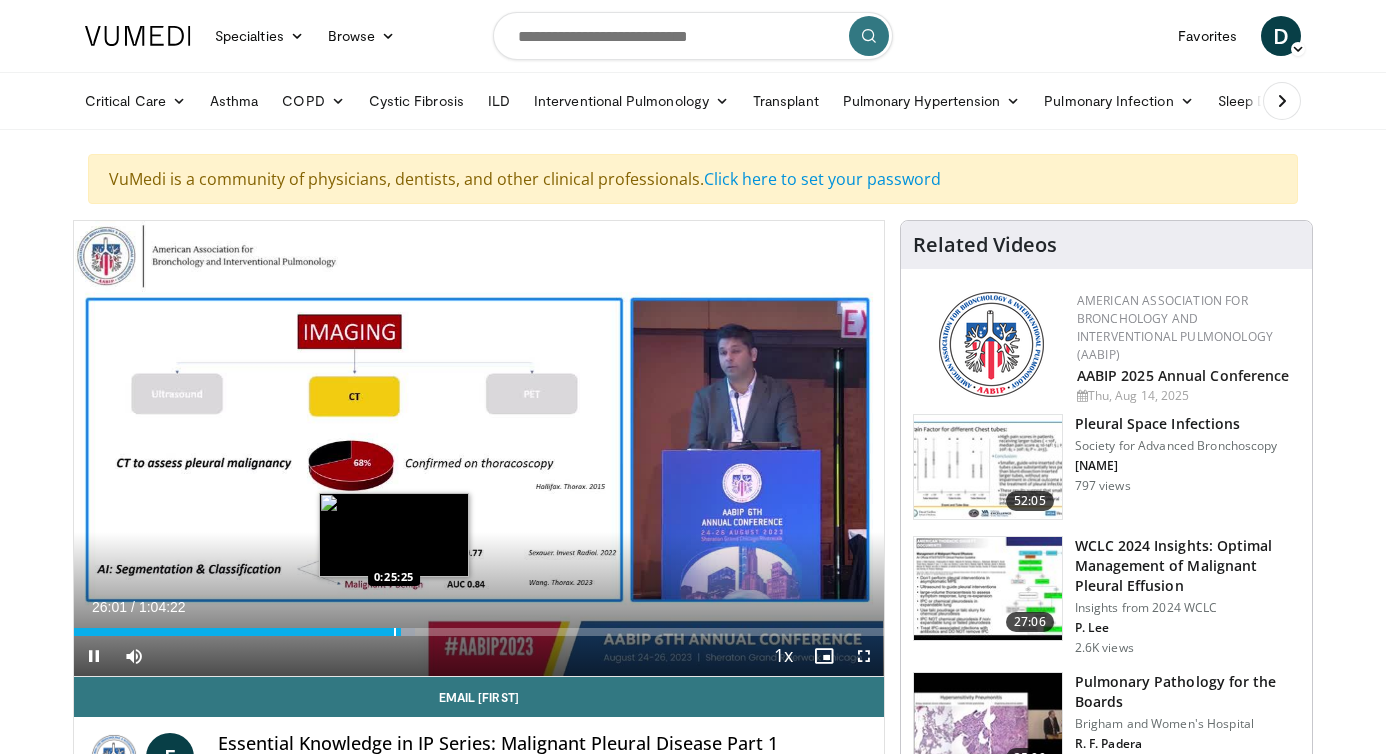 click on "**********" at bounding box center [479, 449] 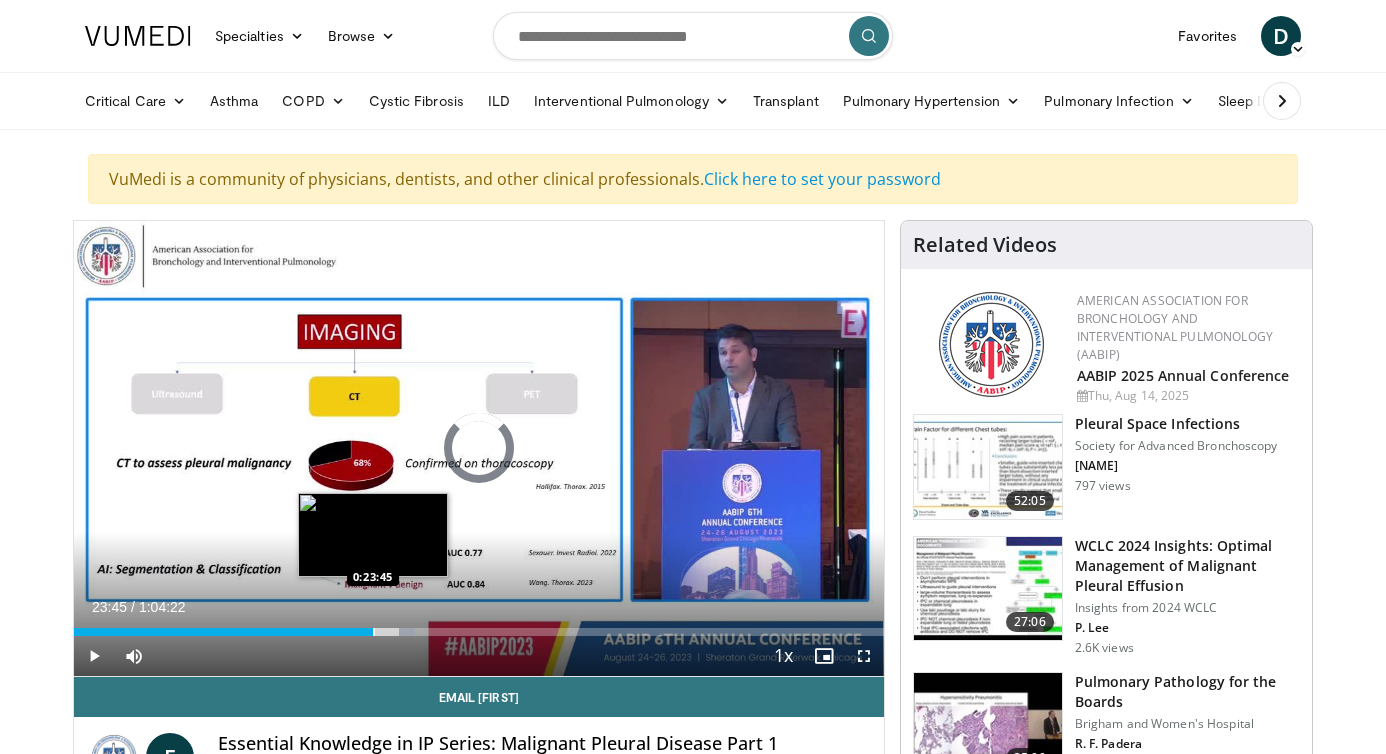 click at bounding box center [374, 632] 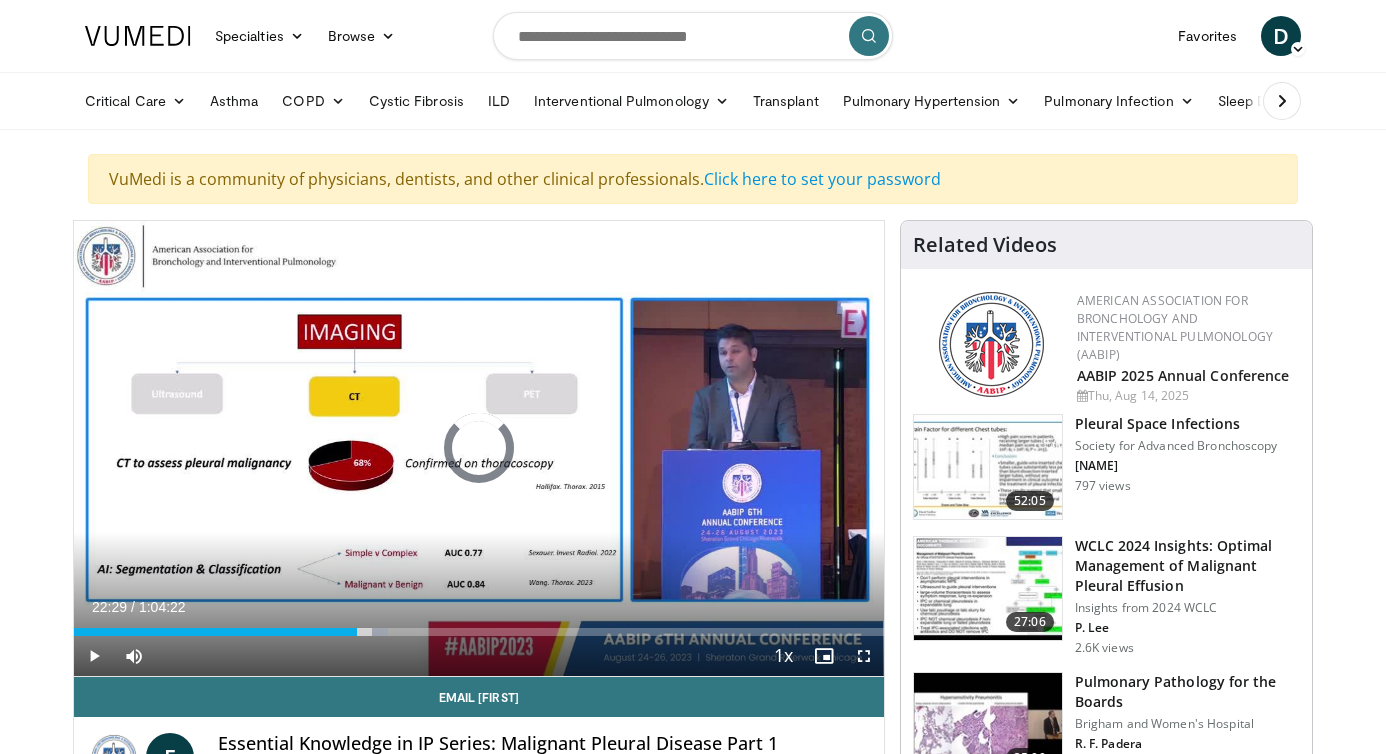 click at bounding box center [358, 632] 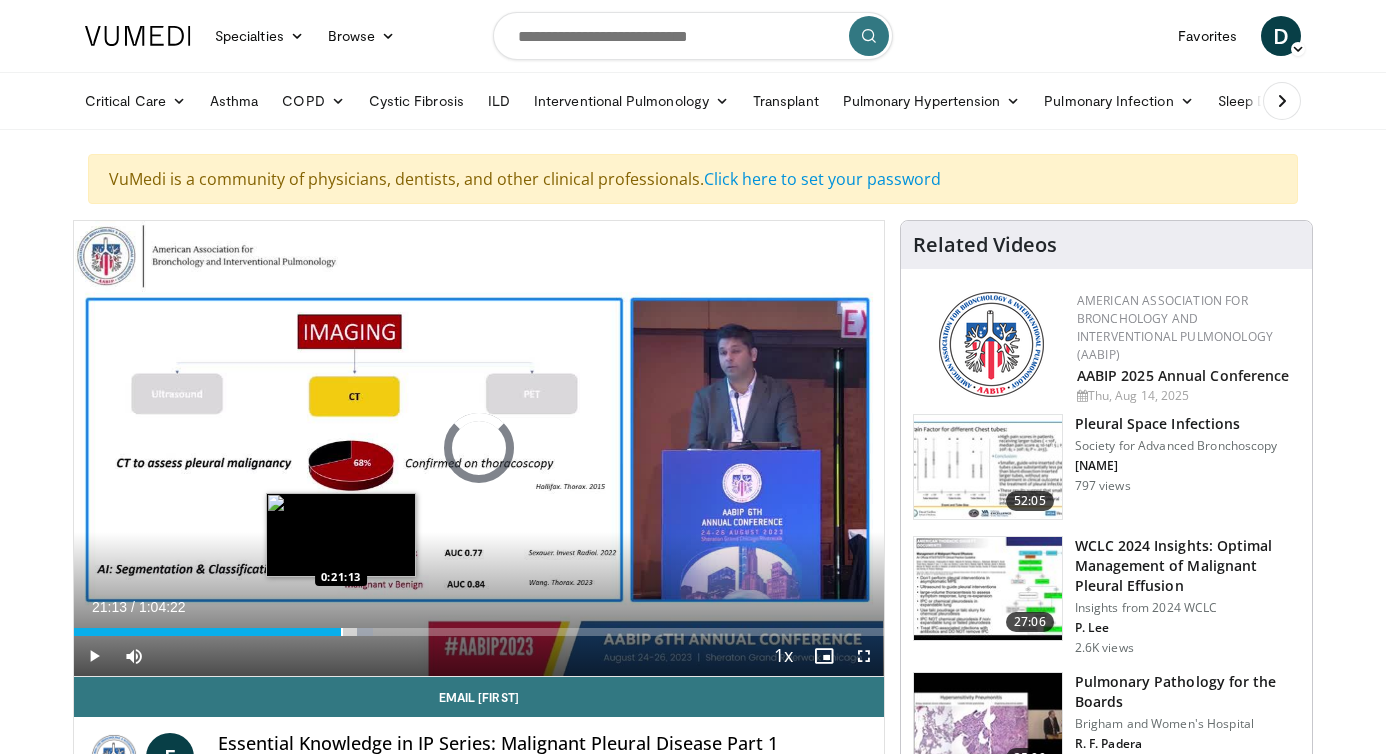 click at bounding box center (342, 632) 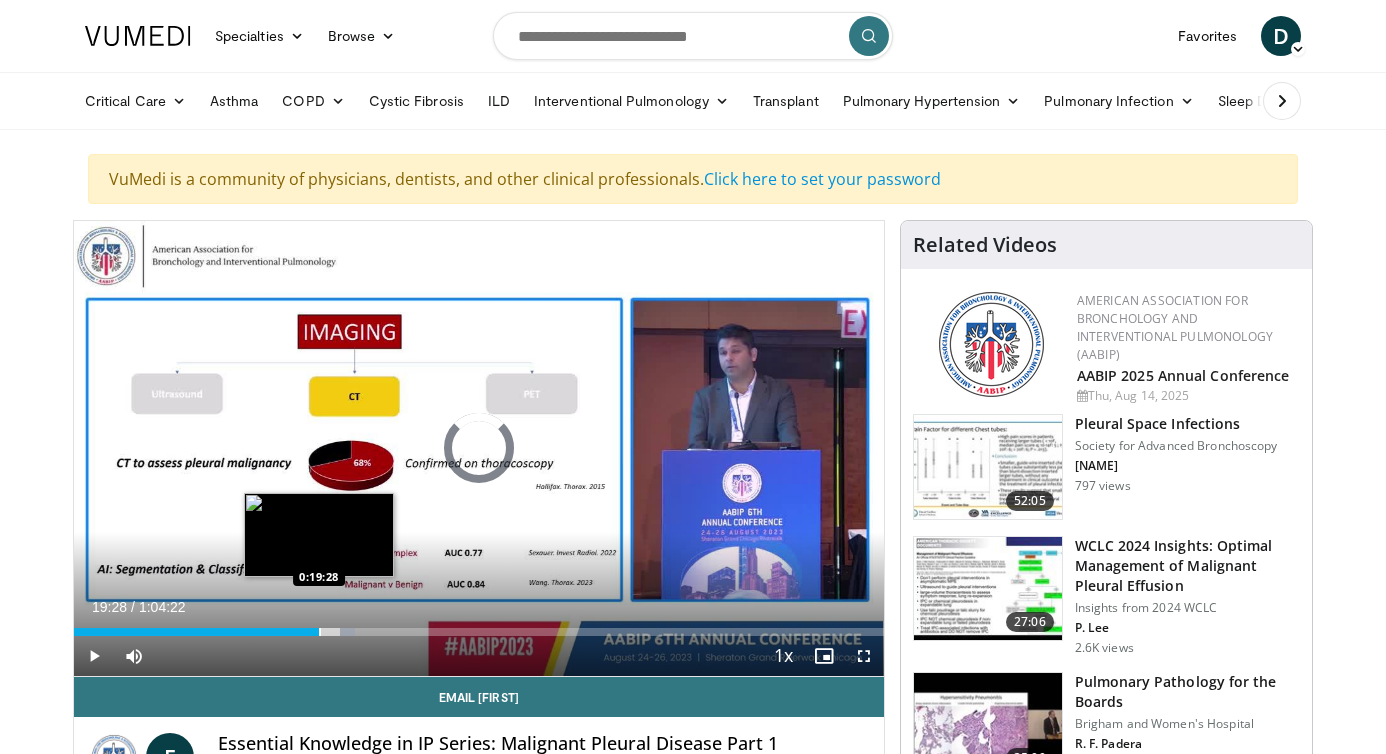 click at bounding box center [320, 632] 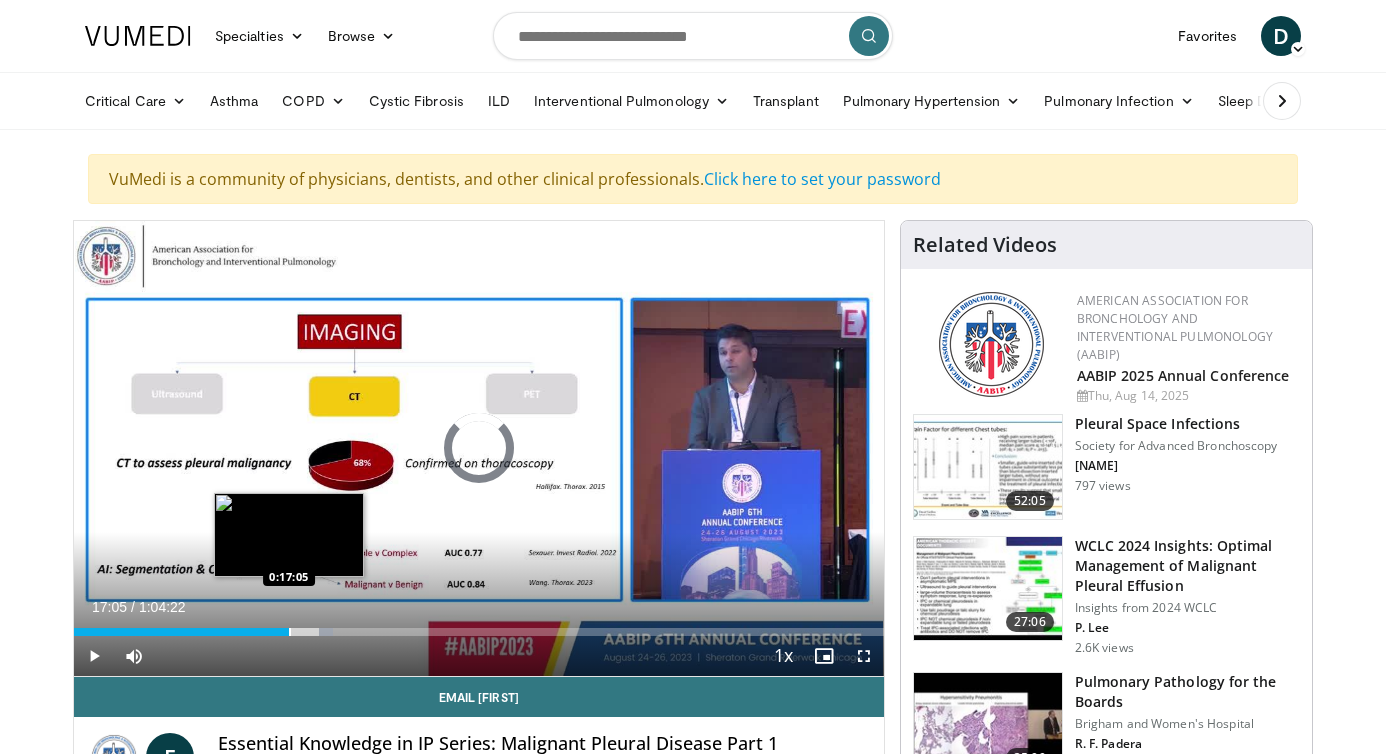 click at bounding box center (290, 632) 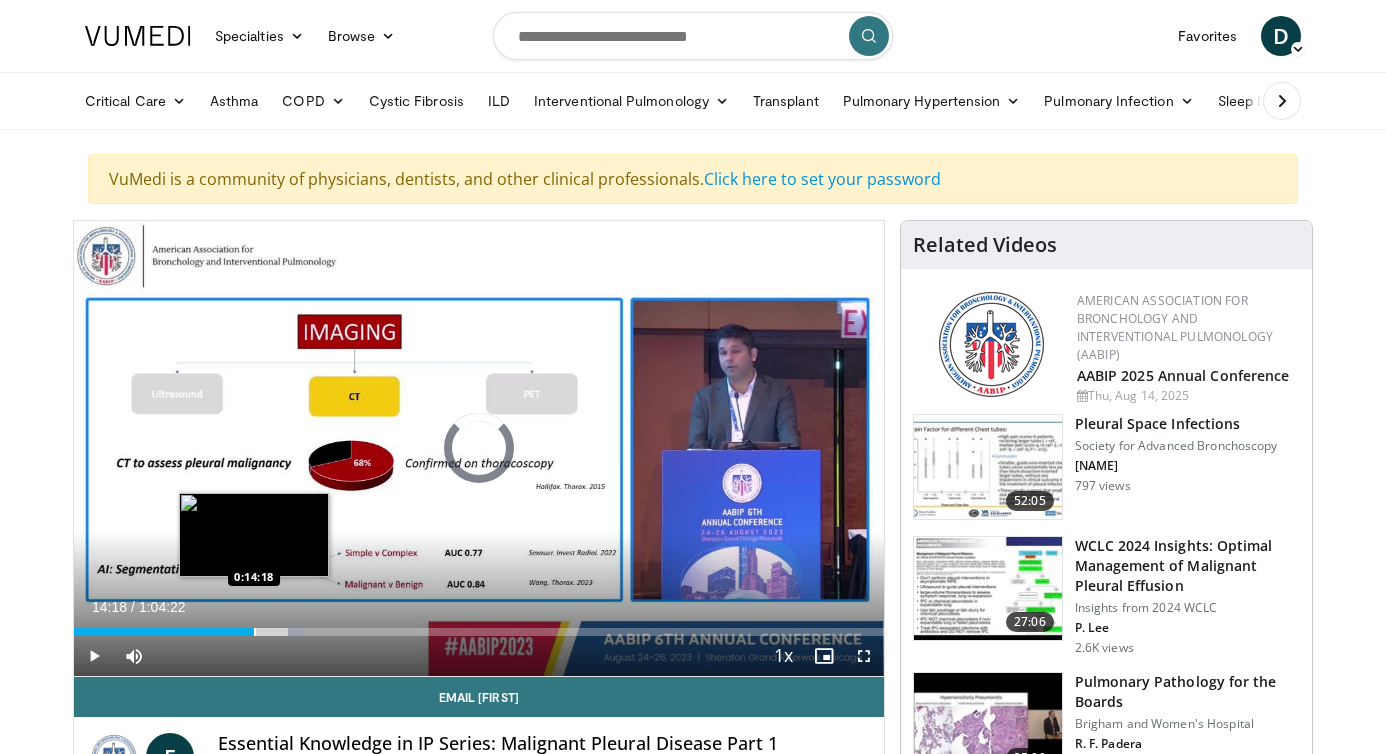 click at bounding box center [255, 632] 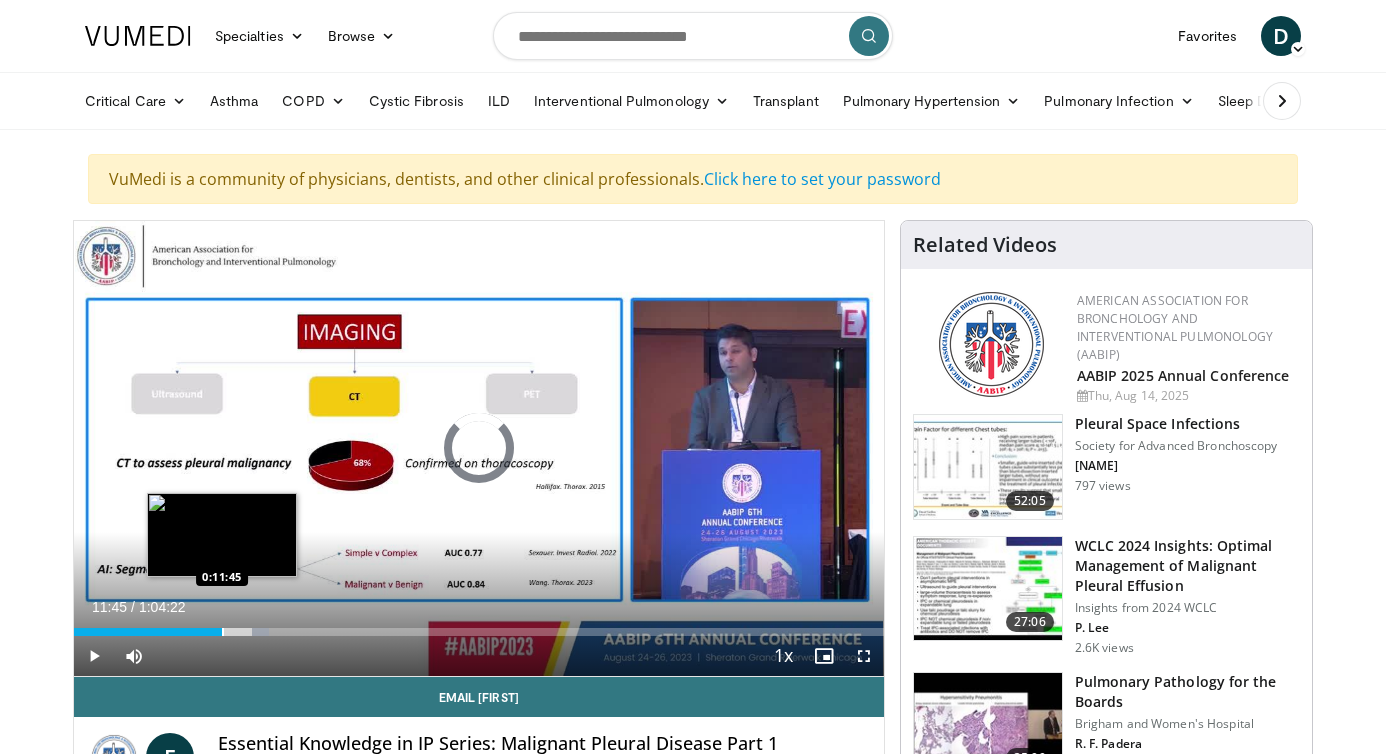 click at bounding box center (223, 632) 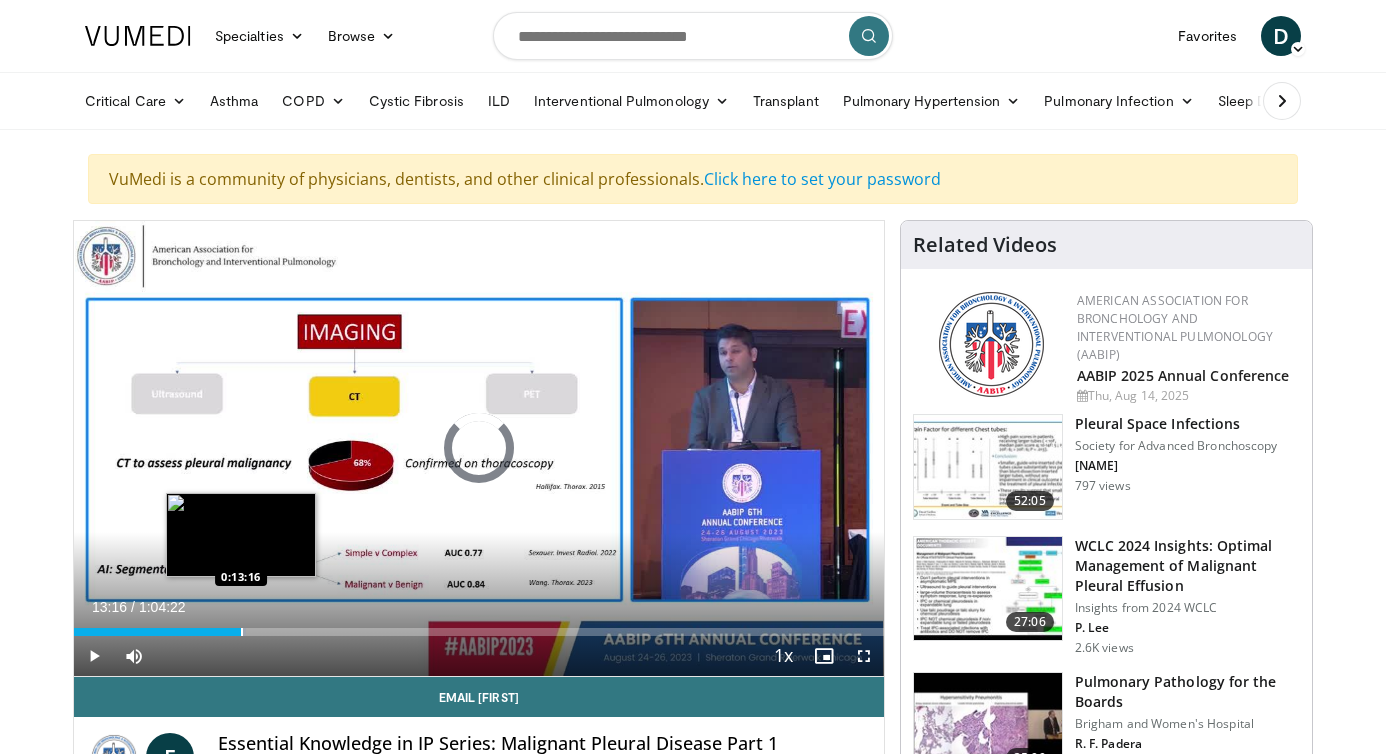 click at bounding box center [242, 632] 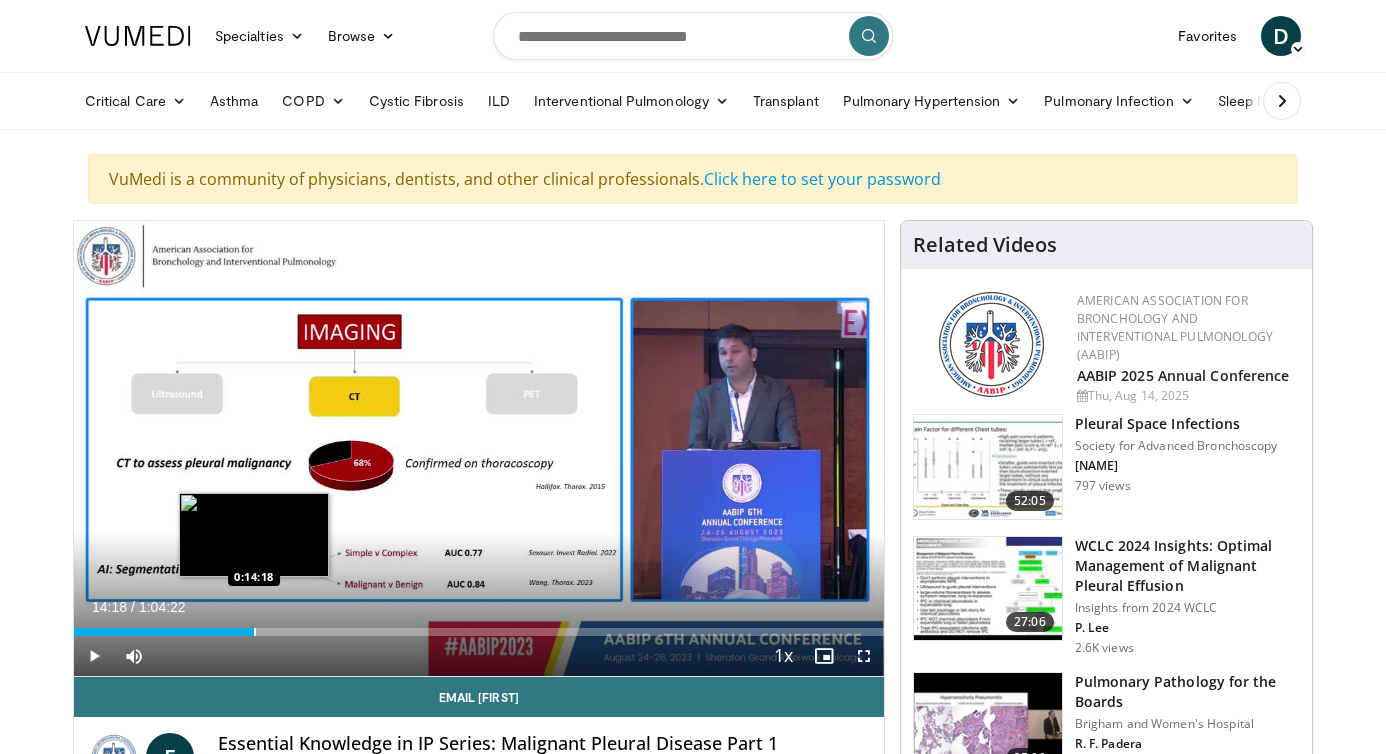 click at bounding box center [255, 632] 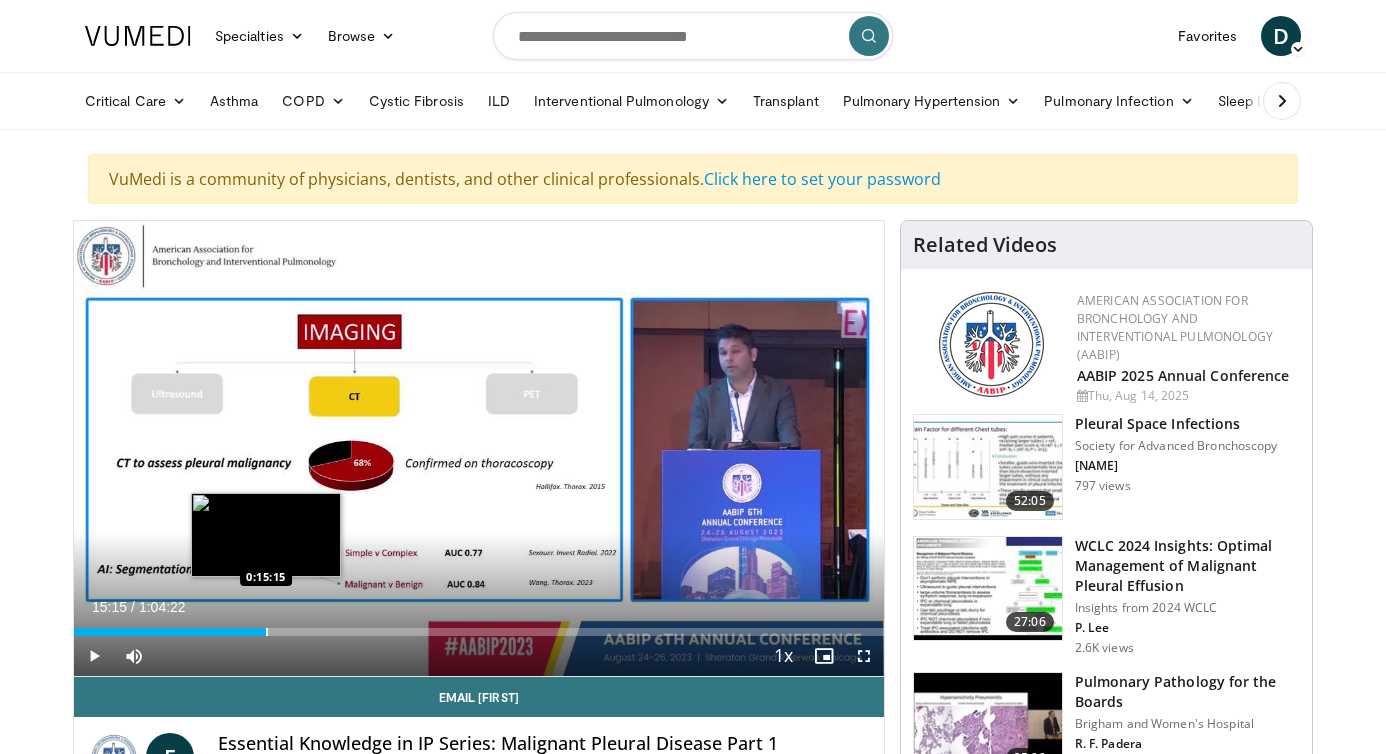 click at bounding box center [267, 632] 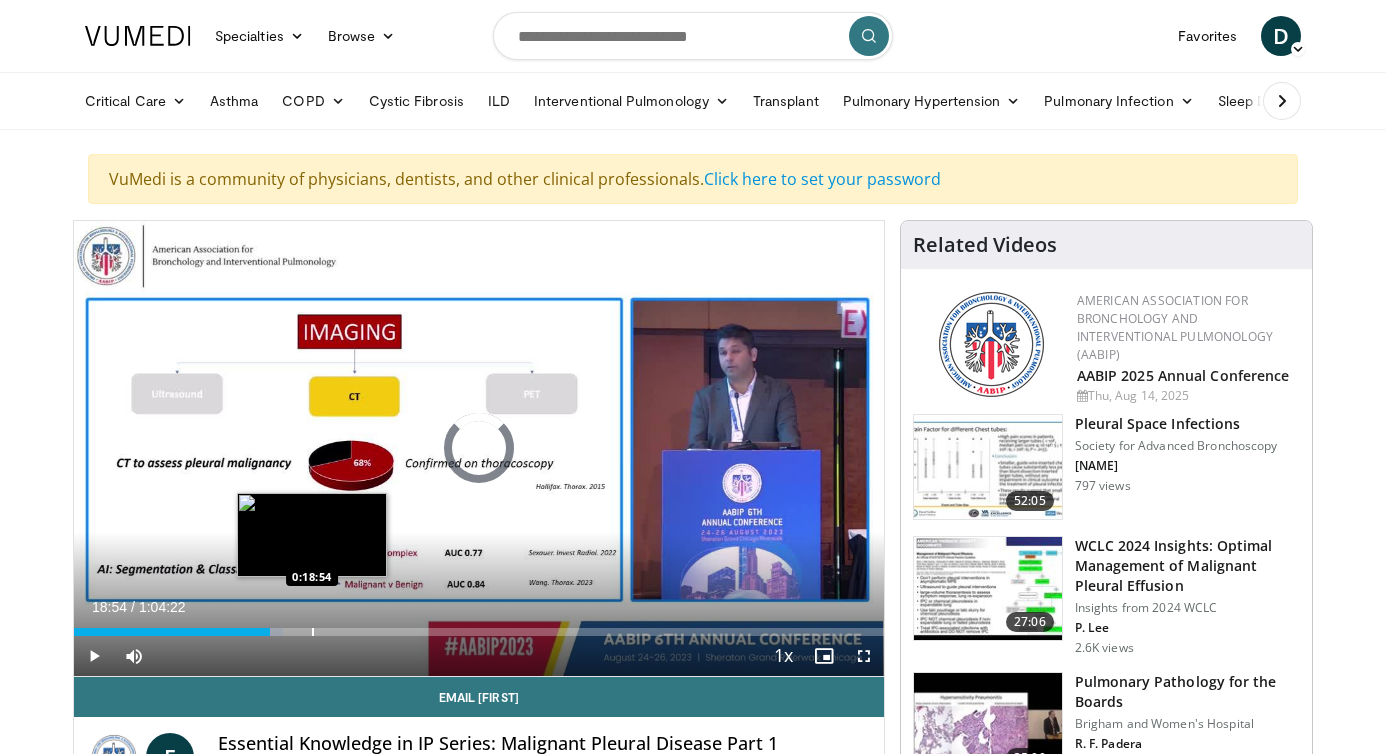 click at bounding box center [313, 632] 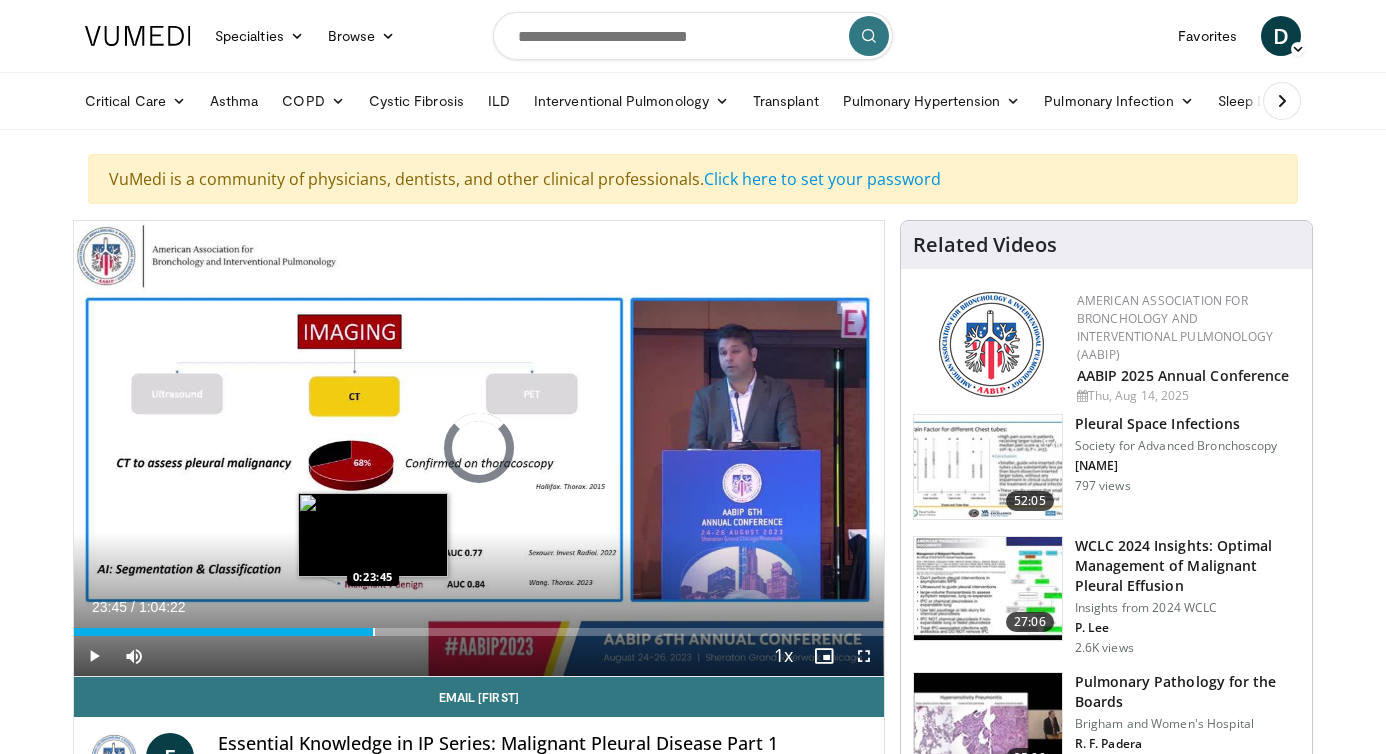 click at bounding box center (374, 632) 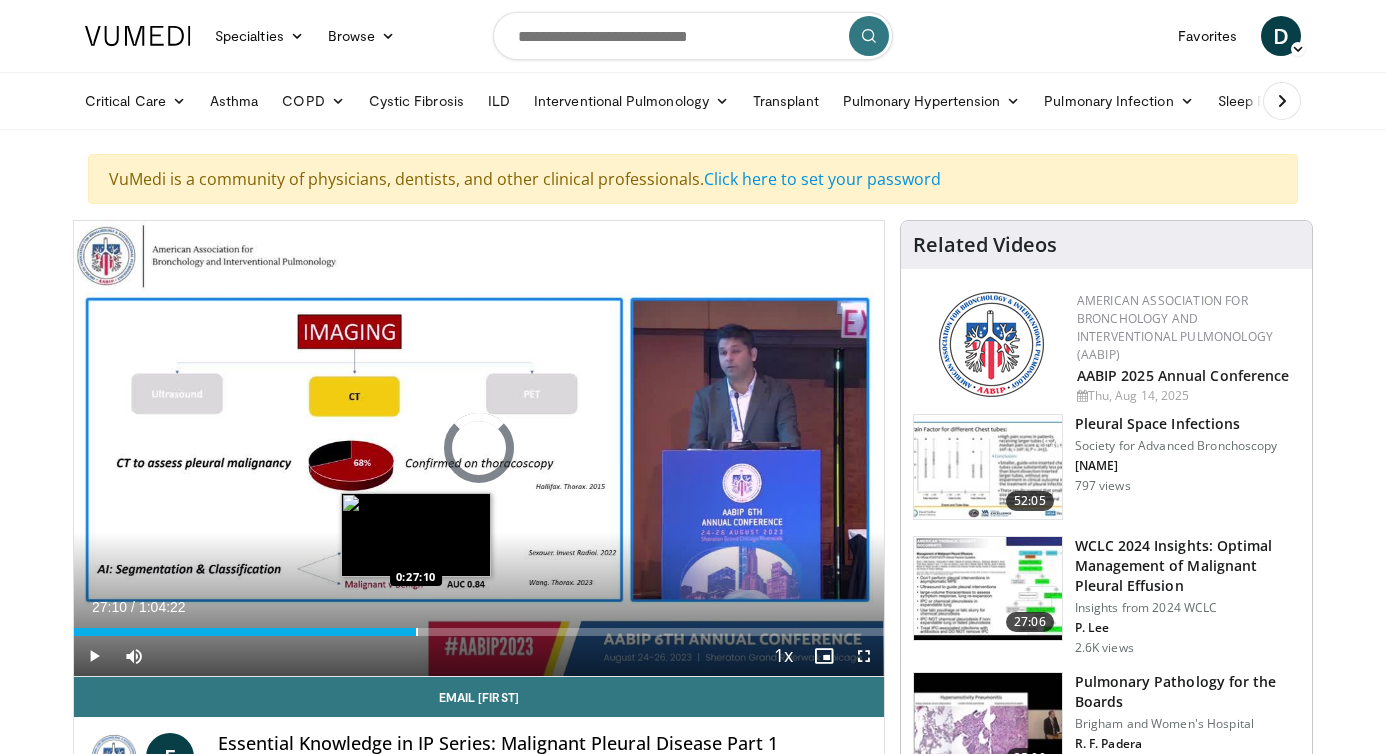 click at bounding box center [417, 632] 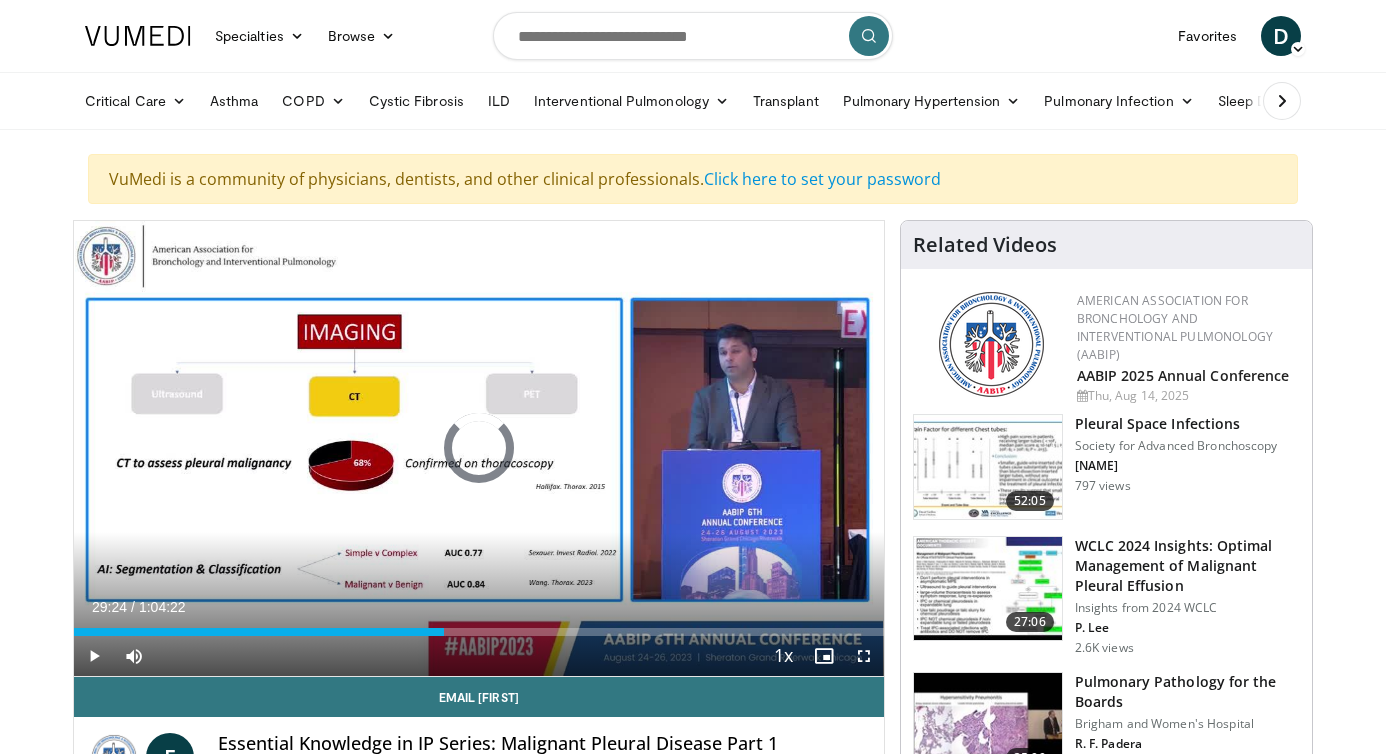 click at bounding box center (445, 632) 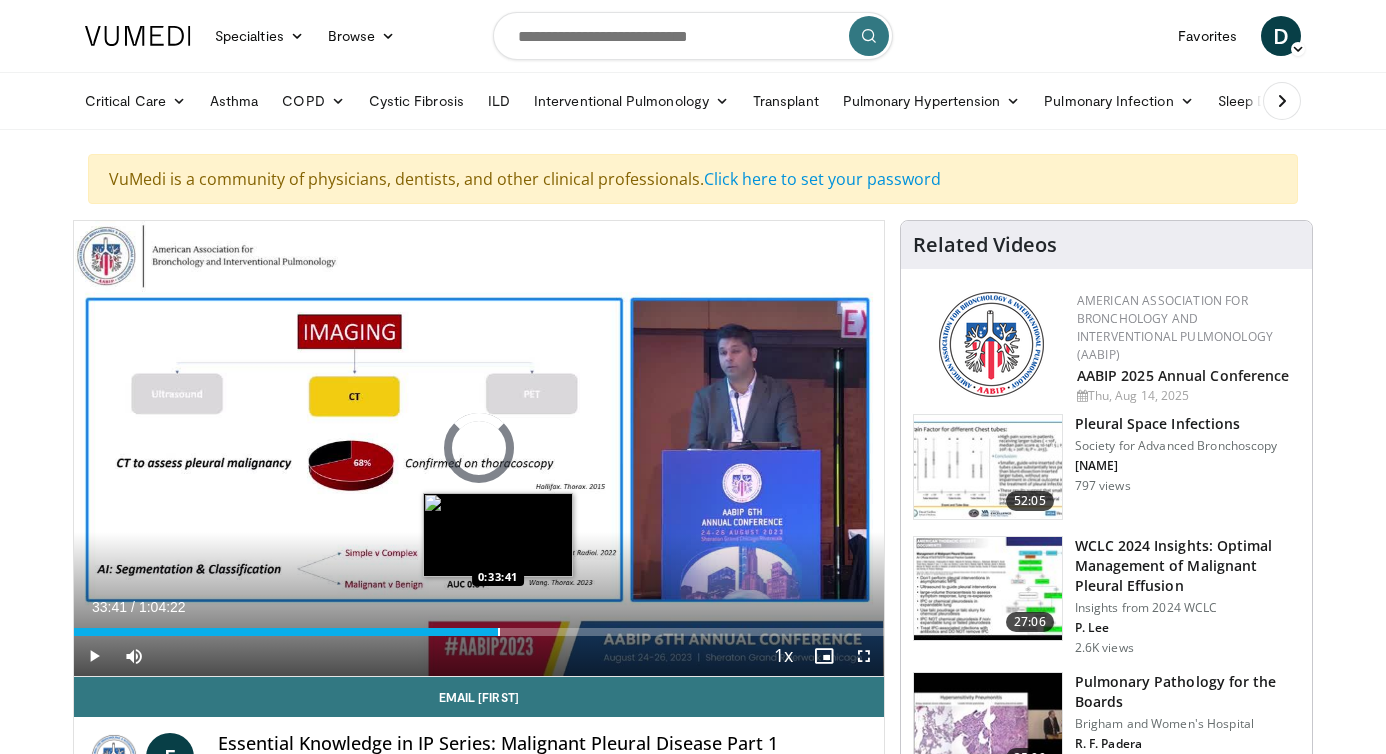 click at bounding box center (499, 632) 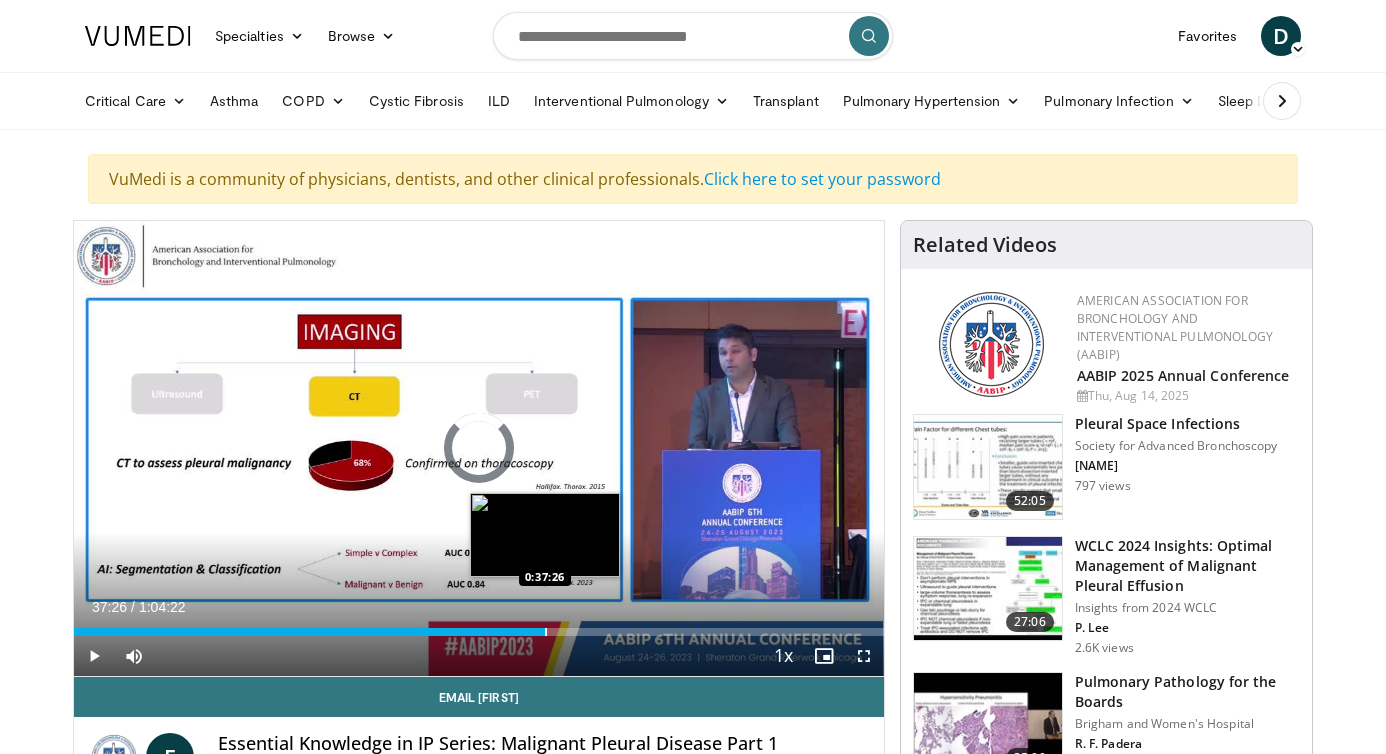 click at bounding box center [546, 632] 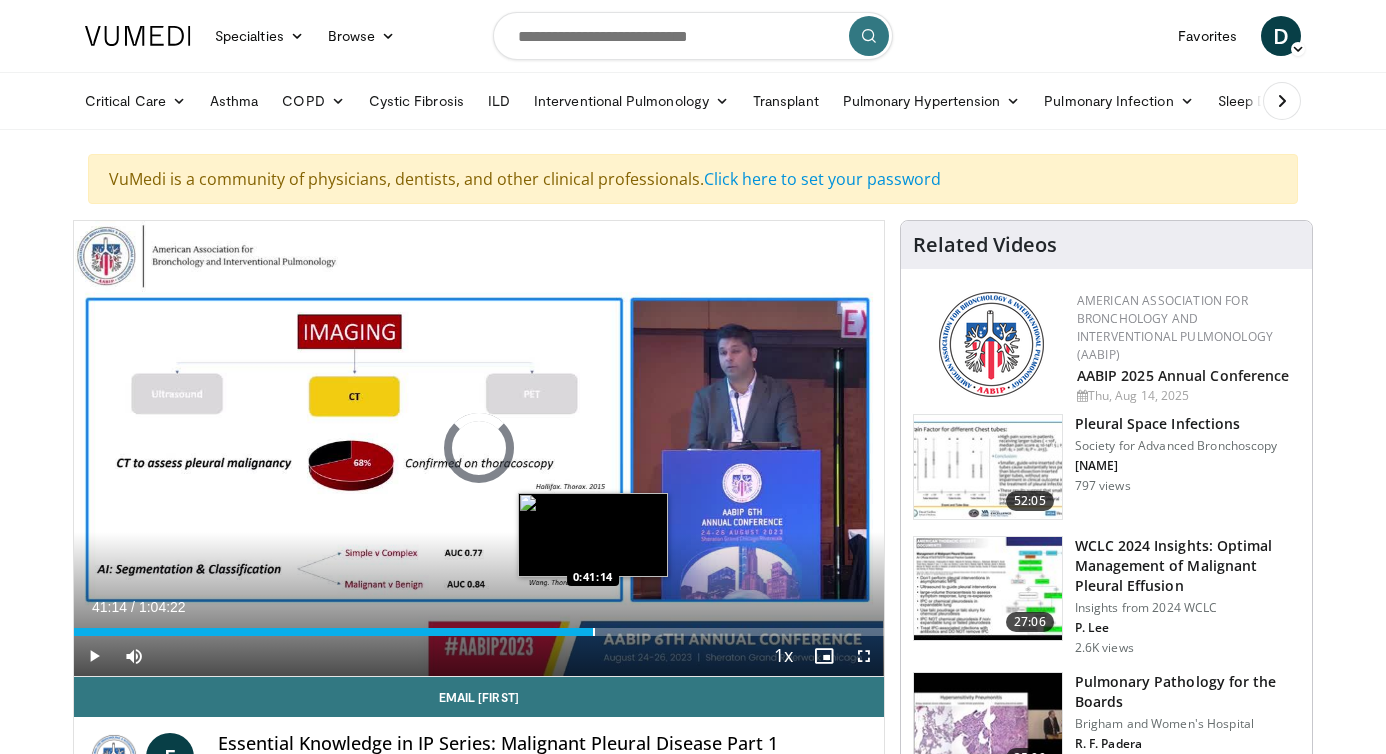 click at bounding box center [594, 632] 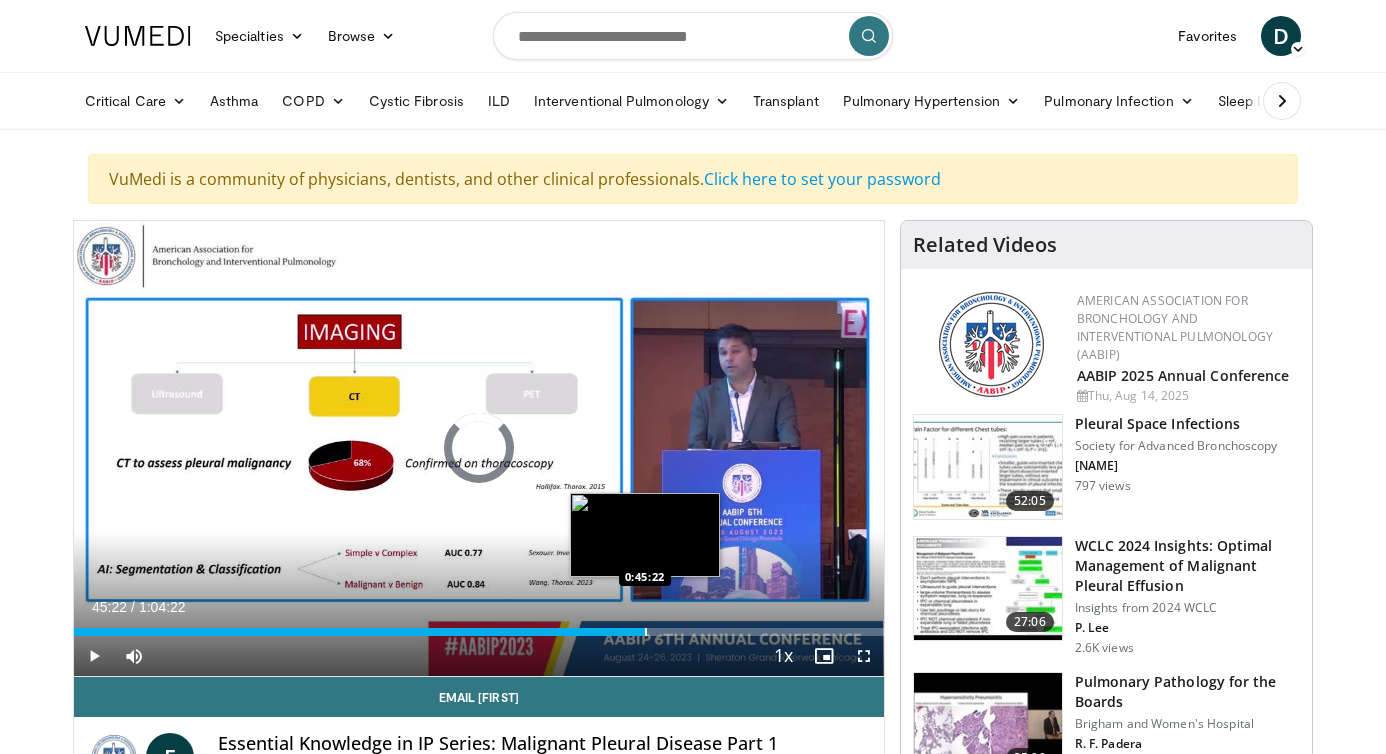 click at bounding box center [646, 632] 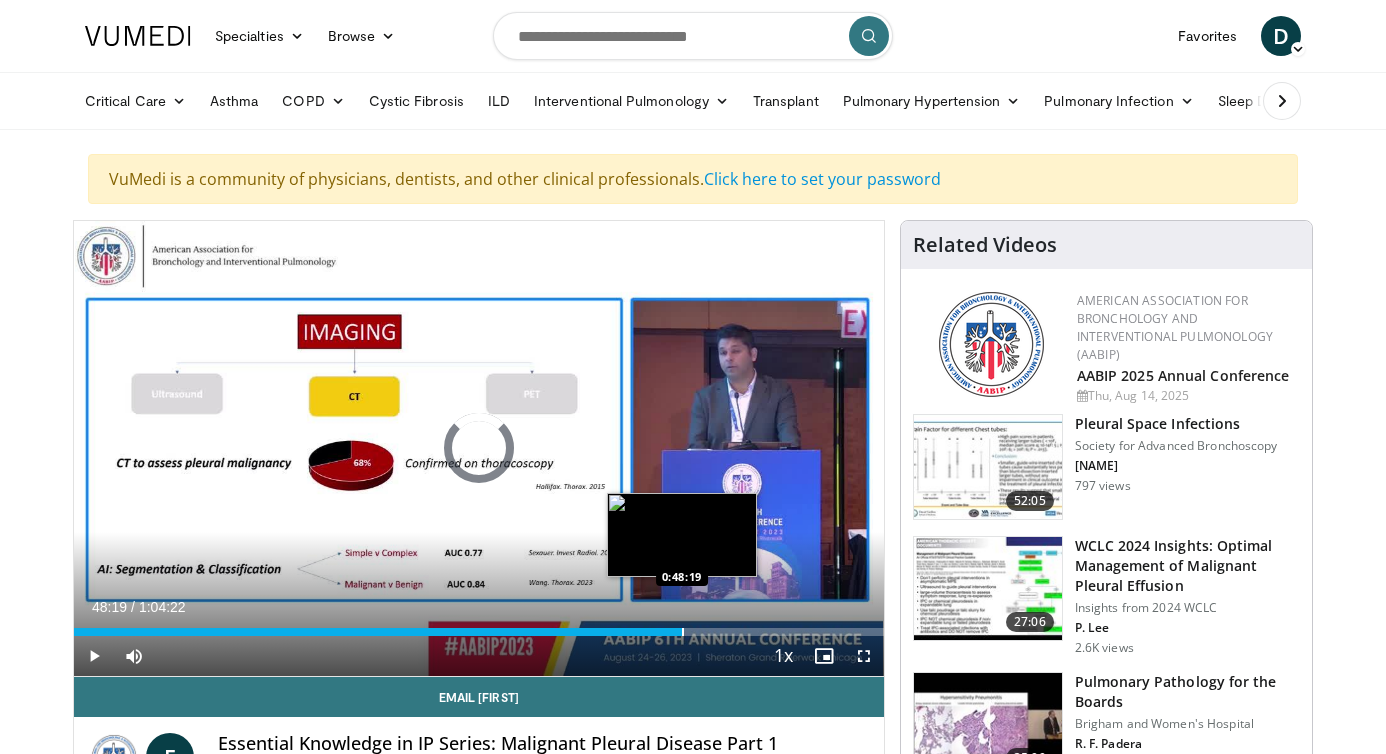 click at bounding box center (683, 632) 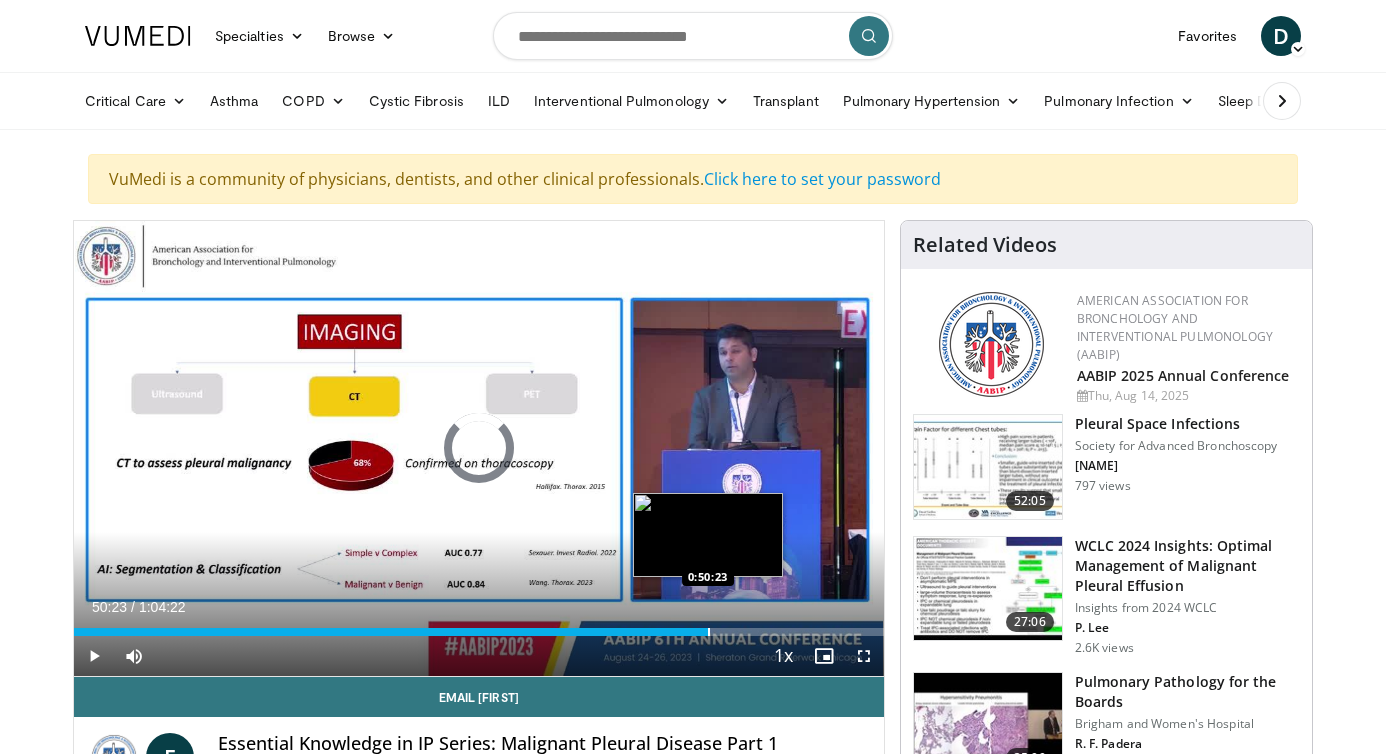 click at bounding box center [709, 632] 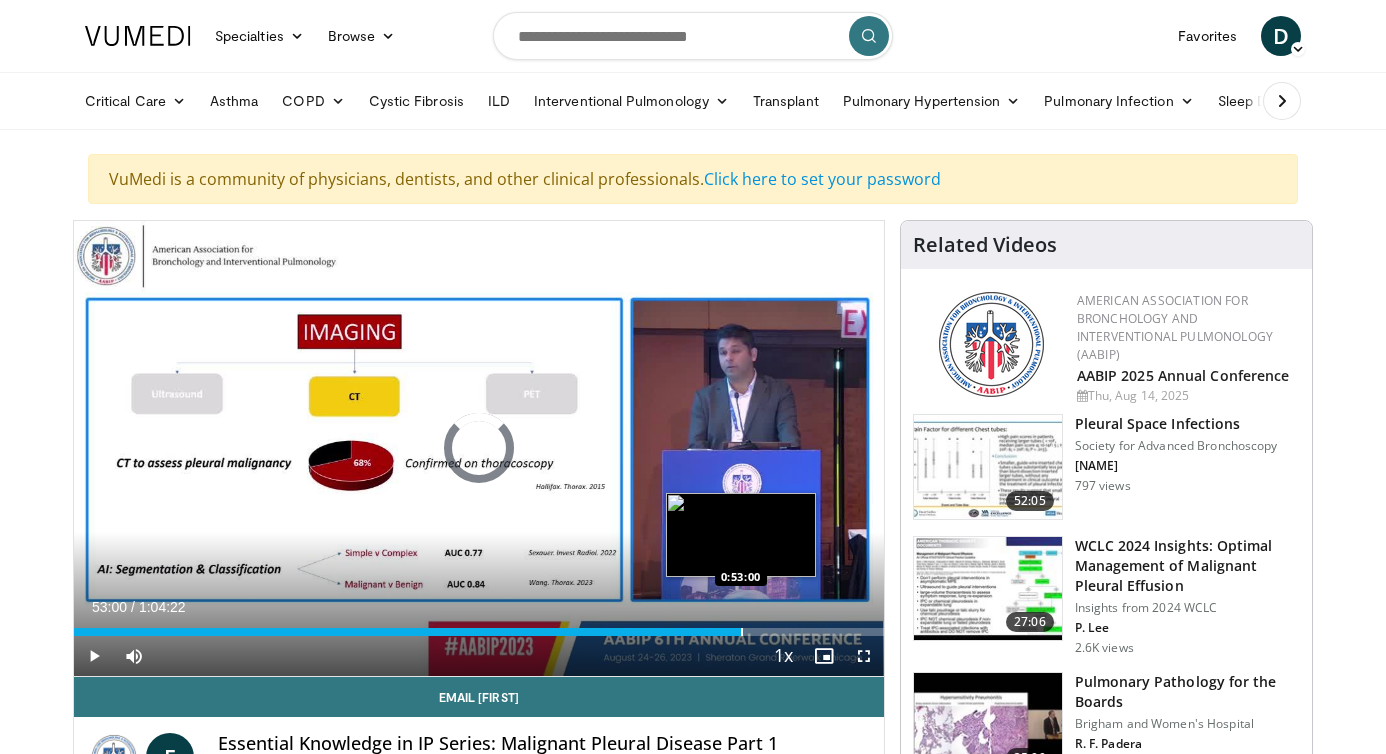 click at bounding box center (742, 632) 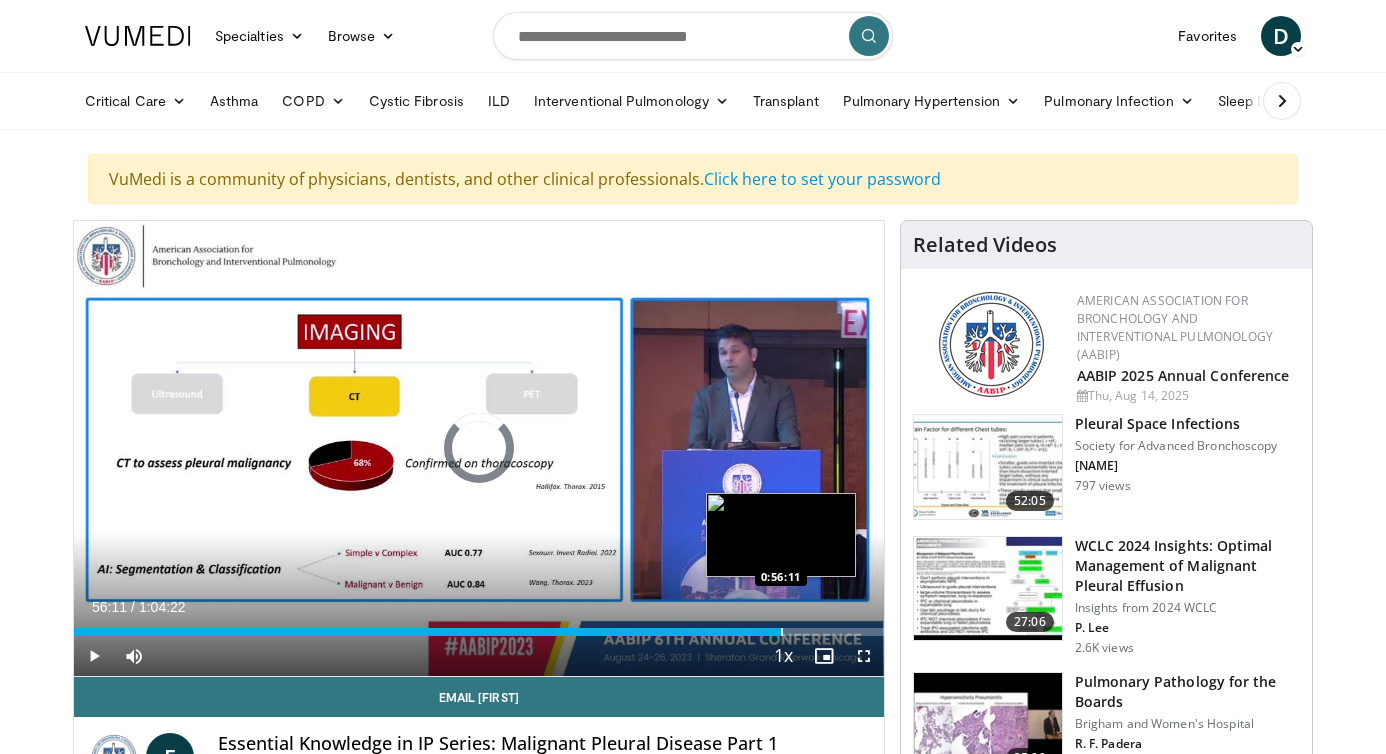 click on "Loaded :  84.66% 0:53:29 0:56:11" at bounding box center [479, 626] 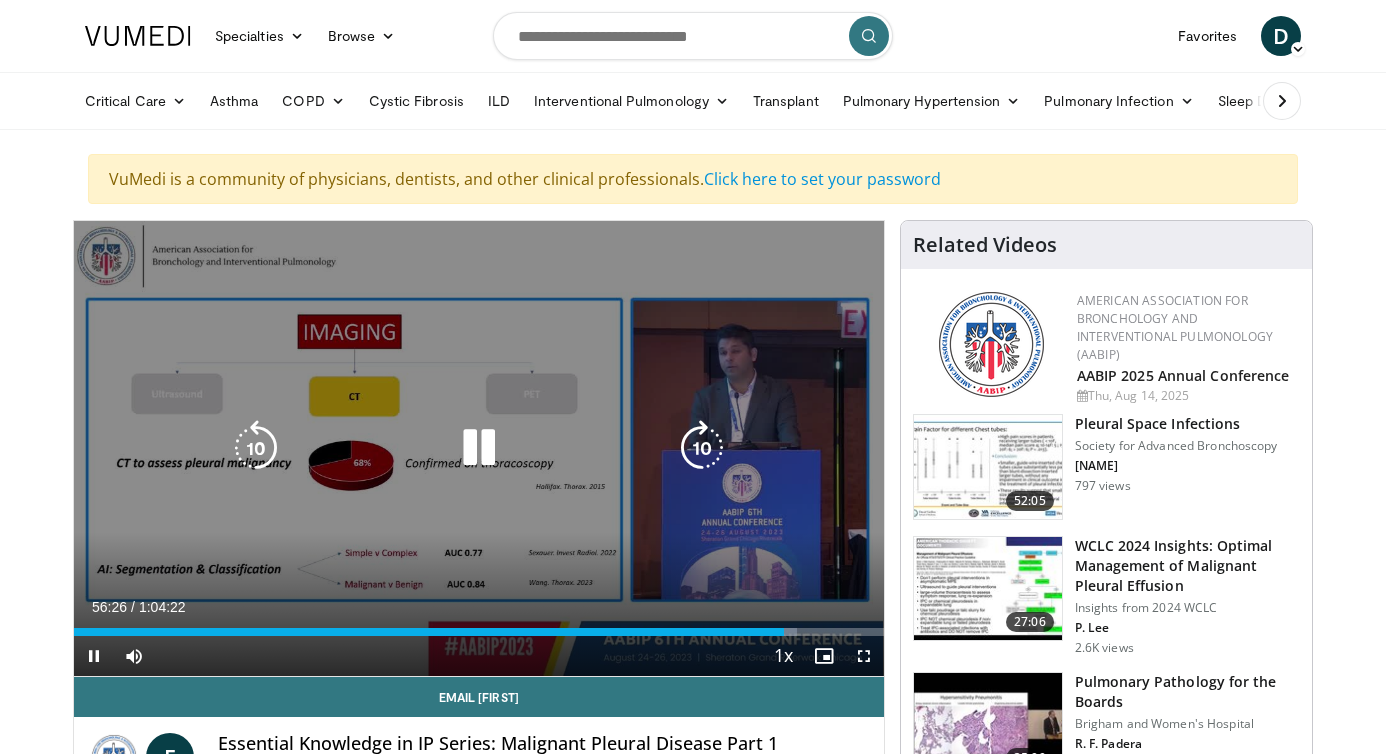 click on "**********" at bounding box center (479, 449) 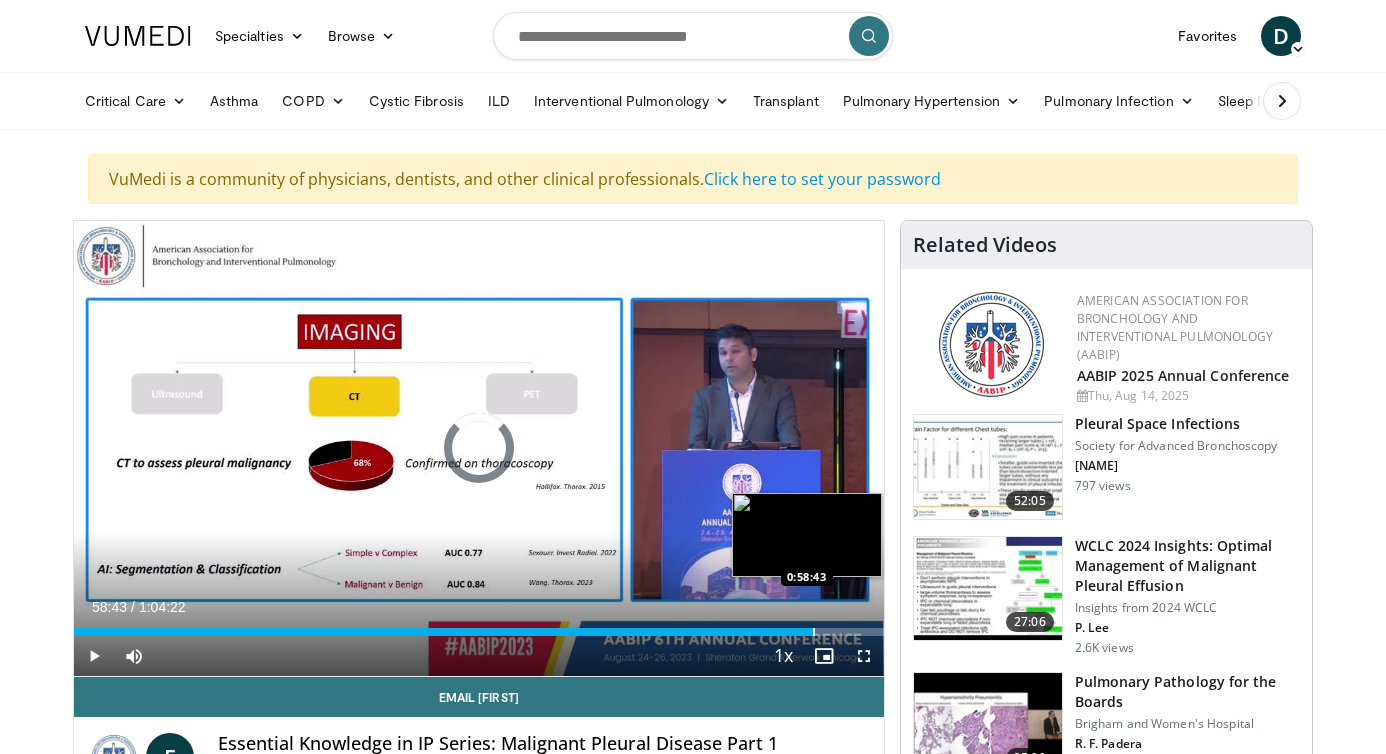 click on "Loaded :  0.00% 0:56:30 0:58:43" at bounding box center (479, 626) 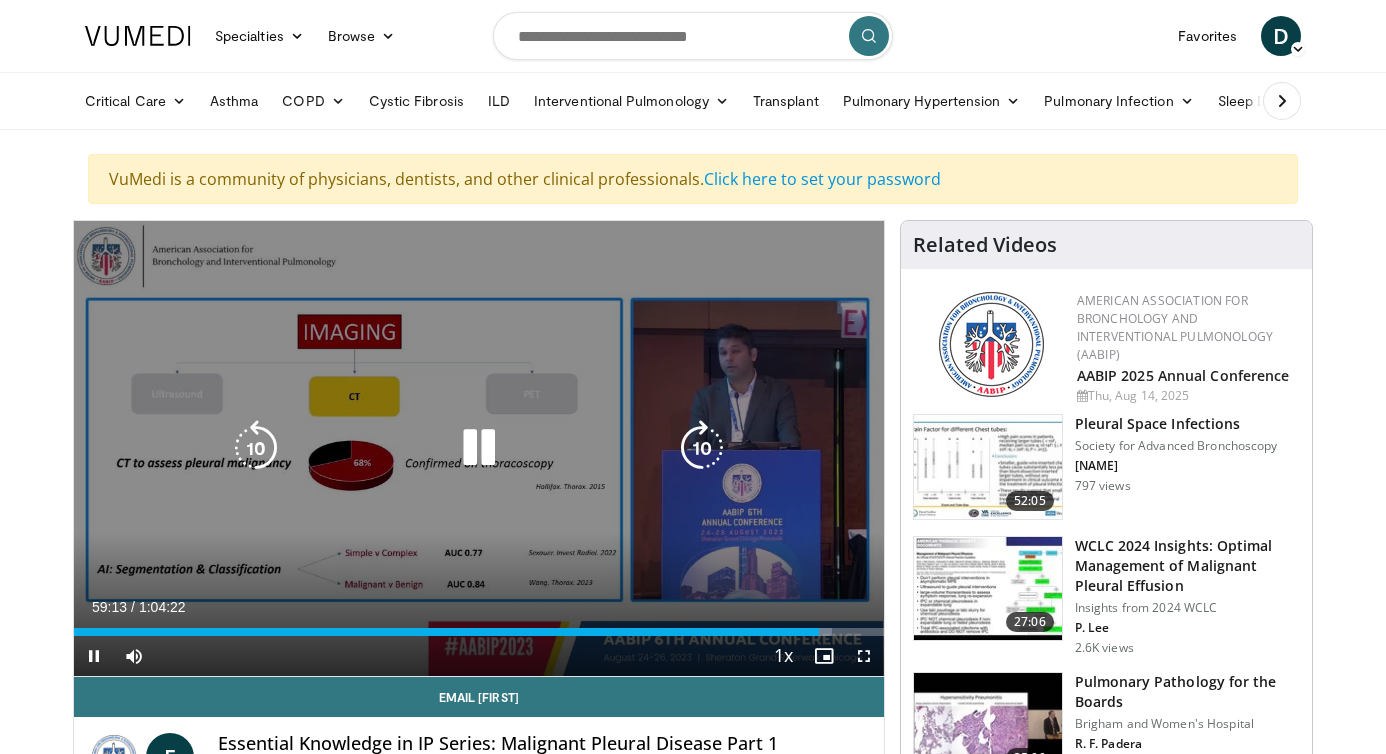 click on "**********" at bounding box center (479, 449) 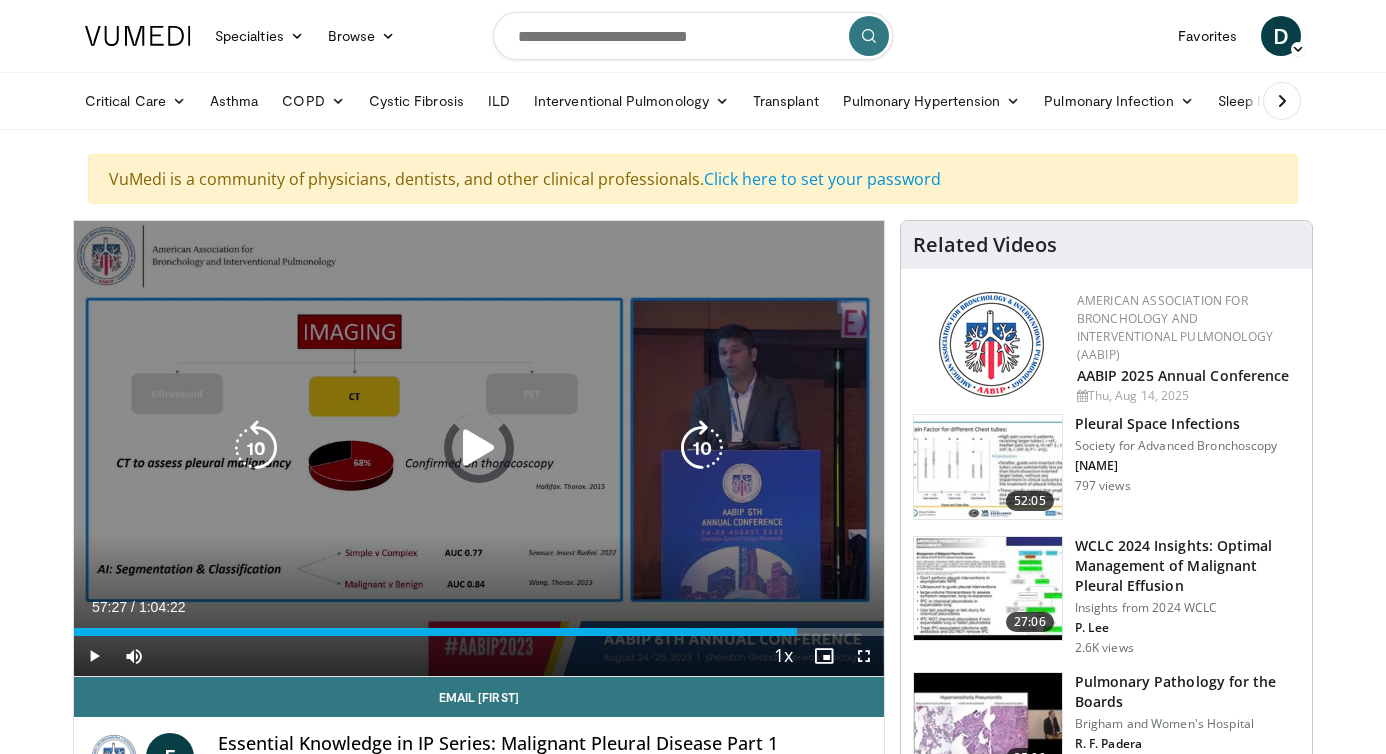 click at bounding box center [0, 0] 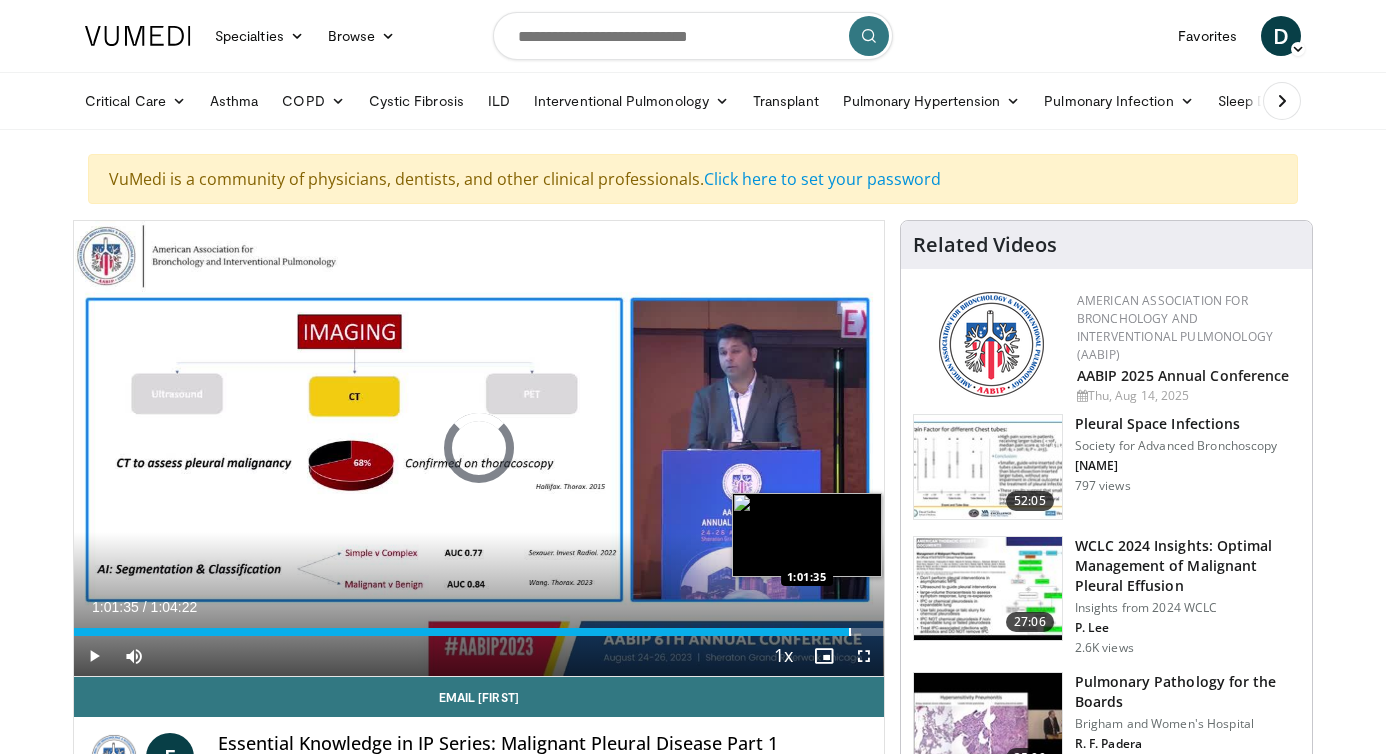 click at bounding box center (850, 632) 